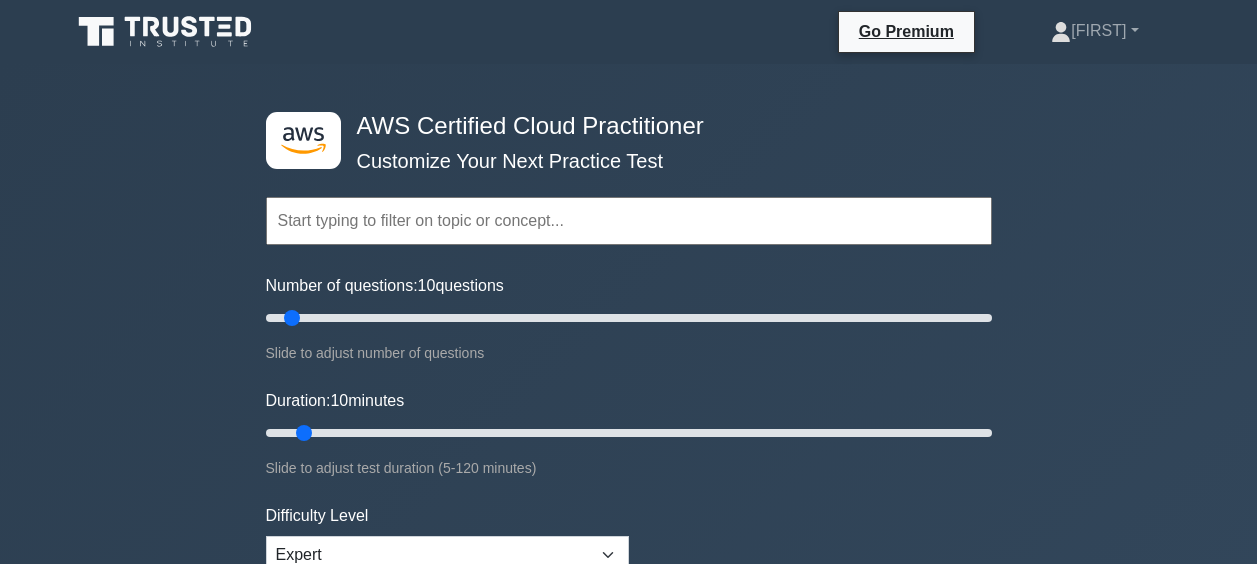 scroll, scrollTop: 5024, scrollLeft: 0, axis: vertical 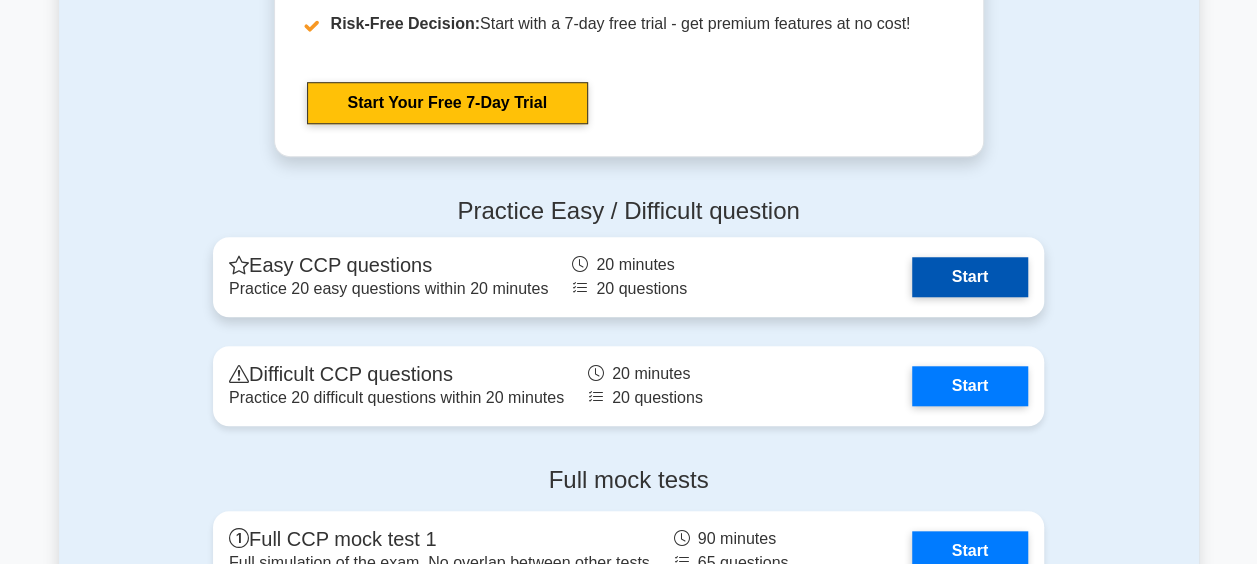 click on "Start" at bounding box center [970, 277] 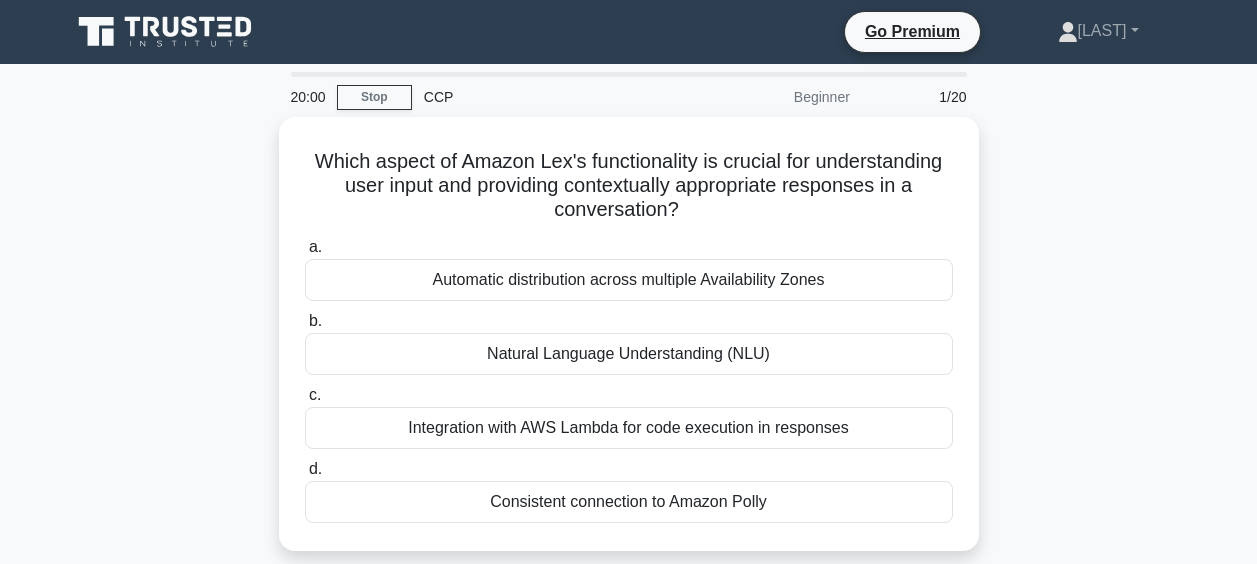 scroll, scrollTop: 0, scrollLeft: 0, axis: both 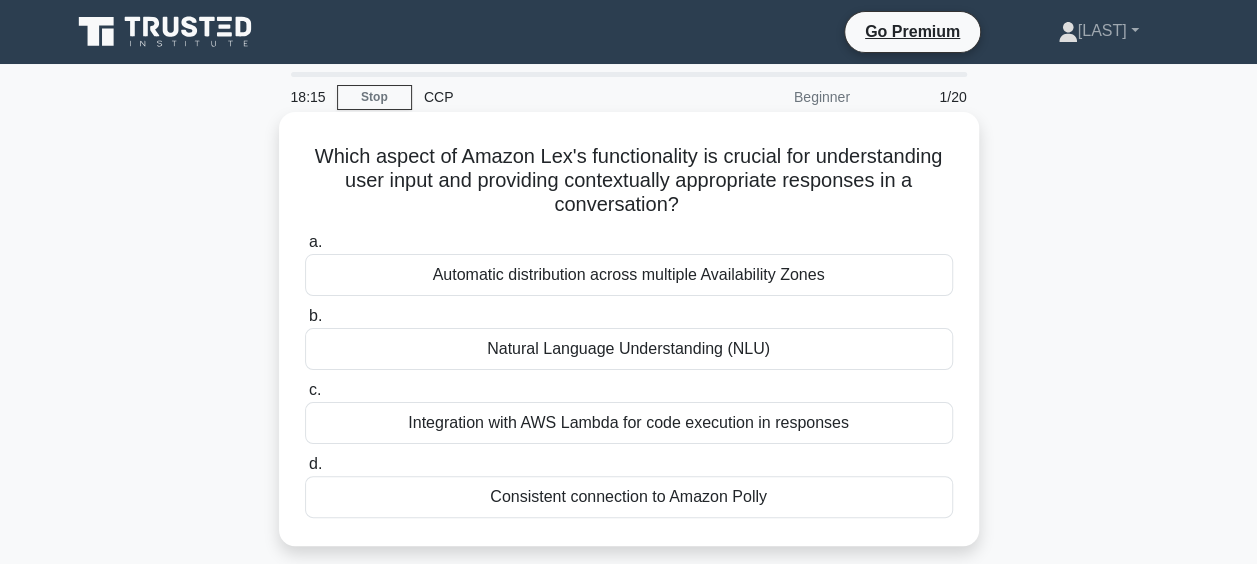 drag, startPoint x: 306, startPoint y: 147, endPoint x: 812, endPoint y: 524, distance: 631.0032 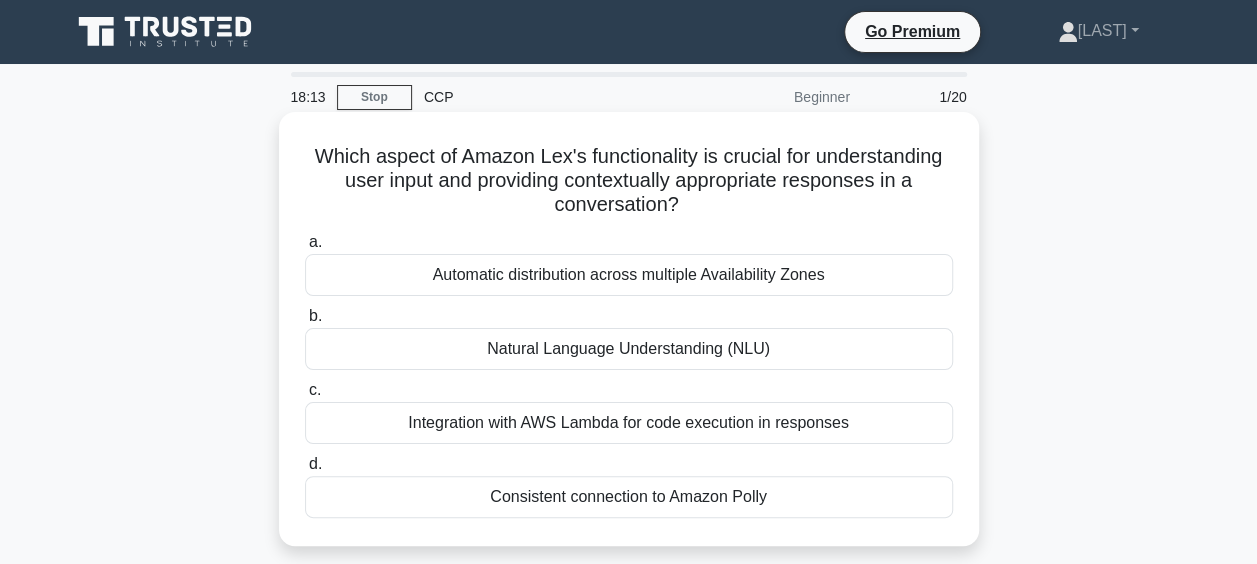 copy on "Which aspect of Amazon Lex's functionality is crucial for understanding user input and providing contextually appropriate responses in a conversation?
.spinner_0XTQ{transform-origin:center;animation:spinner_y6GP .75s linear infinite}@keyframes spinner_y6GP{100%{transform:rotate(360deg)}}
a.
Automatic distribution across multiple Availability Zones
b.
Natural Language Understanding (NLU)
c.
Integration with AWS Lambda for code execution in responses
d.
Consistent connection to Amazon Polly" 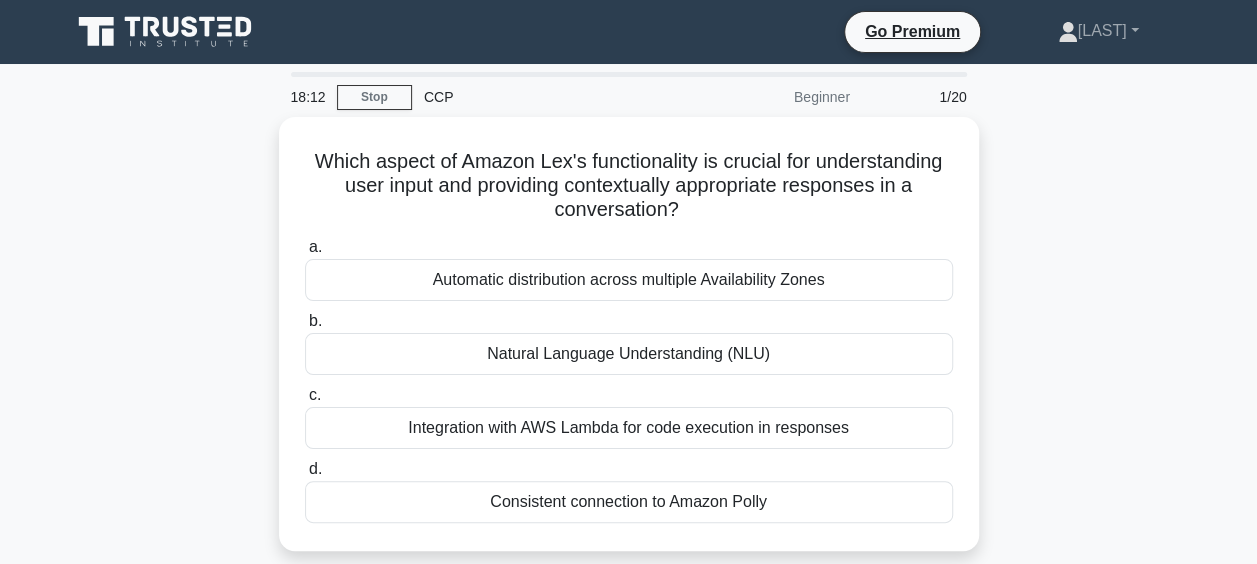 click on "Which aspect of Amazon Lex's functionality is crucial for understanding user input and providing contextually appropriate responses in a conversation?
.spinner_0XTQ{transform-origin:center;animation:spinner_y6GP .75s linear infinite}@keyframes spinner_y6GP{100%{transform:rotate(360deg)}}
a.
Automatic distribution across multiple Availability Zones
b. c. d." at bounding box center (629, 346) 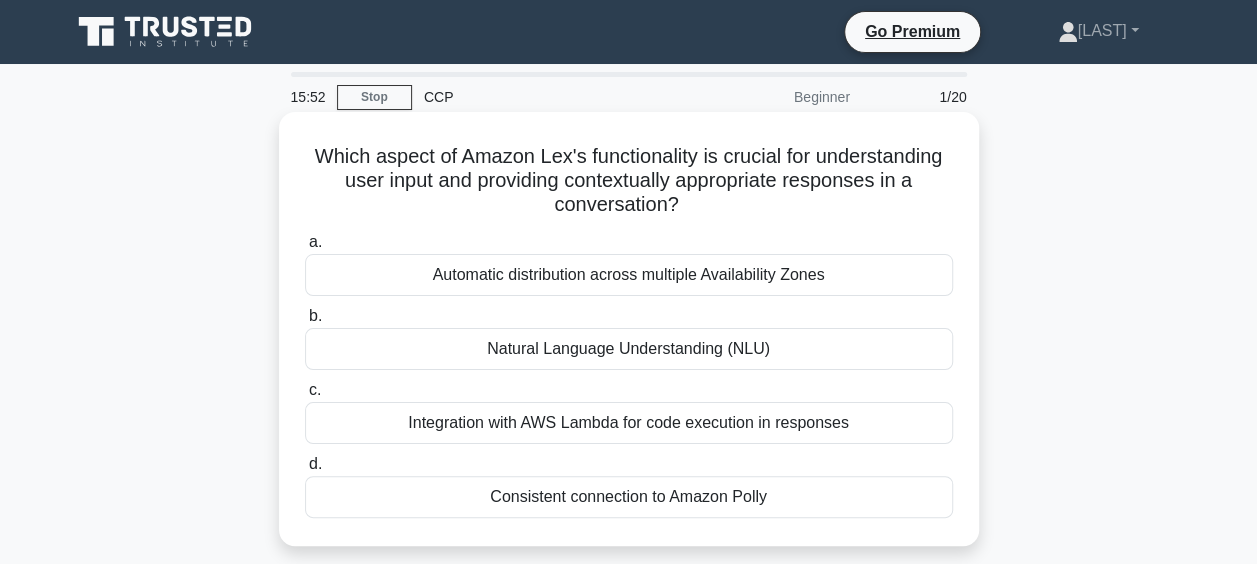 click on "Natural Language Understanding (NLU)" at bounding box center [629, 349] 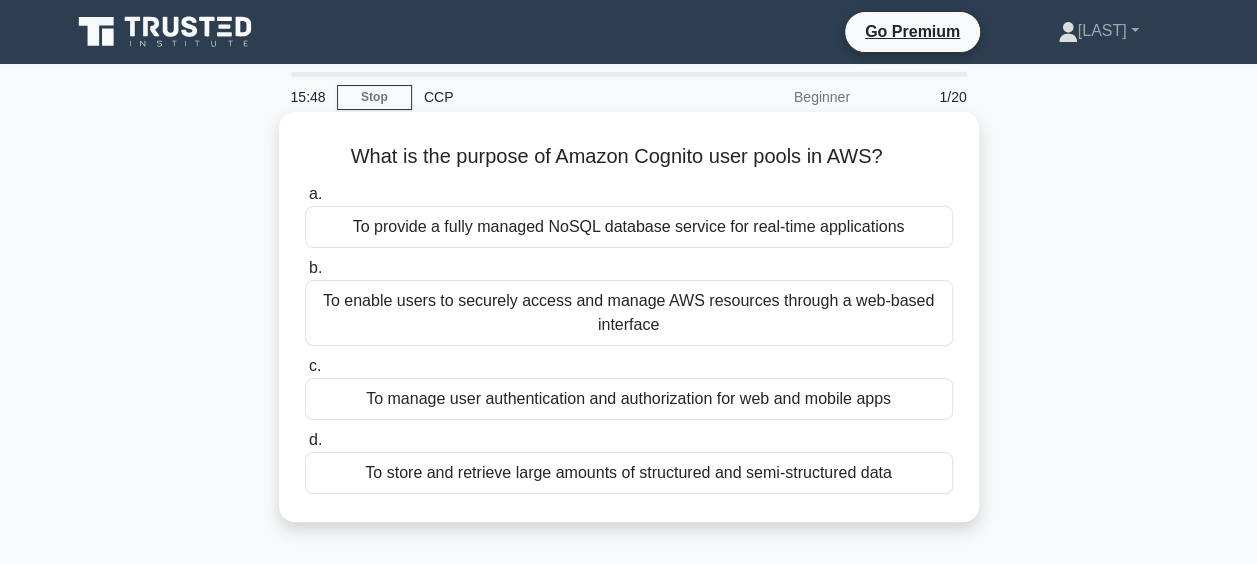 drag, startPoint x: 328, startPoint y: 152, endPoint x: 956, endPoint y: 490, distance: 713.1816 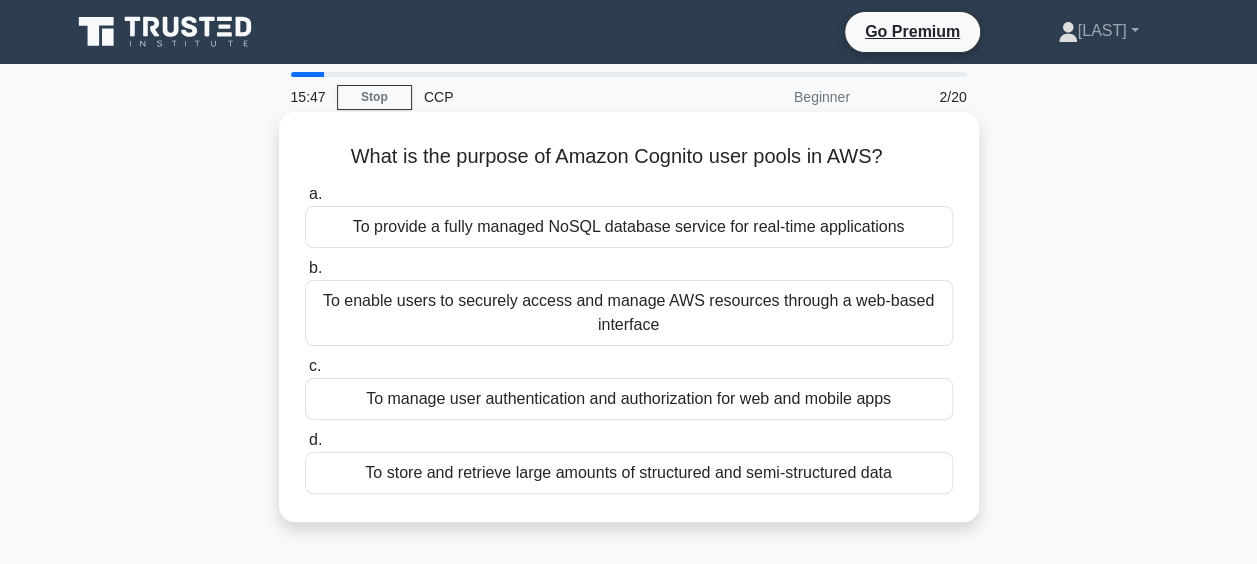 copy on "What is the purpose of Amazon Cognito user pools in AWS?
.spinner_0XTQ{transform-origin:center;animation:spinner_y6GP .75s linear infinite}@keyframes spinner_y6GP{100%{transform:rotate(360deg)}}
a.
To provide a fully managed NoSQL database service for real-time applications
b.
To enable users to securely access and manage AWS resources through a web-based interface
c.
To manage user authentication and authorization for web and mobile apps
d.
To store and retrieve large amounts of structured and semi-structured data" 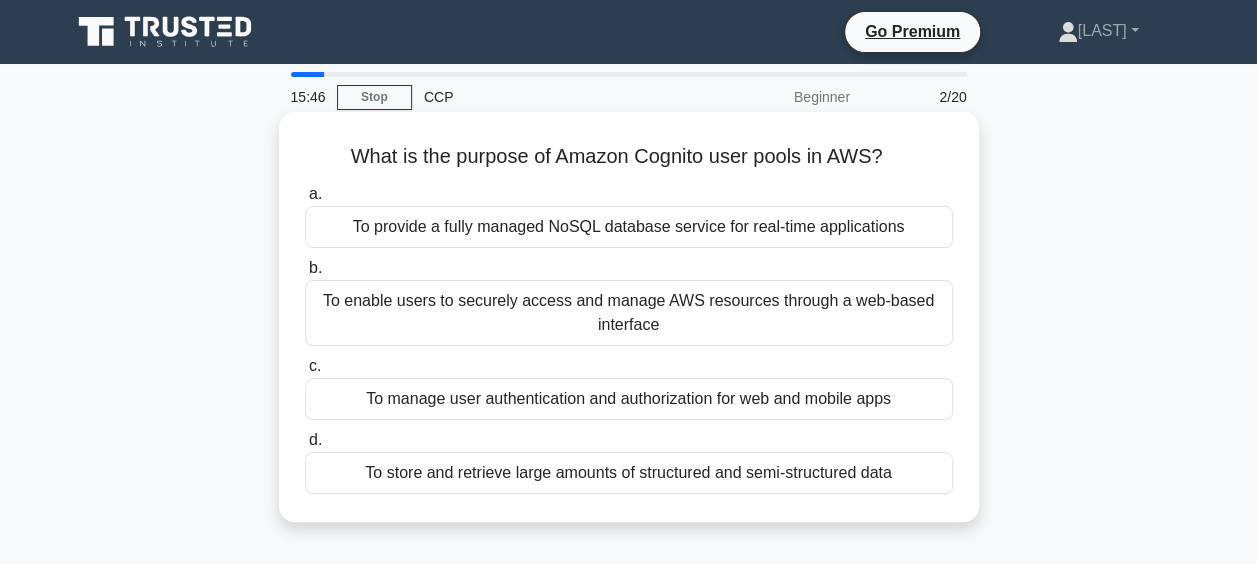 click on "What is the purpose of Amazon Cognito user pools in AWS?
.spinner_0XTQ{transform-origin:center;animation:spinner_y6GP .75s linear infinite}@keyframes spinner_y6GP{100%{transform:rotate(360deg)}}
a.
To provide a fully managed NoSQL database service for real-time applications" at bounding box center [629, 317] 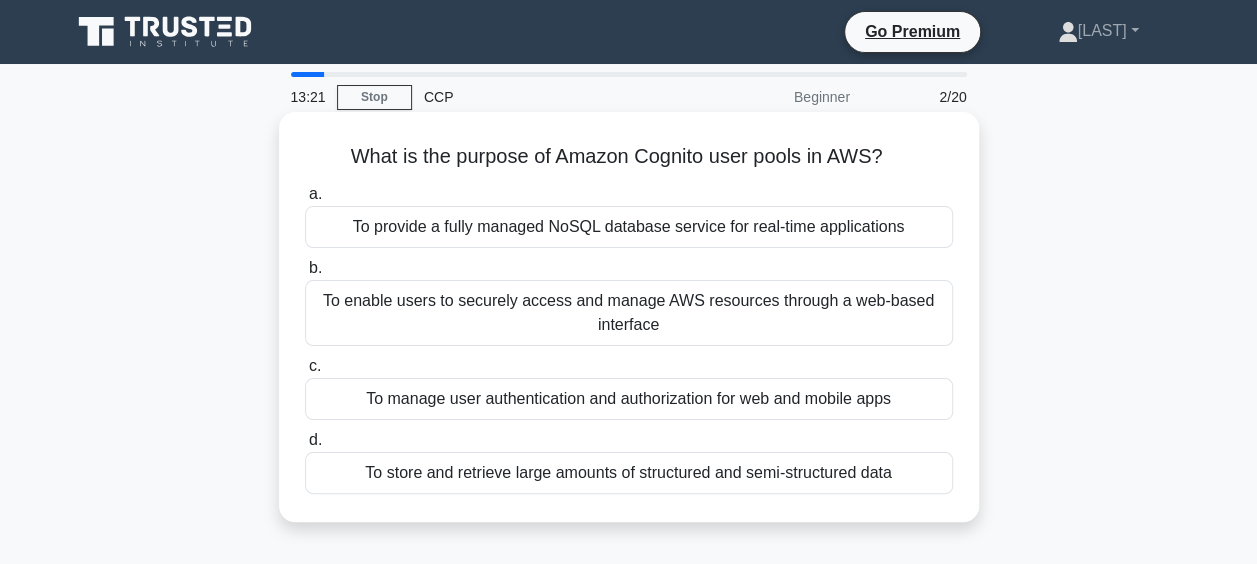 click on "To manage user authentication and authorization for web and mobile apps" at bounding box center [629, 399] 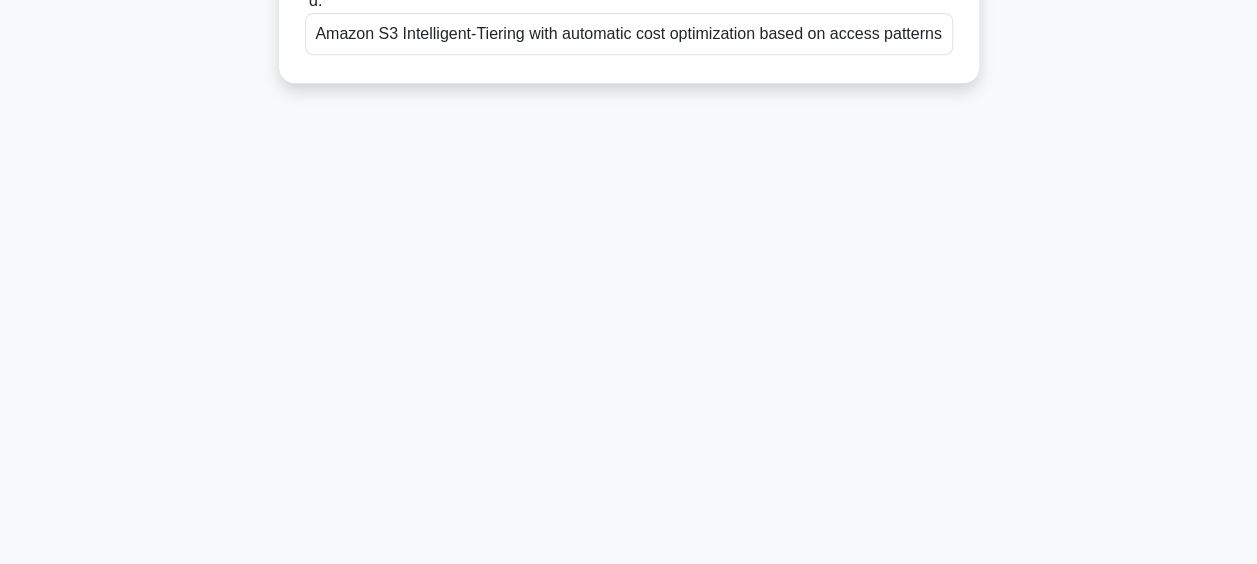 scroll, scrollTop: 0, scrollLeft: 0, axis: both 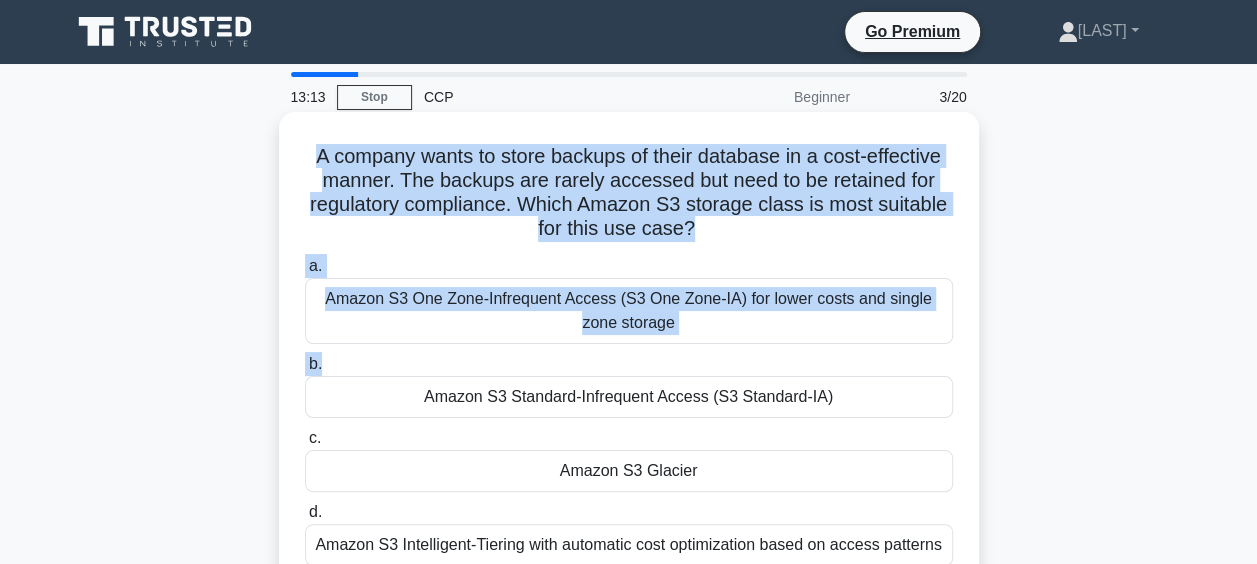 drag, startPoint x: 300, startPoint y: 145, endPoint x: 940, endPoint y: 530, distance: 746.87683 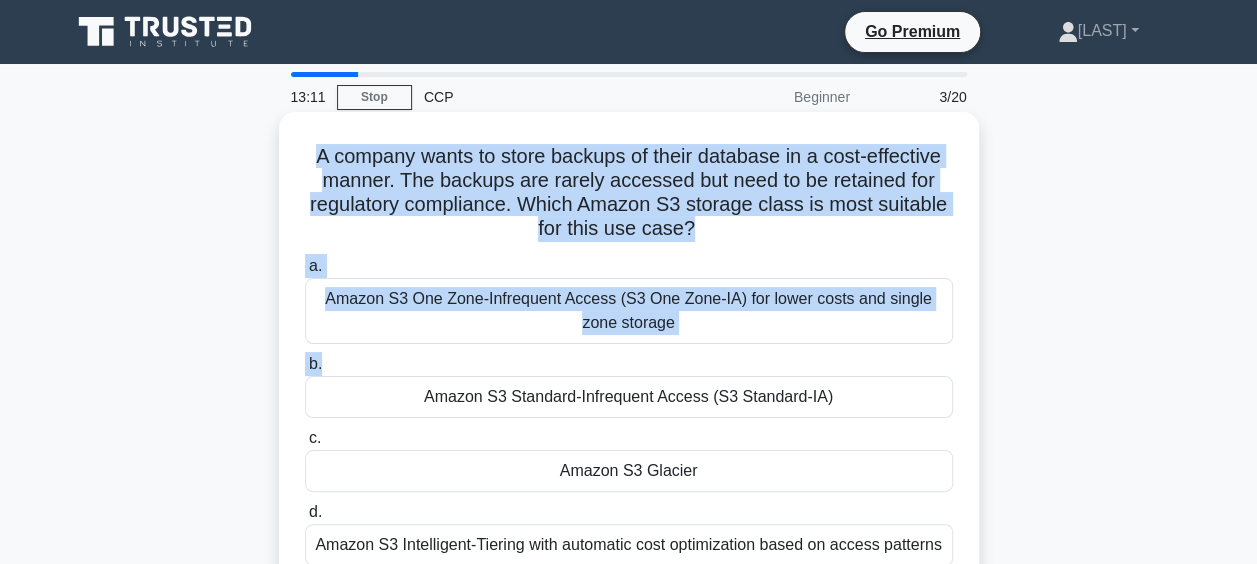 copy on "A company wants to store backups of their database in a cost-effective manner. The backups are rarely accessed but need to be retained for regulatory compliance. Which Amazon S3 storage class is most suitable for this use case?
.spinner_0XTQ{transform-origin:center;animation:spinner_y6GP .75s linear infinite}@keyframes spinner_y6GP{100%{transform:rotate(360deg)}}
a.
Amazon S3 One Zone-Infrequent Access (S3 One Zone-IA) for lower costs and single zone storage
b.
Amazon S3 Standard-Infrequent Access (S3 Standard-IA)
c.
Amazon S3 Glacier
d.
Amazon S3 Intelligent-Tiering with automatic cost optimization based on access patterns" 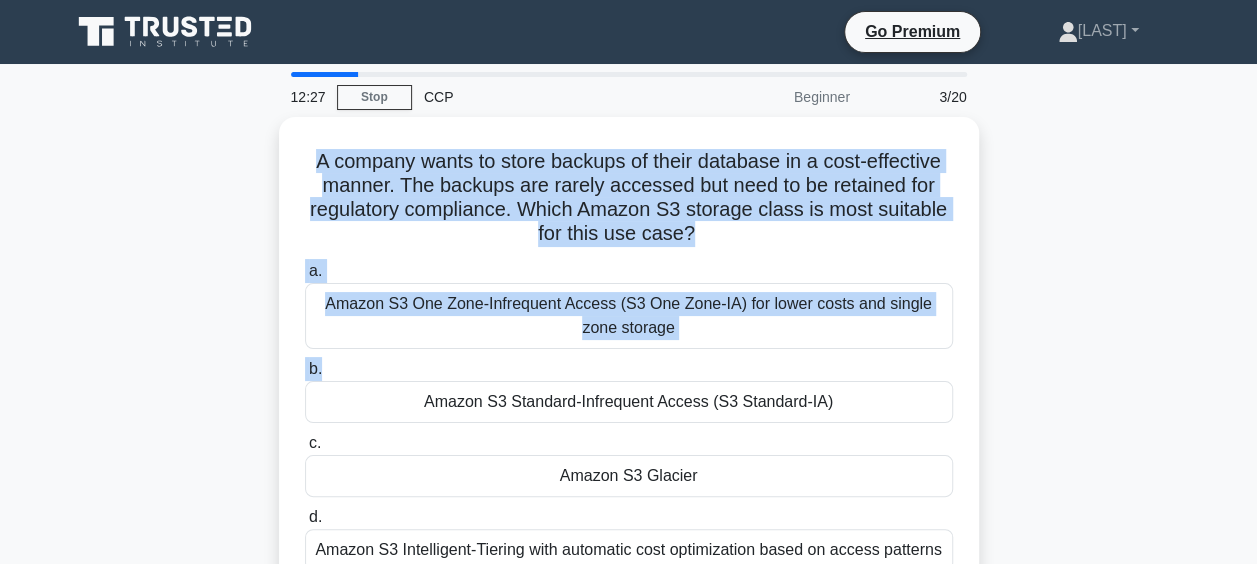 click on "A company wants to store backups of their database in a cost-effective manner. The backups are rarely accessed but need to be retained for regulatory compliance. Which Amazon S3 storage class is most suitable for this use case?
.spinner_0XTQ{transform-origin:center;animation:spinner_y6GP .75s linear infinite}@keyframes spinner_y6GP{100%{transform:rotate(360deg)}}
a.
b. c." at bounding box center (629, 370) 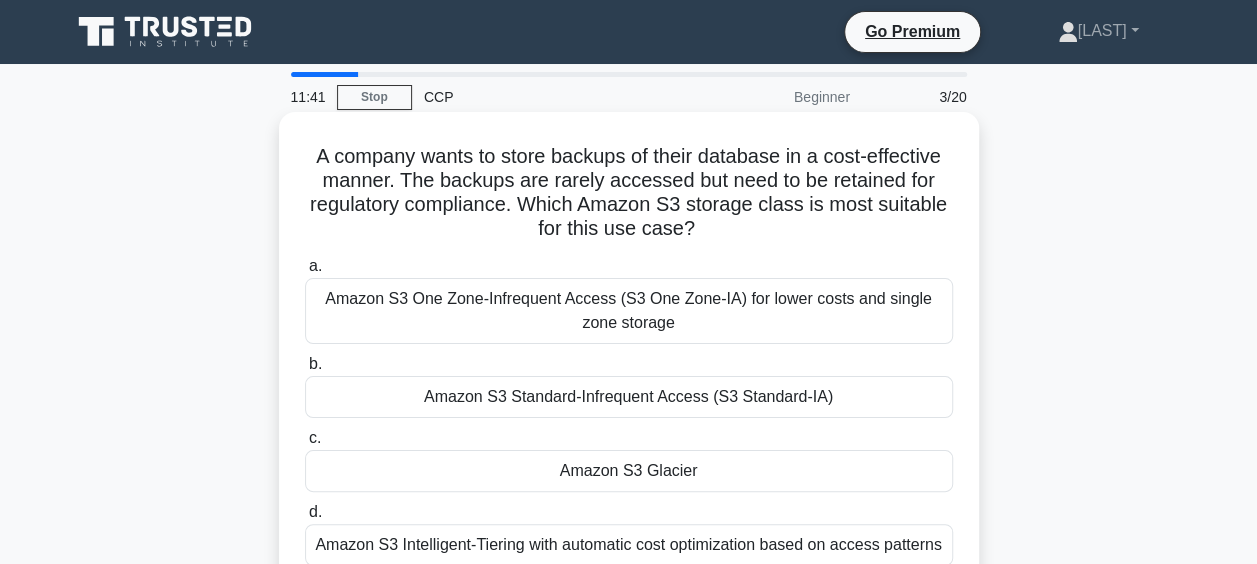 click on "Amazon S3 Glacier" at bounding box center (629, 471) 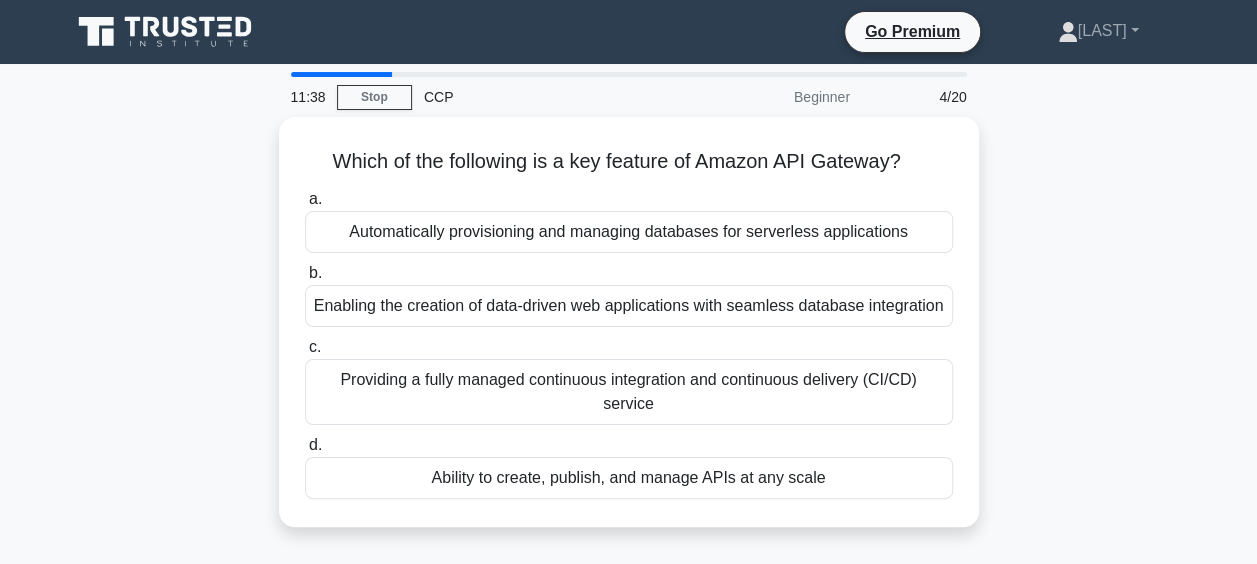 drag, startPoint x: 316, startPoint y: 152, endPoint x: 902, endPoint y: 514, distance: 688.7961 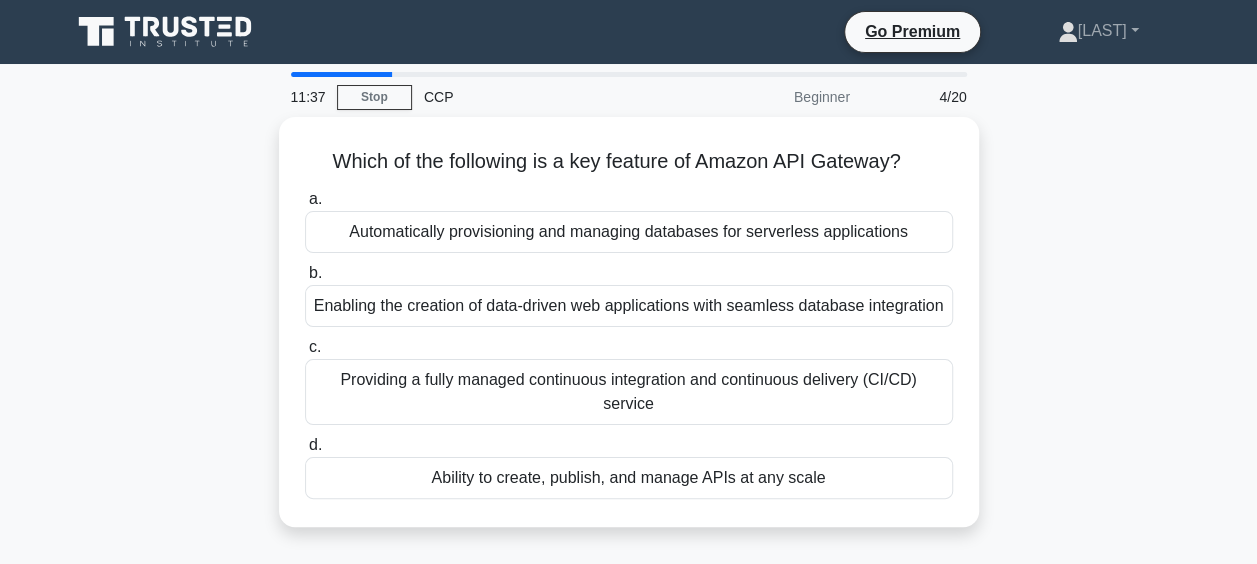 copy on "Which of the following is a key feature of Amazon API Gateway?
.spinner_0XTQ{transform-origin:center;animation:spinner_y6GP .75s linear infinite}@keyframes spinner_y6GP{100%{transform:rotate(360deg)}}
a.
Automatically provisioning and managing databases for serverless applications
b.
Enabling the creation of data-driven web applications with seamless database integration
c.
Providing a fully managed continuous integration and continuous delivery (CI/CD) service
d.
Ability to create, publish, and manage APIs at any scale" 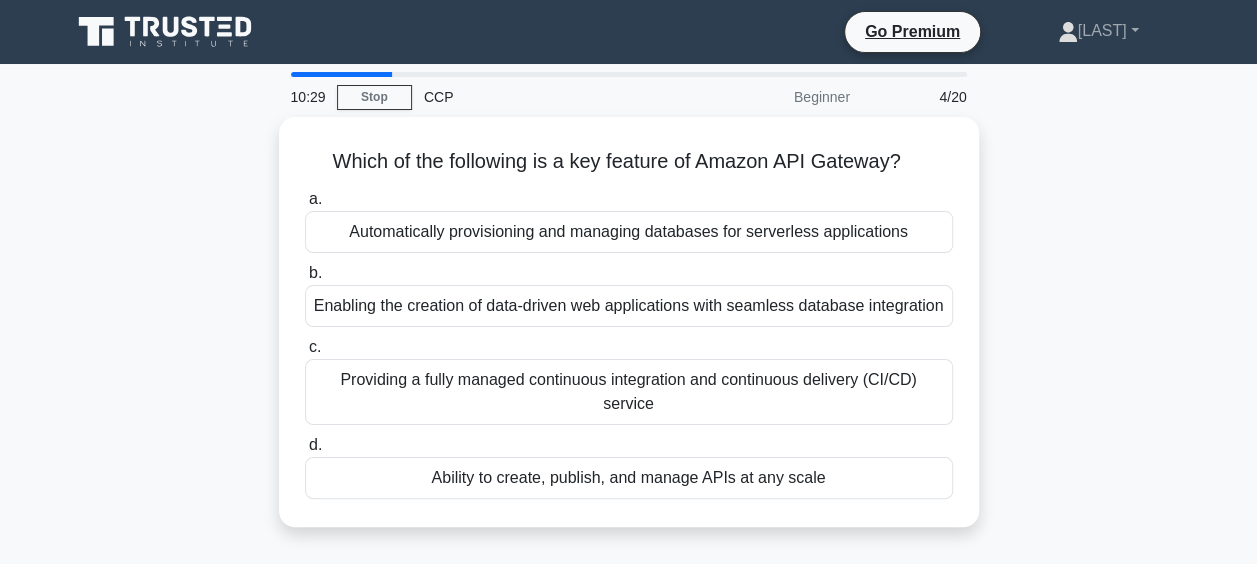 click on "Which of the following is a key feature of Amazon API Gateway?
.spinner_0XTQ{transform-origin:center;animation:spinner_y6GP .75s linear infinite}@keyframes spinner_y6GP{100%{transform:rotate(360deg)}}
a.
Automatically provisioning and managing databases for serverless applications
b. c. d." at bounding box center (629, 334) 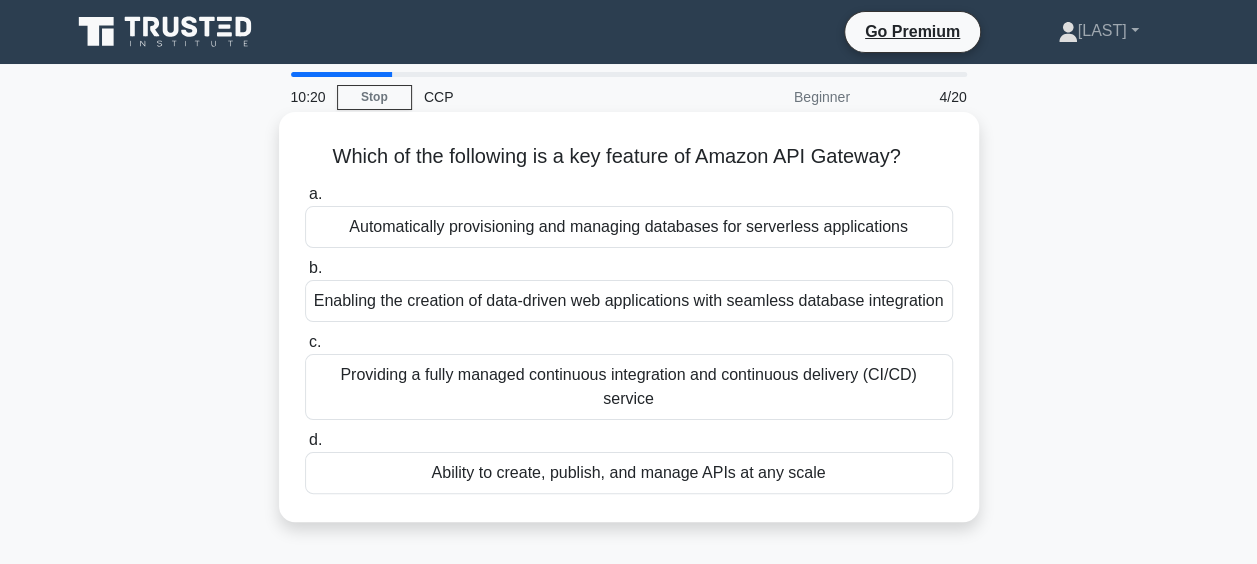 click on "Ability to create, publish, and manage APIs at any scale" at bounding box center [629, 473] 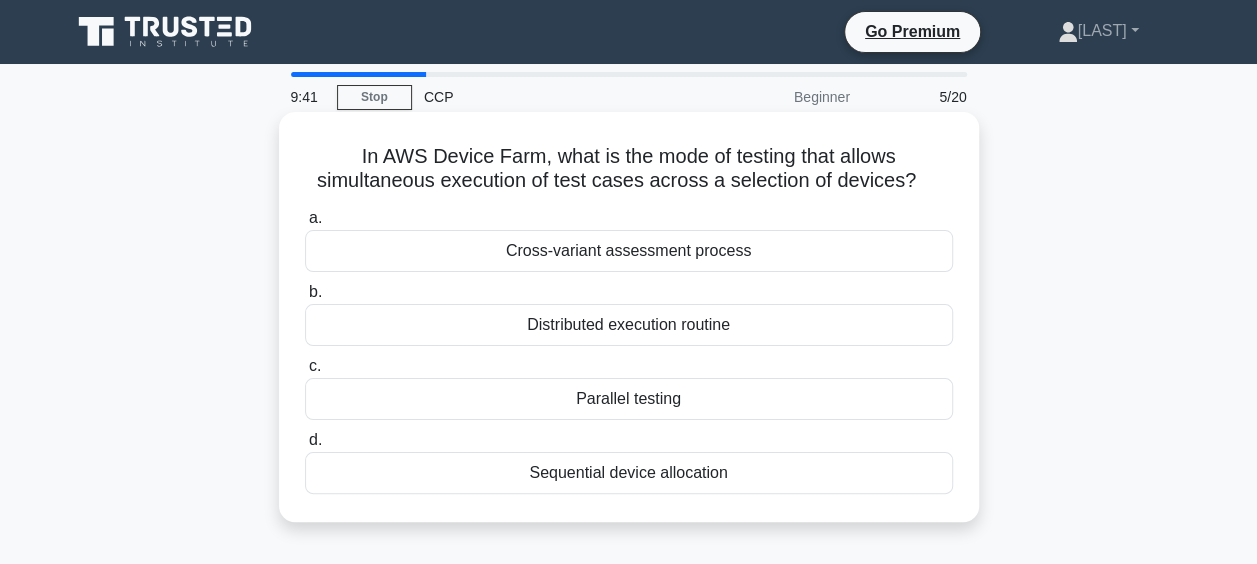 drag, startPoint x: 348, startPoint y: 154, endPoint x: 808, endPoint y: 498, distance: 574.4006 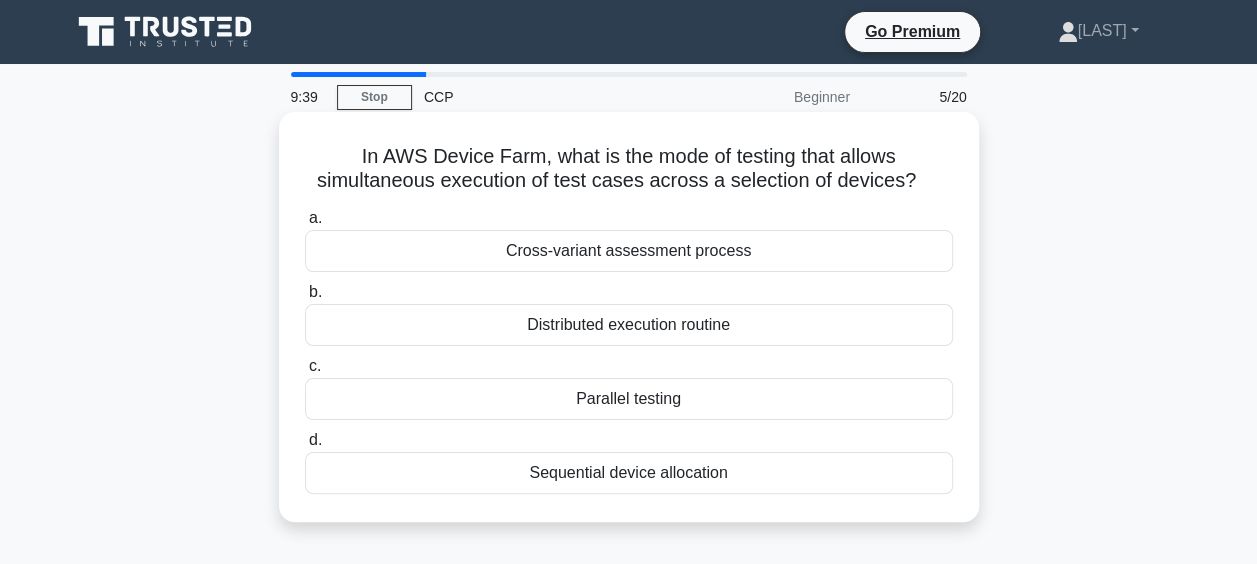 copy on "In AWS Device Farm, what is the mode of testing that allows simultaneous execution of test cases across a selection of devices?
.spinner_0XTQ{transform-origin:center;animation:spinner_y6GP .75s linear infinite}@keyframes spinner_y6GP{100%{transform:rotate(360deg)}}
a.
Cross-variant assessment process
b.
Distributed execution routine
c.
Parallel testing
d.
Sequential device allocation" 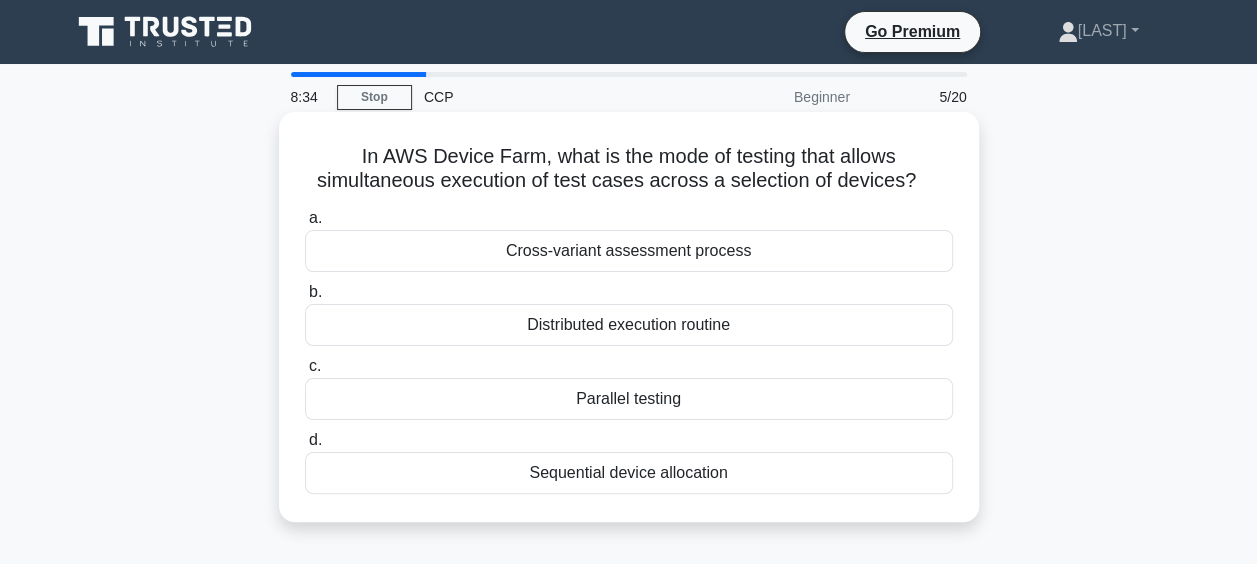 click on "Parallel testing" at bounding box center [629, 399] 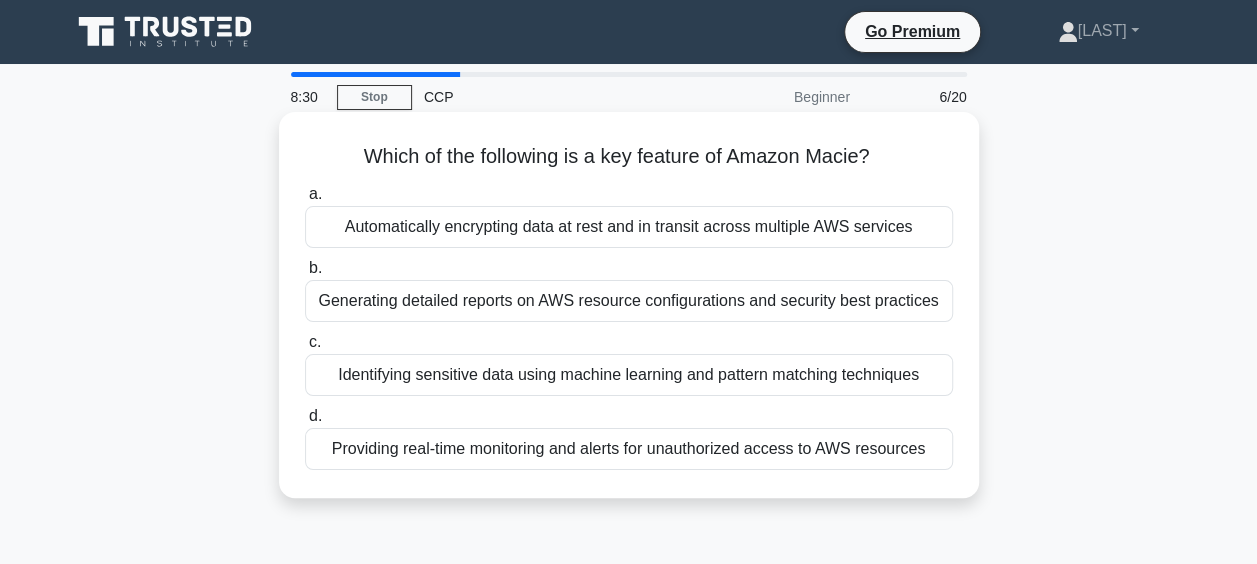 drag, startPoint x: 352, startPoint y: 144, endPoint x: 927, endPoint y: 454, distance: 653.24194 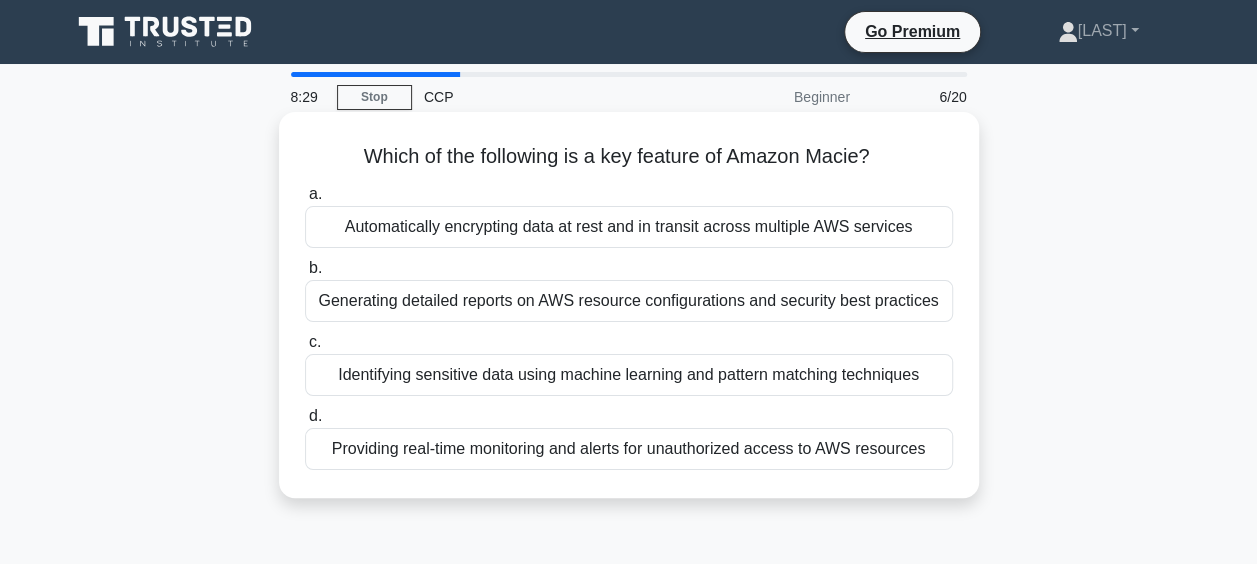 copy on "Which of the following is a key feature of Amazon Macie?
.spinner_0XTQ{transform-origin:center;animation:spinner_y6GP .75s linear infinite}@keyframes spinner_y6GP{100%{transform:rotate(360deg)}}
a.
Automatically encrypting data at rest and in transit across multiple AWS services
b.
Generating detailed reports on AWS resource configurations and security best practices
c.
Identifying sensitive data using machine learning and pattern matching techniques
d.
Providing real-time monitoring and alerts for unauthorized access to AWS resources" 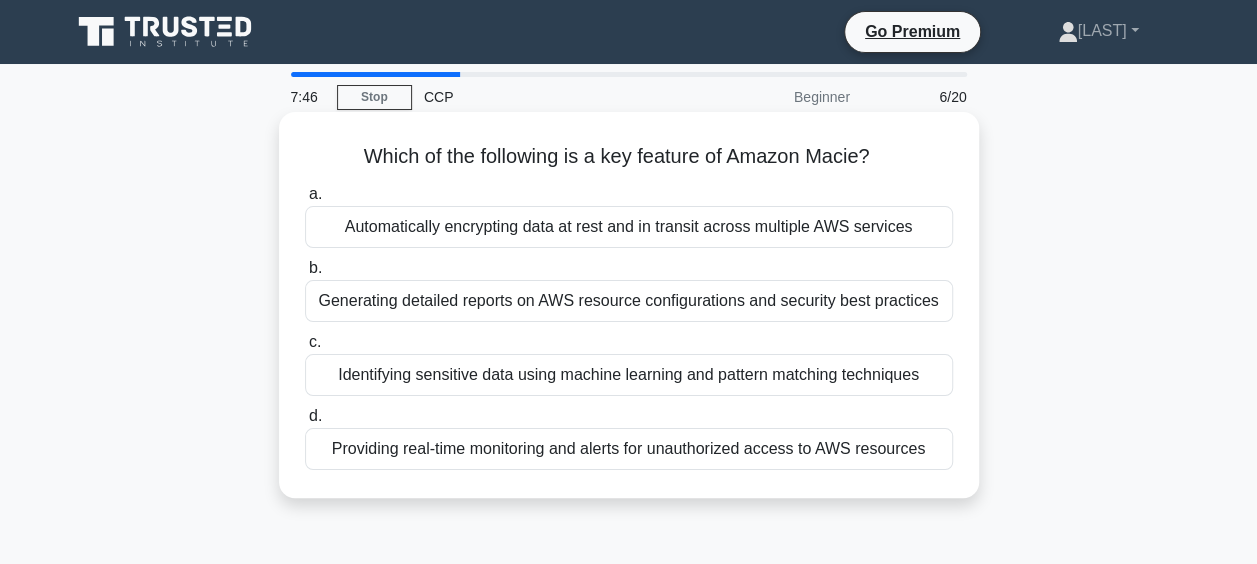 click on "Identifying sensitive data using machine learning and pattern matching techniques" at bounding box center [629, 375] 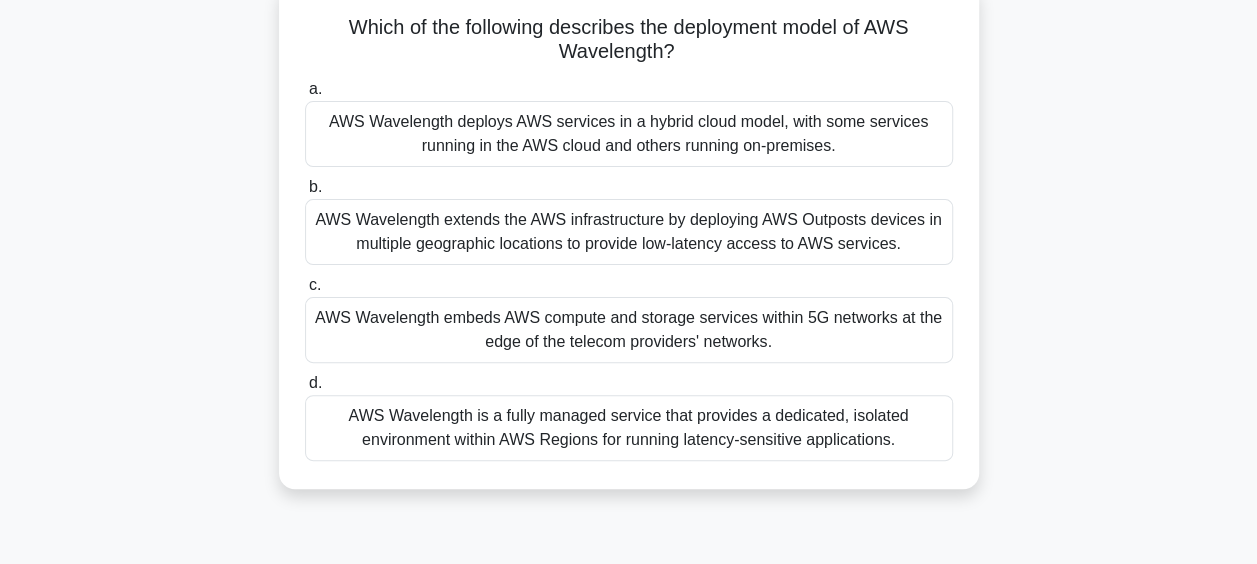 scroll, scrollTop: 138, scrollLeft: 0, axis: vertical 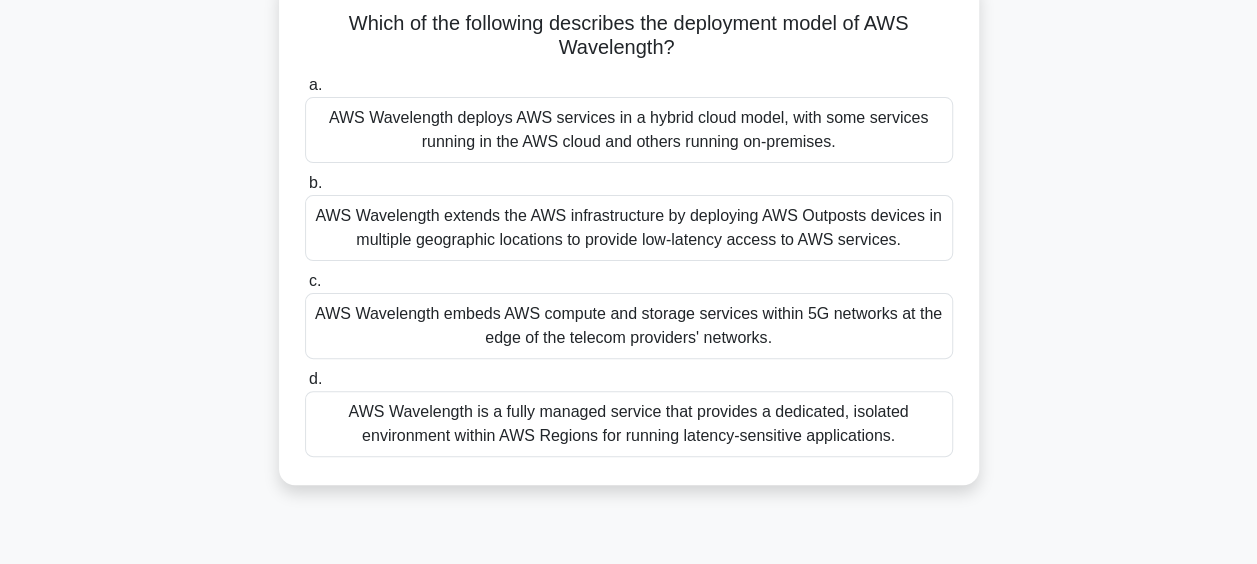 drag, startPoint x: 331, startPoint y: 152, endPoint x: 1001, endPoint y: 448, distance: 732.47253 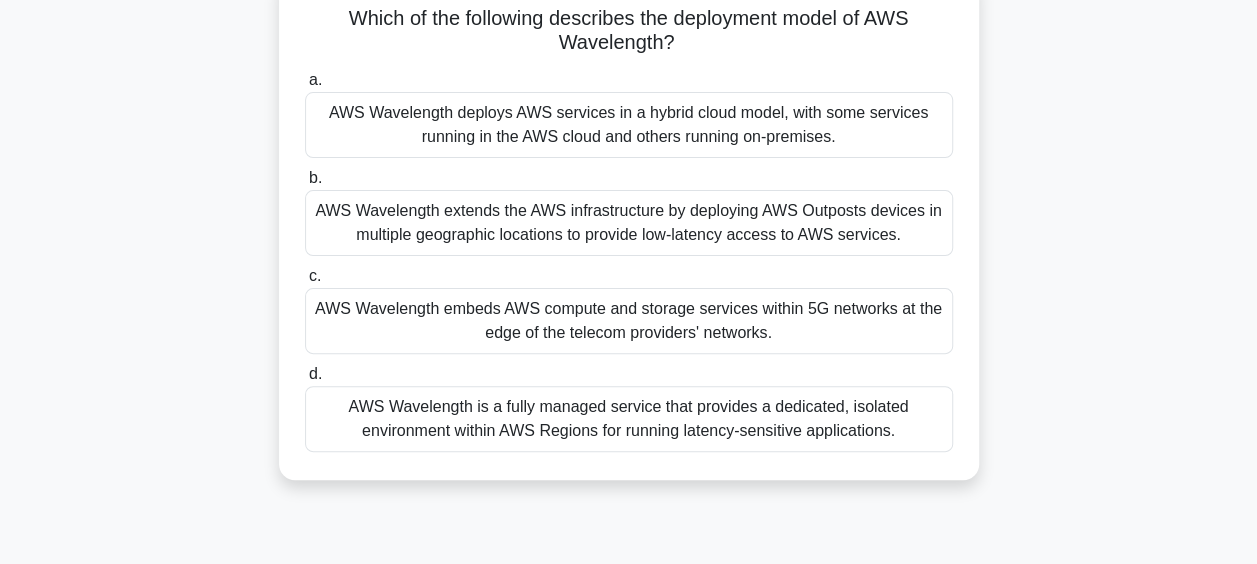 click on "AWS Wavelength embeds AWS compute and storage services within 5G networks at the edge of the telecom providers' networks." at bounding box center (629, 321) 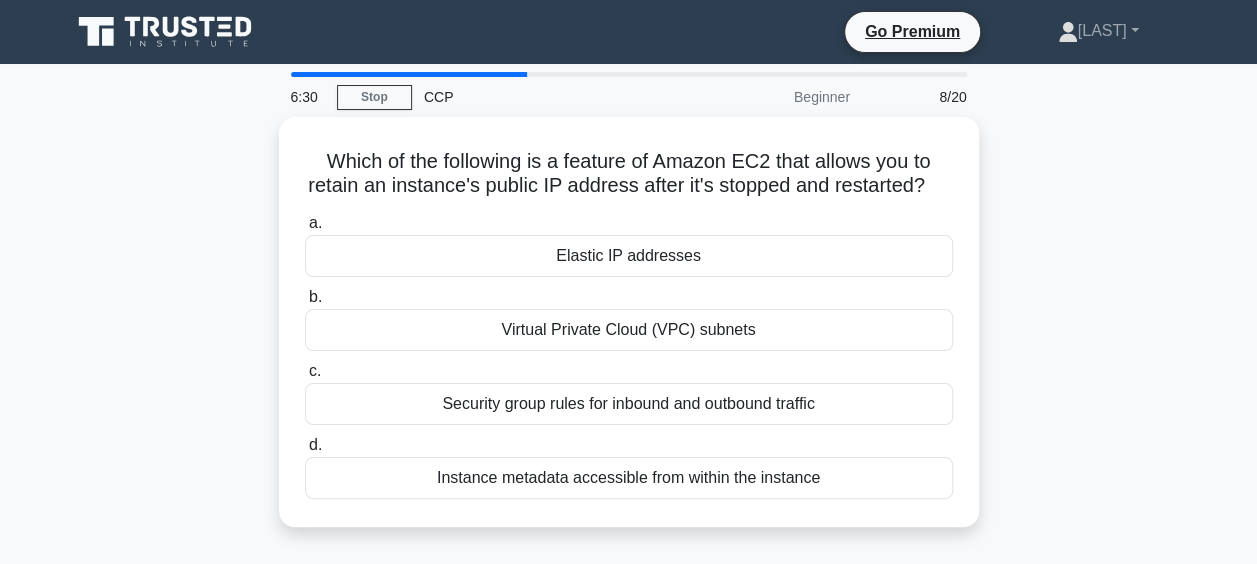 scroll, scrollTop: 100, scrollLeft: 0, axis: vertical 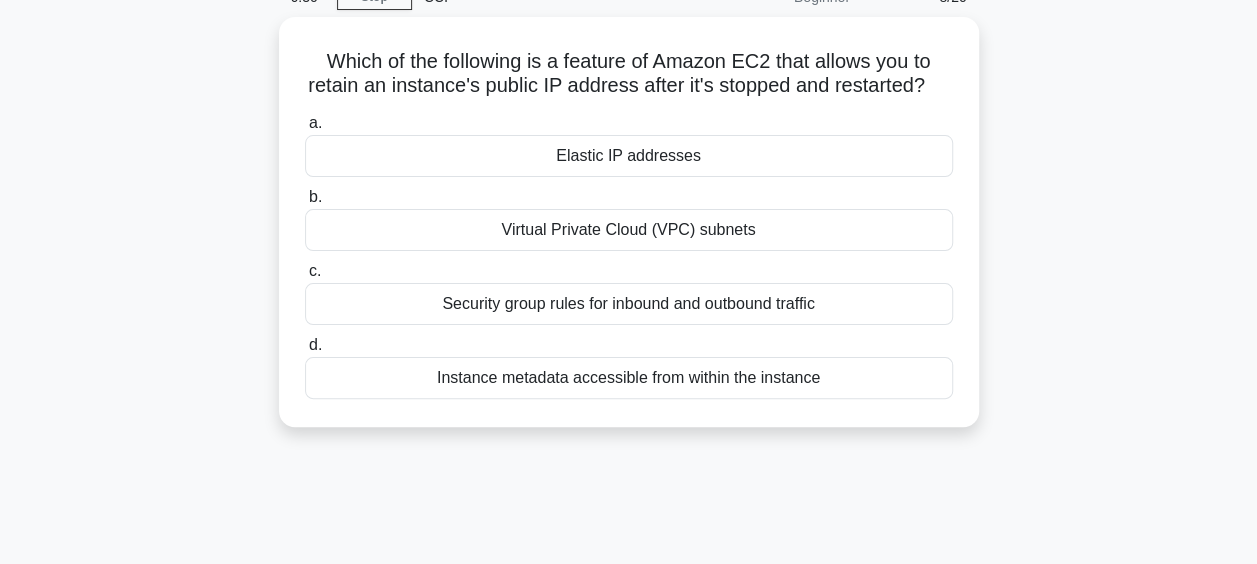 drag, startPoint x: 317, startPoint y: 18, endPoint x: 982, endPoint y: 567, distance: 862.3375 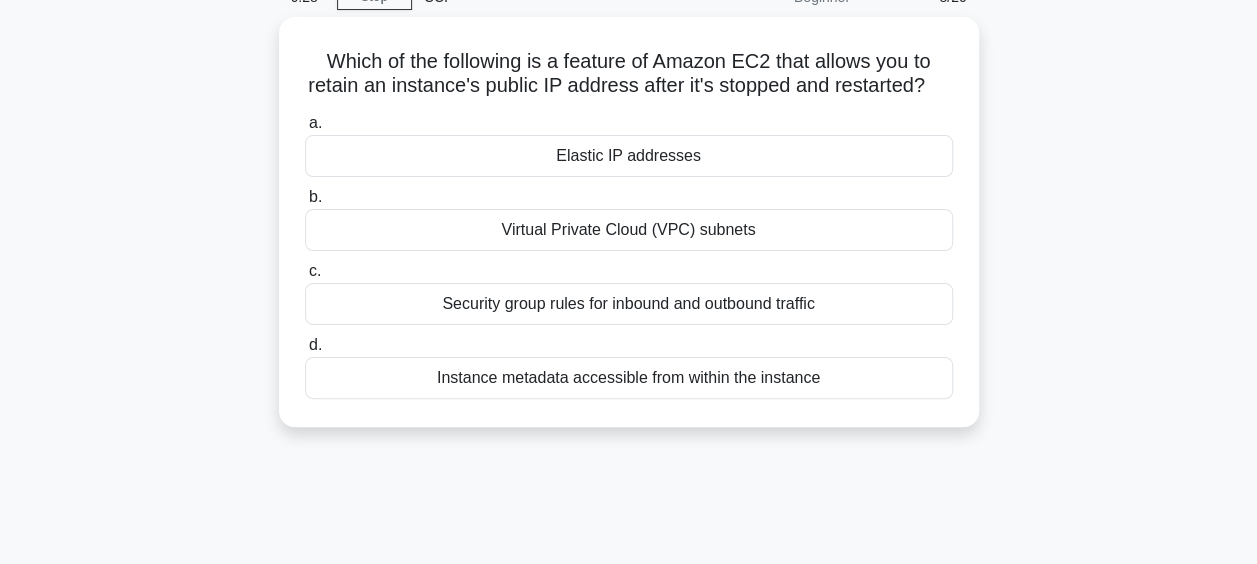 drag, startPoint x: 982, startPoint y: 567, endPoint x: 1072, endPoint y: 257, distance: 322.80026 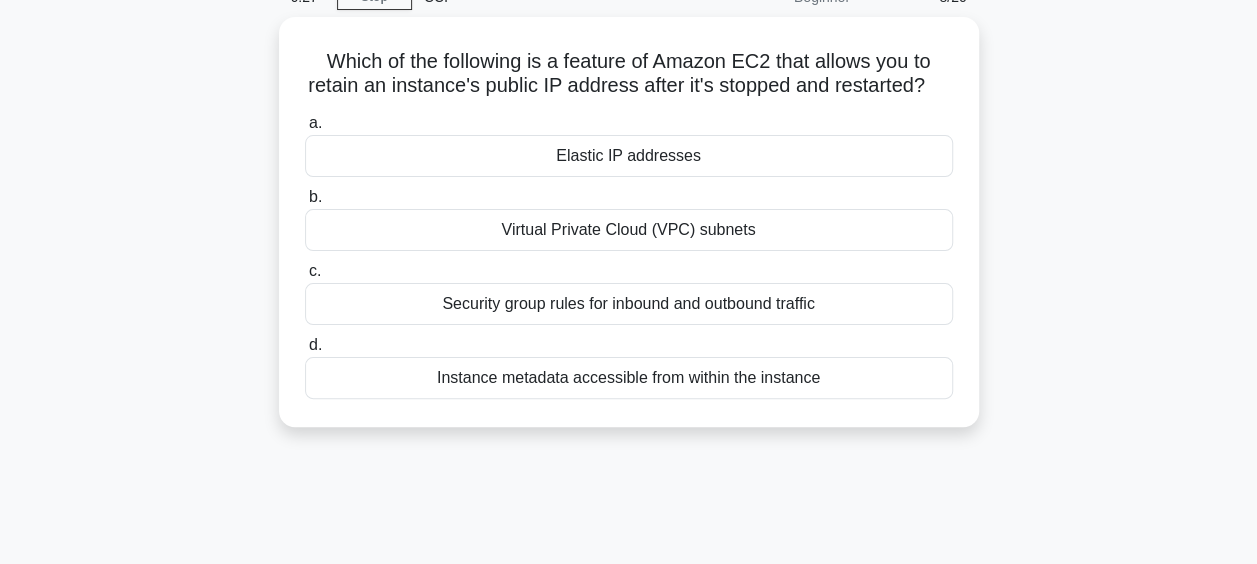 click on "Which of the following is a feature of Amazon EC2 that allows you to retain an instance's public IP address after it's stopped and restarted?
.spinner_0XTQ{transform-origin:center;animation:spinner_y6GP .75s linear infinite}@keyframes spinner_y6GP{100%{transform:rotate(360deg)}}
a.
Elastic IP addresses
b. c. d." at bounding box center [629, 234] 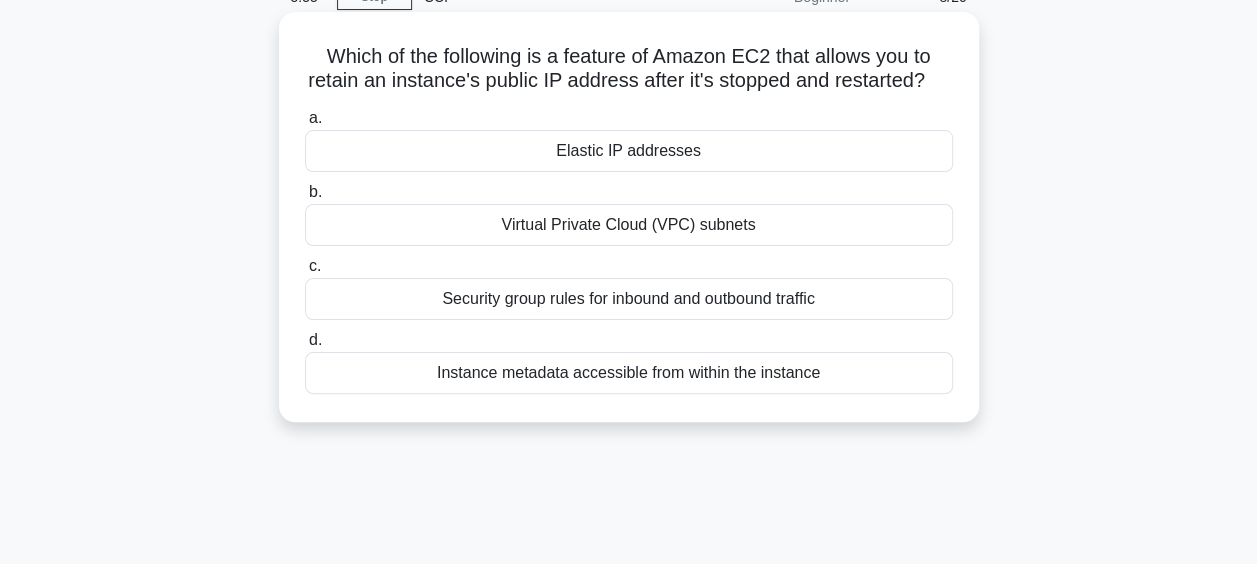 drag, startPoint x: 309, startPoint y: 62, endPoint x: 906, endPoint y: 421, distance: 696.62756 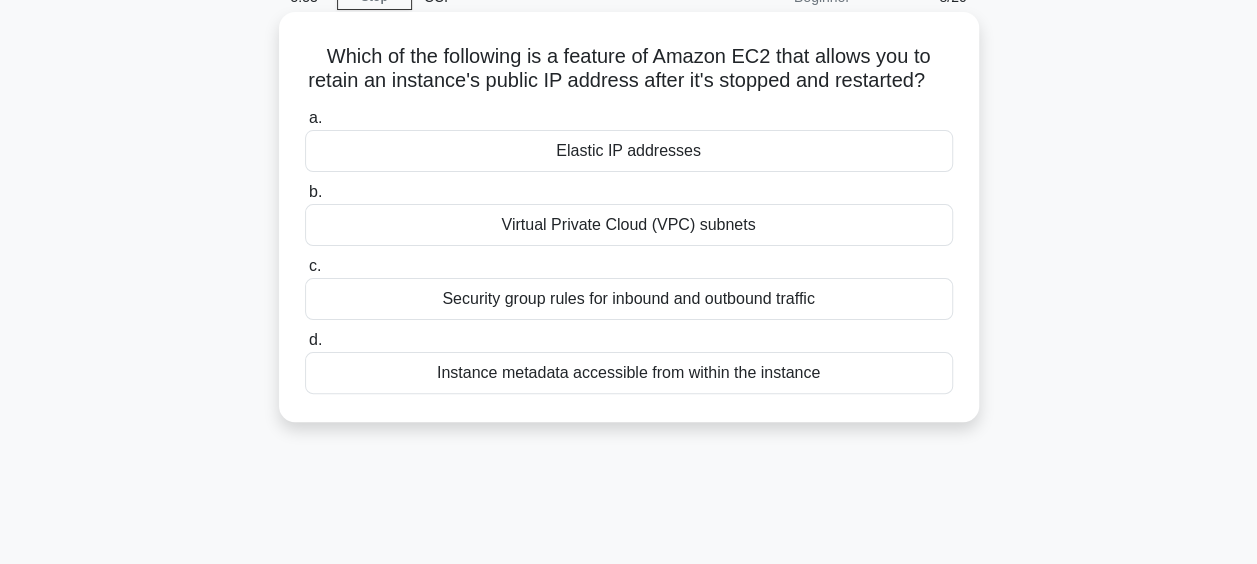 copy on "Which of the following is a feature of Amazon EC2 that allows you to retain an instance's public IP address after it's stopped and restarted?
.spinner_0XTQ{transform-origin:center;animation:spinner_y6GP .75s linear infinite}@keyframes spinner_y6GP{100%{transform:rotate(360deg)}}
a.
Elastic IP addresses
b.
Virtual Private Cloud (VPC) subnets
c.
Security group rules for inbound and outbound traffic
d.
Instance metadata accessible from within the instance" 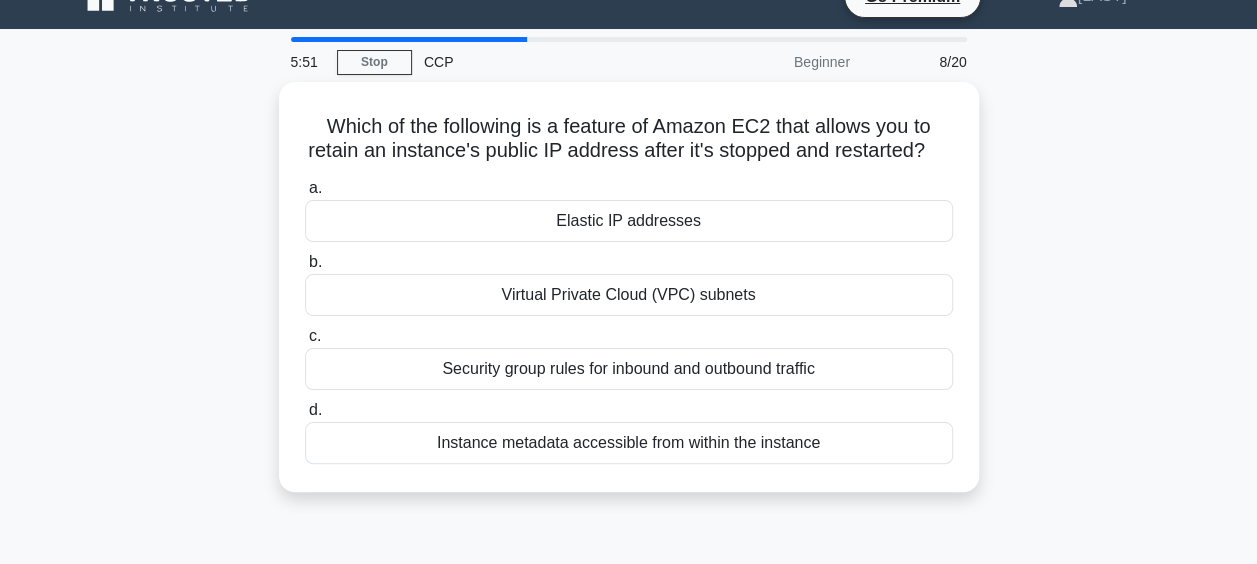 scroll, scrollTop: 31, scrollLeft: 0, axis: vertical 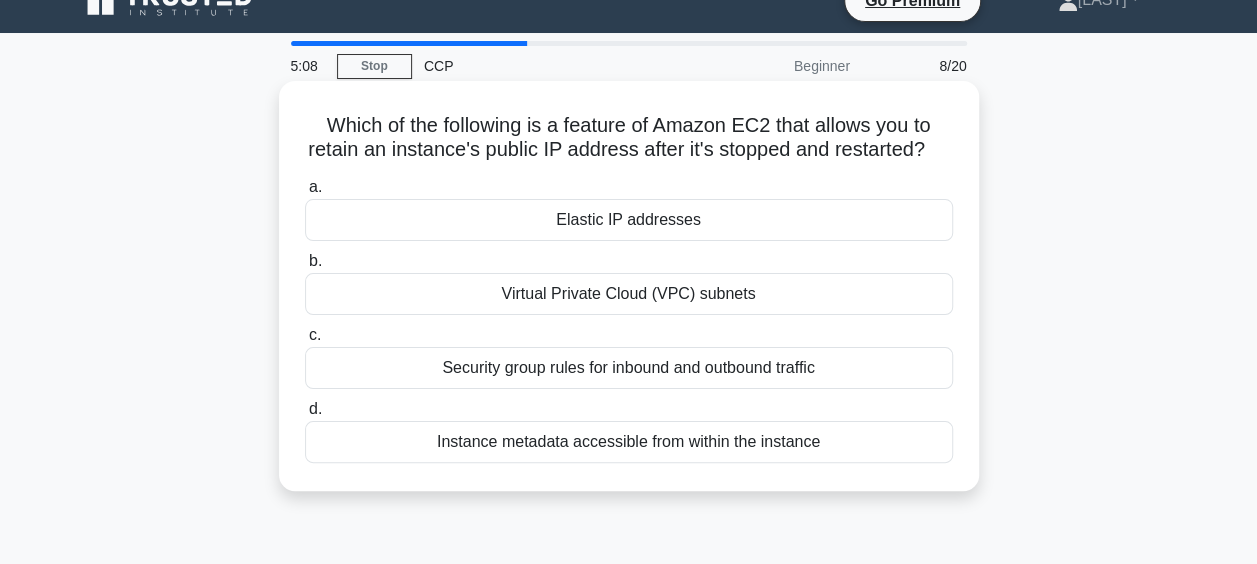 click on "Elastic IP addresses" at bounding box center (629, 220) 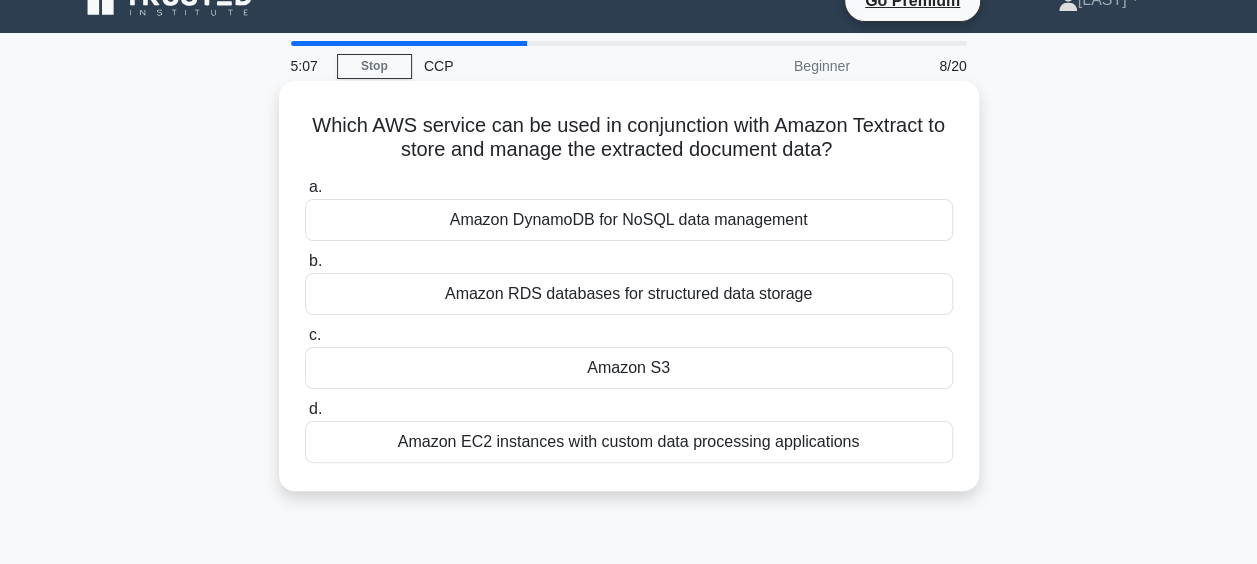 scroll, scrollTop: 0, scrollLeft: 0, axis: both 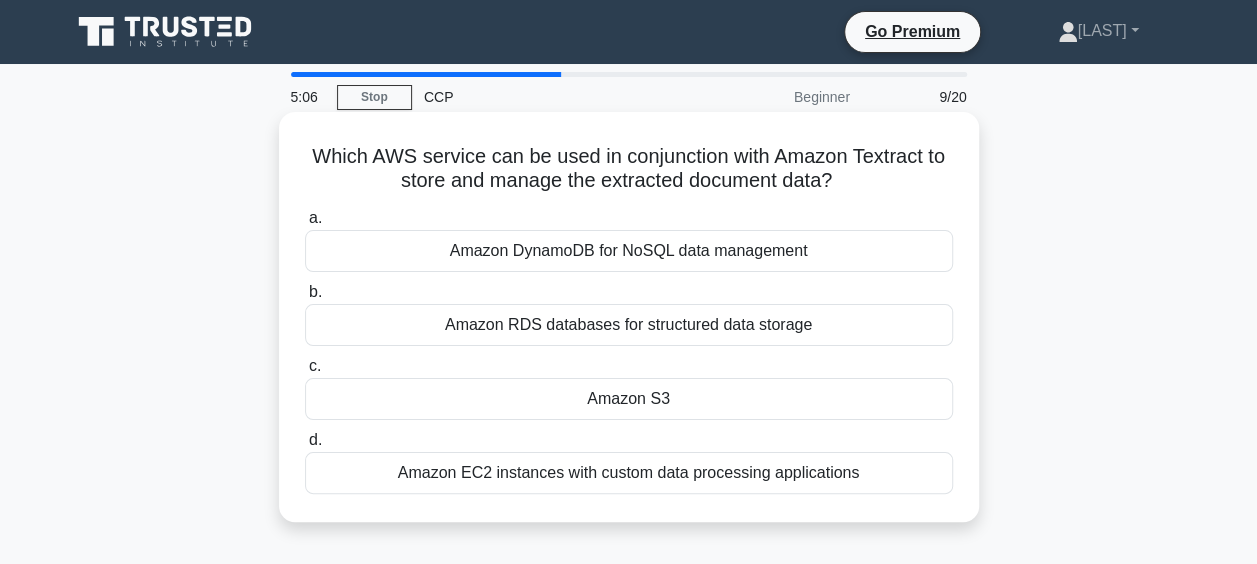 drag, startPoint x: 304, startPoint y: 129, endPoint x: 878, endPoint y: 484, distance: 674.90814 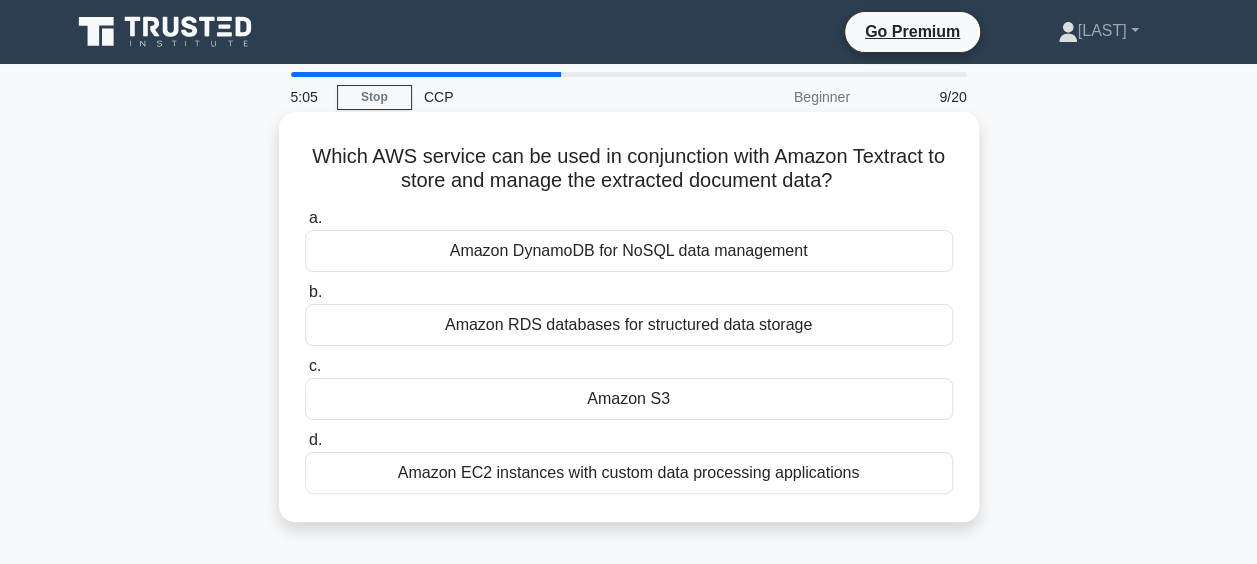copy on "Which AWS service can be used in conjunction with Amazon Textract to store and manage the extracted document data?
.spinner_0XTQ{transform-origin:center;animation:spinner_y6GP .75s linear infinite}@keyframes spinner_y6GP{100%{transform:rotate(360deg)}}
a.
Amazon DynamoDB for NoSQL data management
b.
Amazon RDS databases for structured data storage
c.
Amazon S3
d.
Amazon EC2 instances with custom data processing applications" 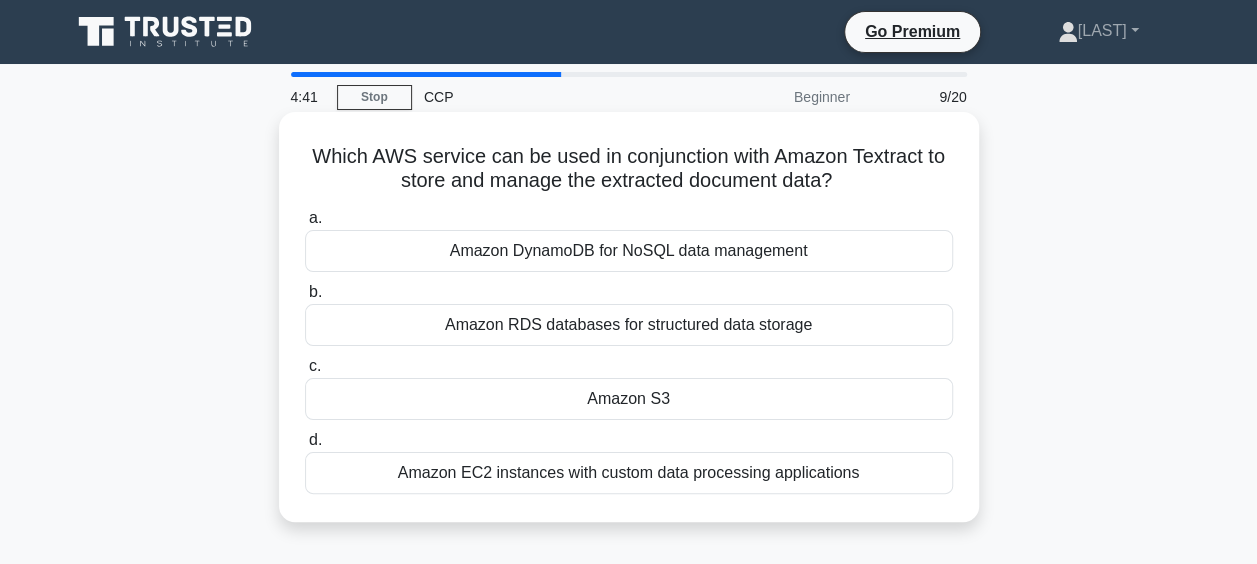 click on "Amazon DynamoDB for NoSQL data management" at bounding box center (629, 251) 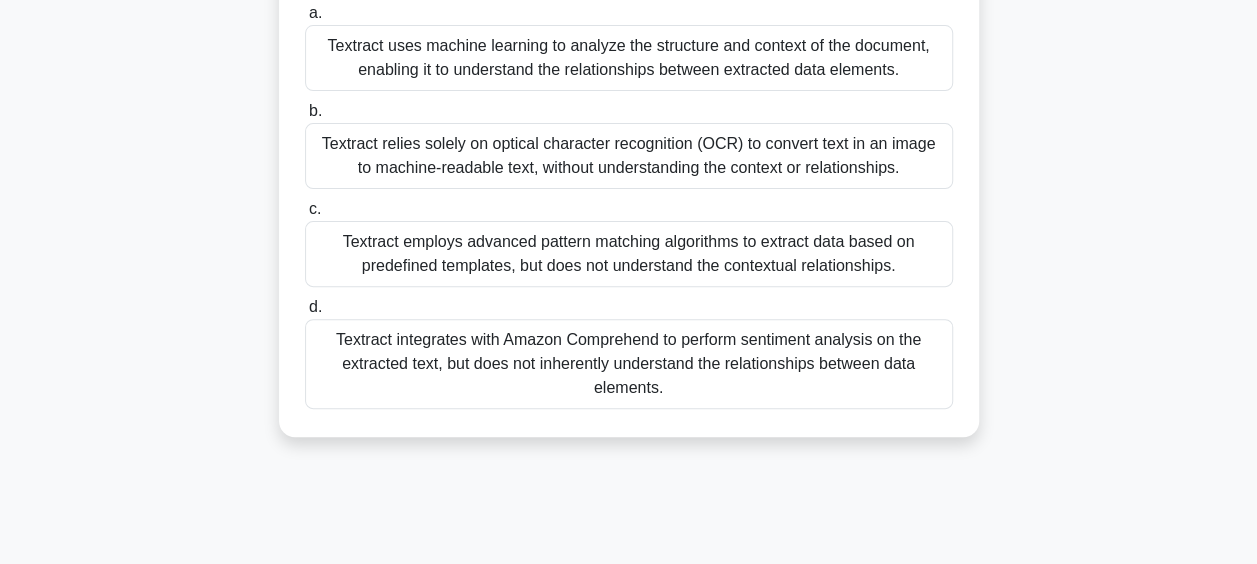 scroll, scrollTop: 516, scrollLeft: 0, axis: vertical 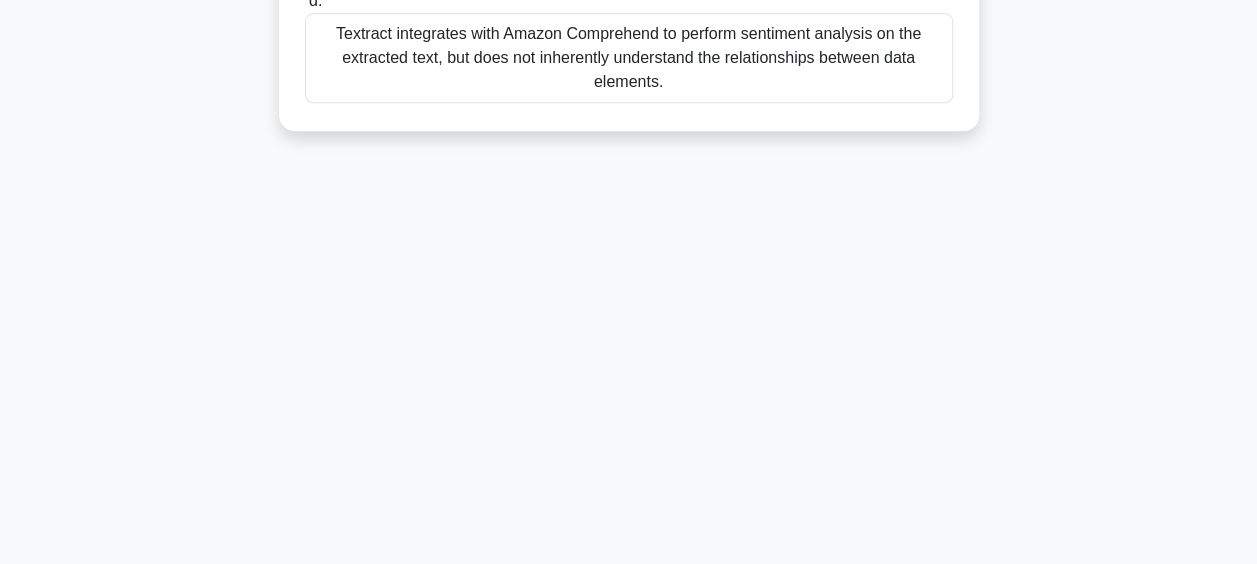 drag, startPoint x: 328, startPoint y: 143, endPoint x: 816, endPoint y: 464, distance: 584.1104 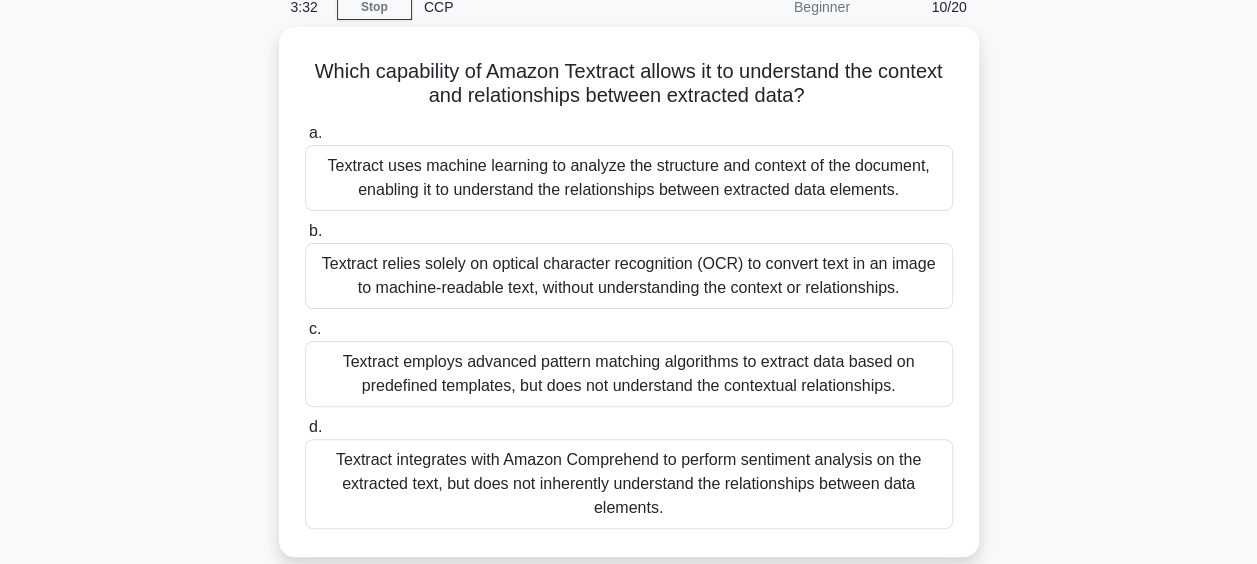 scroll, scrollTop: 44, scrollLeft: 0, axis: vertical 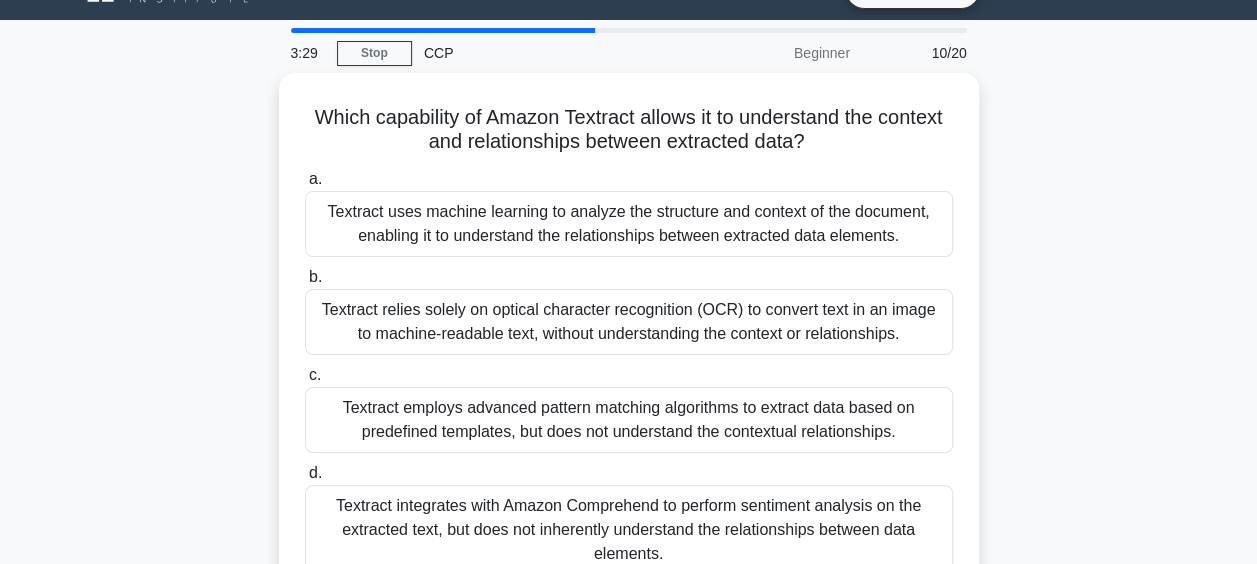 click on "Which capability of Amazon Textract allows it to understand the context and relationships between extracted data?
.spinner_0XTQ{transform-origin:center;animation:spinner_y6GP .75s linear infinite}@keyframes spinner_y6GP{100%{transform:rotate(360deg)}}
a.
b.
c." at bounding box center (629, 350) 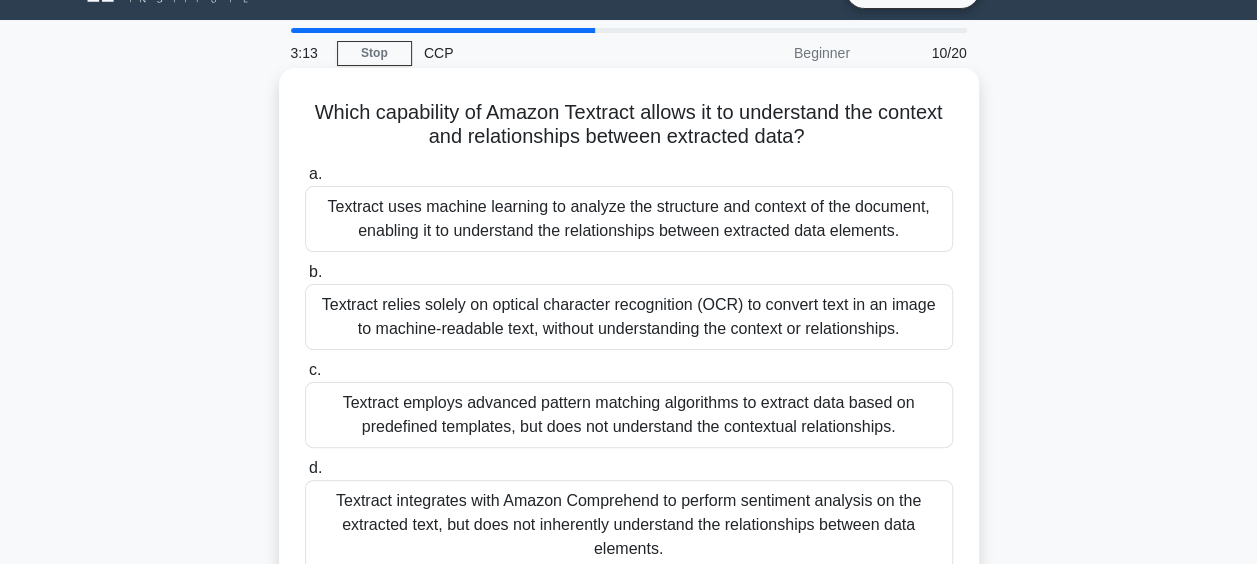 click on "Textract uses machine learning to analyze the structure and context of the document, enabling it to understand the relationships between extracted data elements." at bounding box center [629, 219] 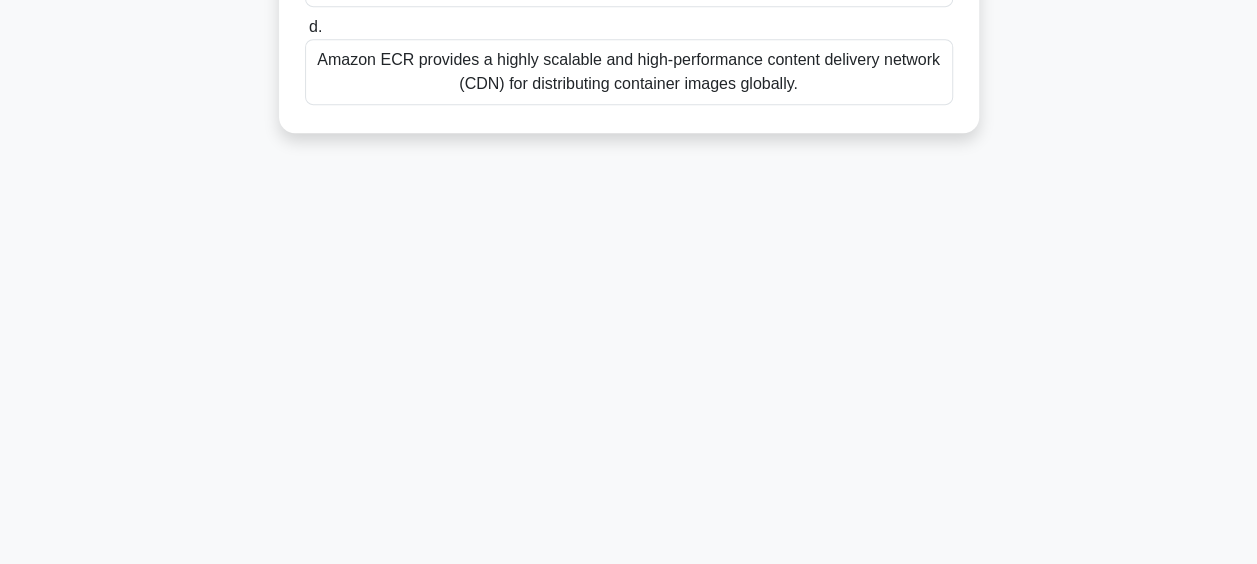 scroll, scrollTop: 516, scrollLeft: 0, axis: vertical 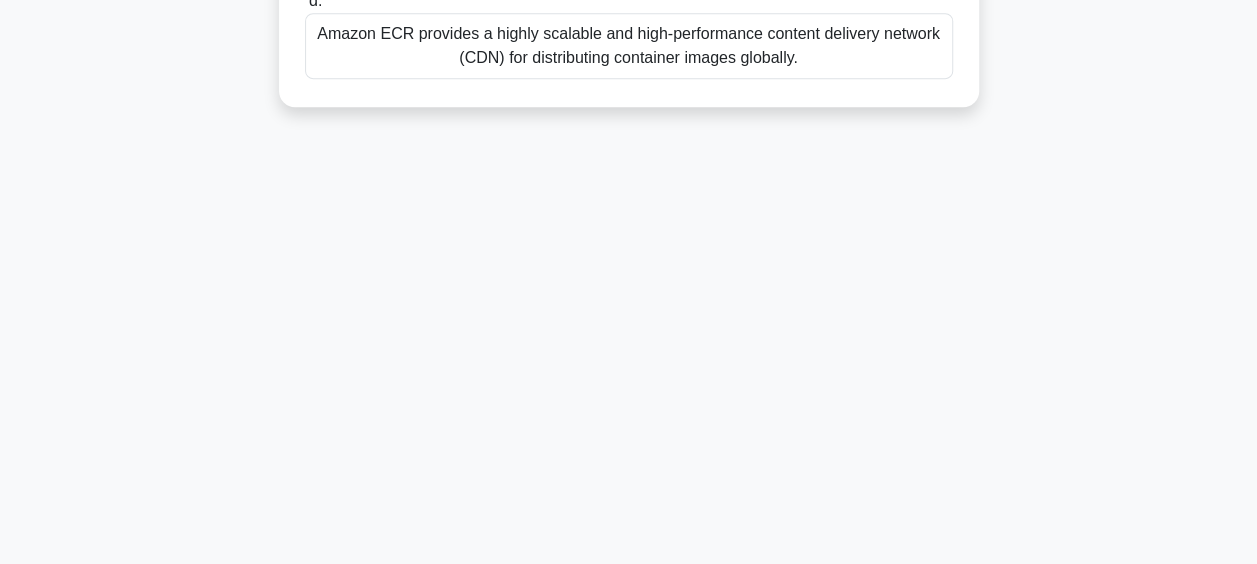 drag, startPoint x: 332, startPoint y: 117, endPoint x: 800, endPoint y: 293, distance: 500 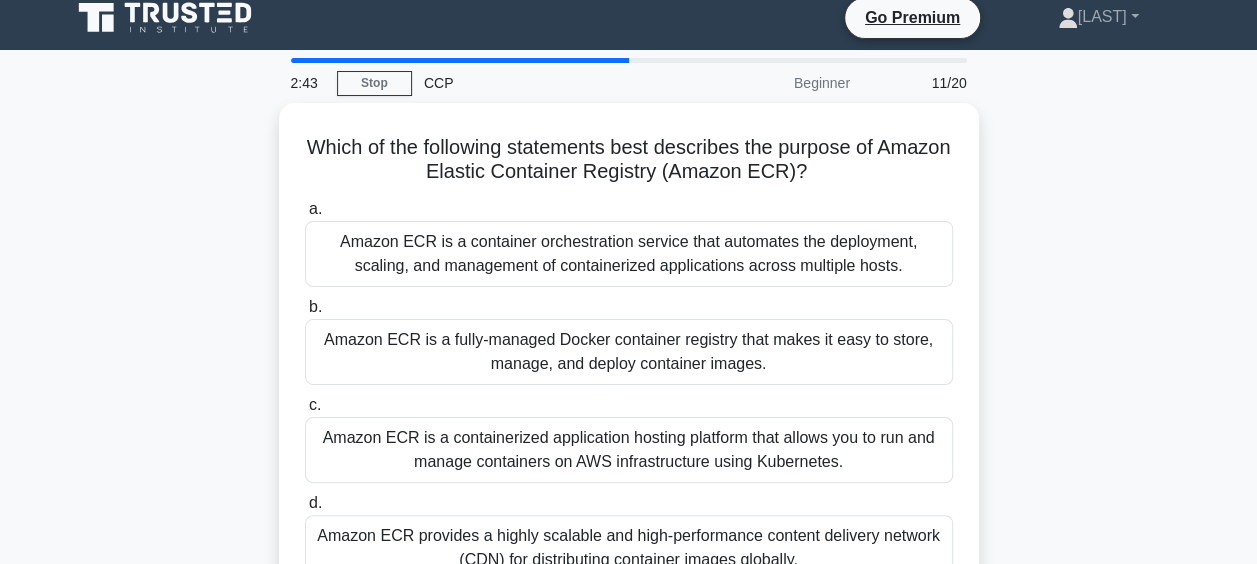 scroll, scrollTop: 5, scrollLeft: 0, axis: vertical 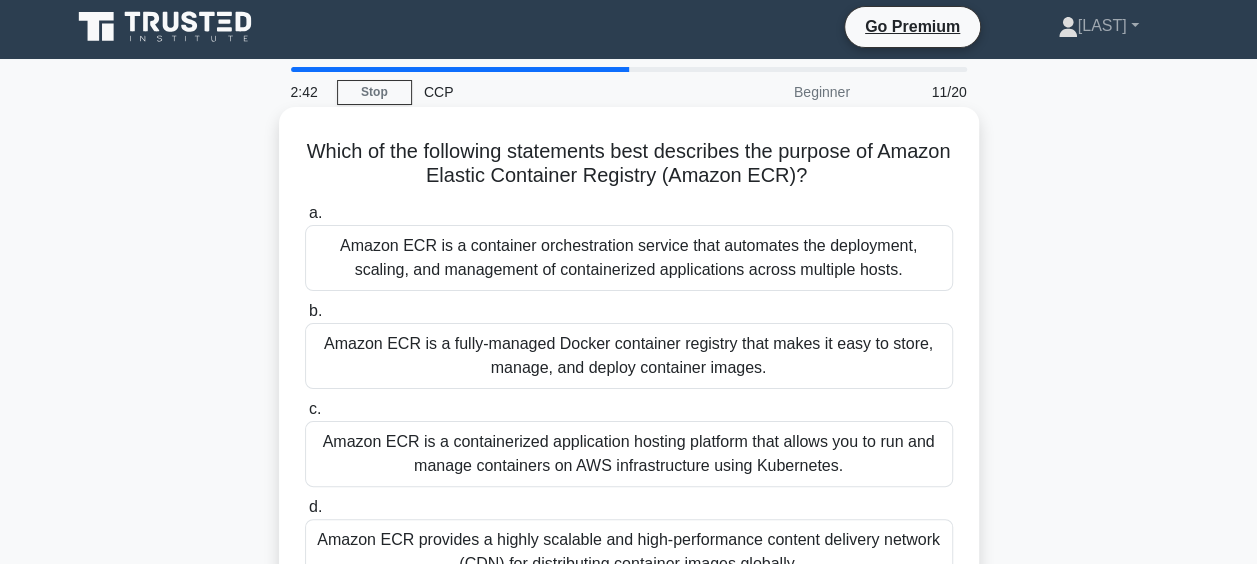 click on "Amazon ECR is a fully-managed Docker container registry that makes it easy to store, manage, and deploy container images." at bounding box center (629, 356) 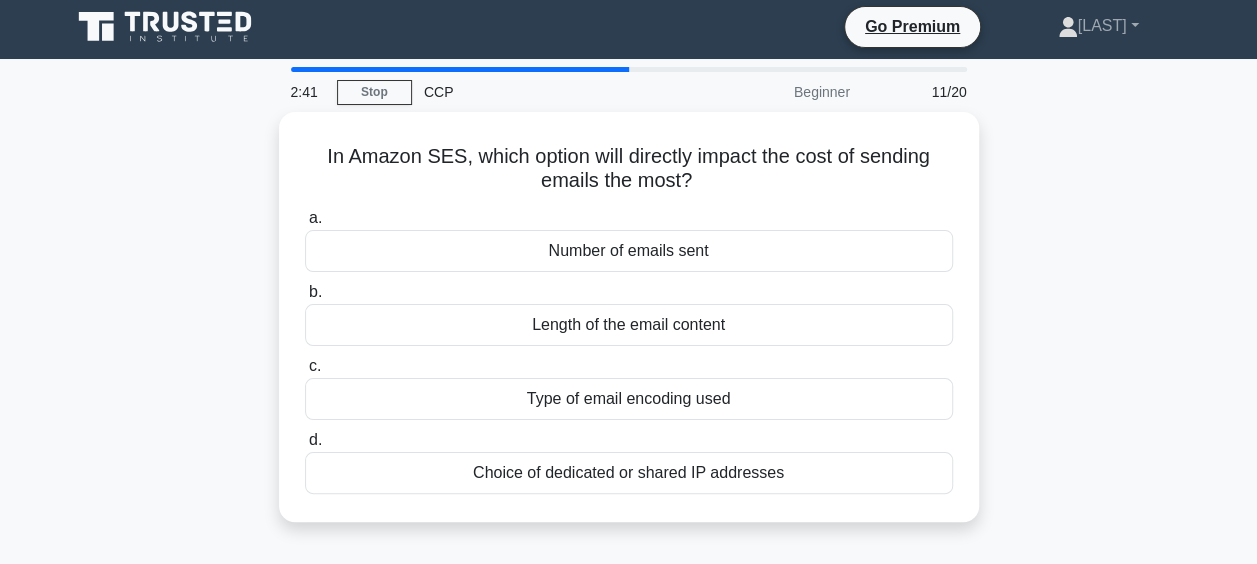 scroll, scrollTop: 0, scrollLeft: 0, axis: both 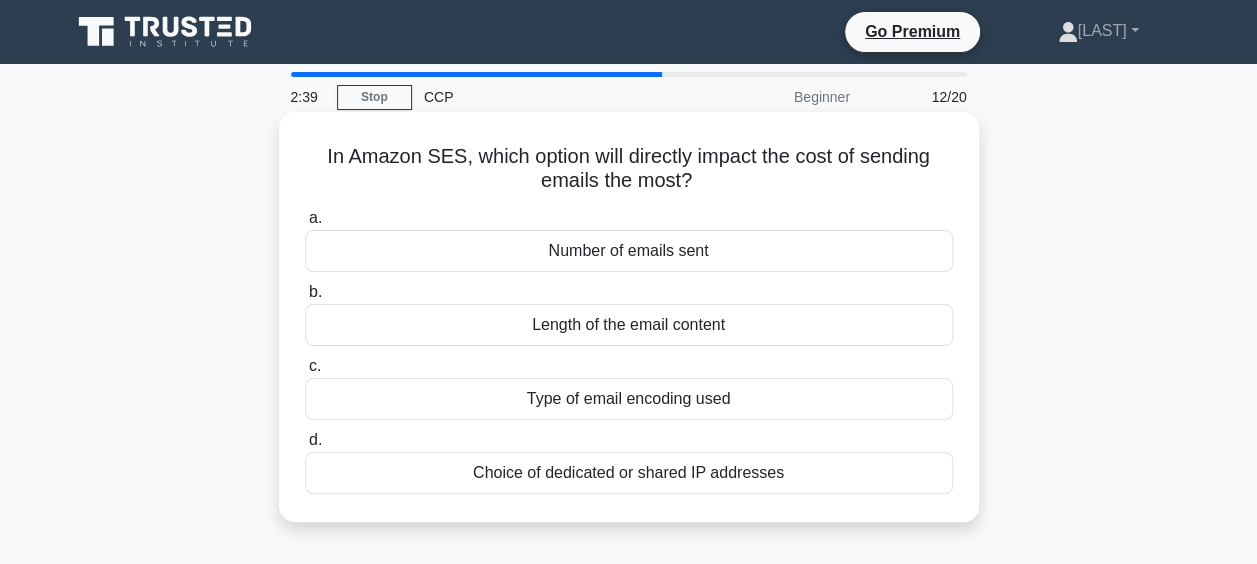 drag, startPoint x: 316, startPoint y: 150, endPoint x: 808, endPoint y: 489, distance: 597.48224 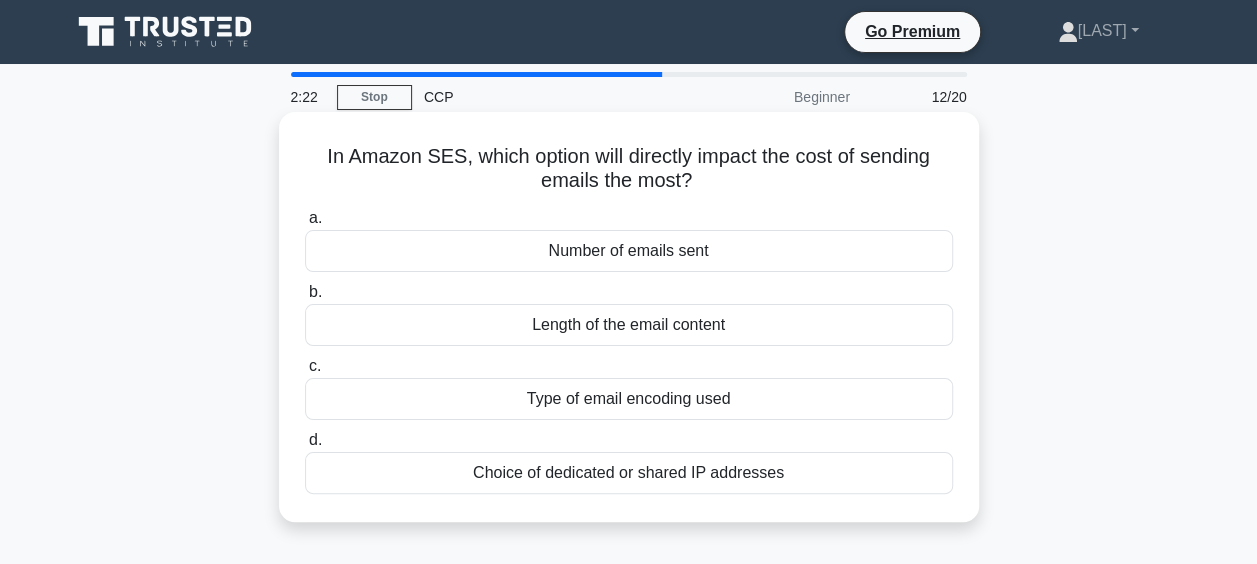 click on "Number of emails sent" at bounding box center (629, 251) 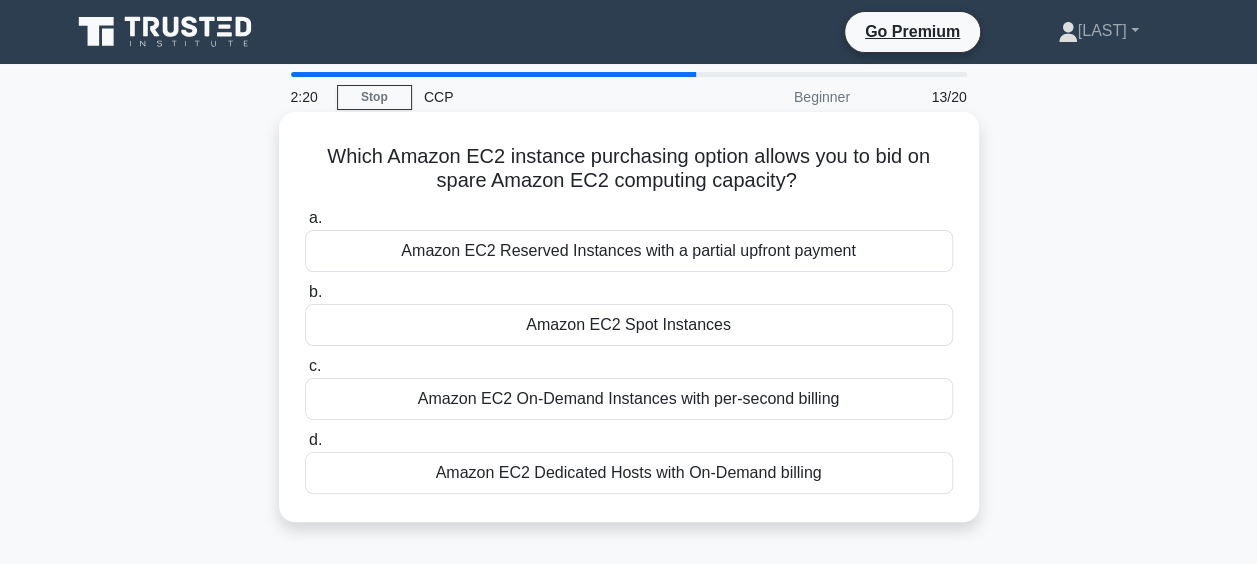 drag, startPoint x: 304, startPoint y: 130, endPoint x: 850, endPoint y: 514, distance: 667.5118 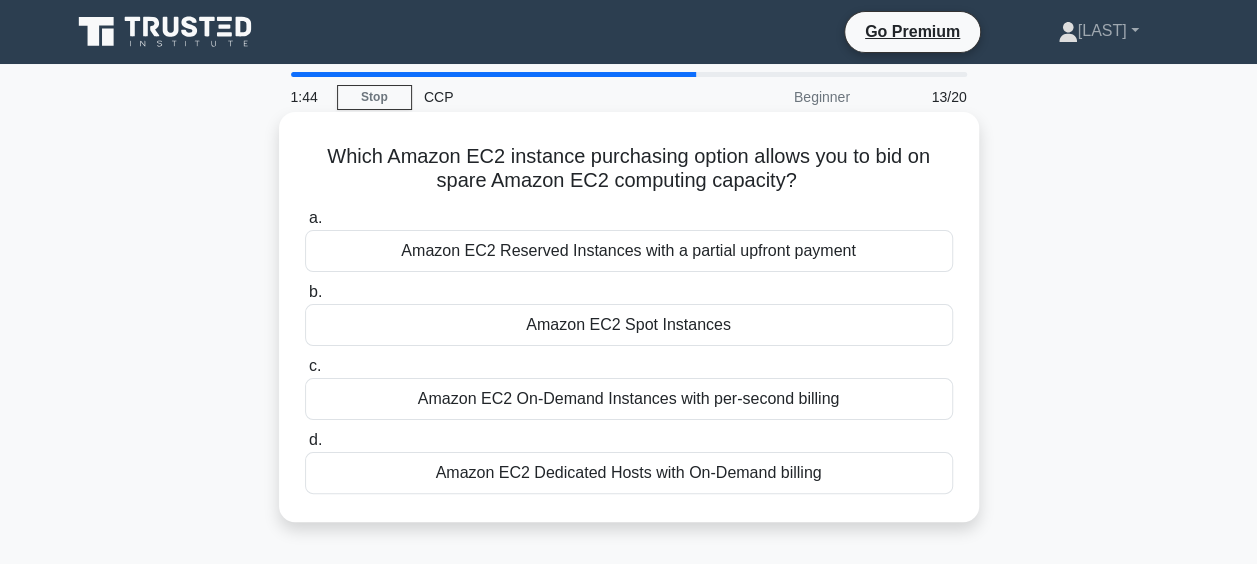click on "Amazon EC2 Spot Instances" at bounding box center [629, 325] 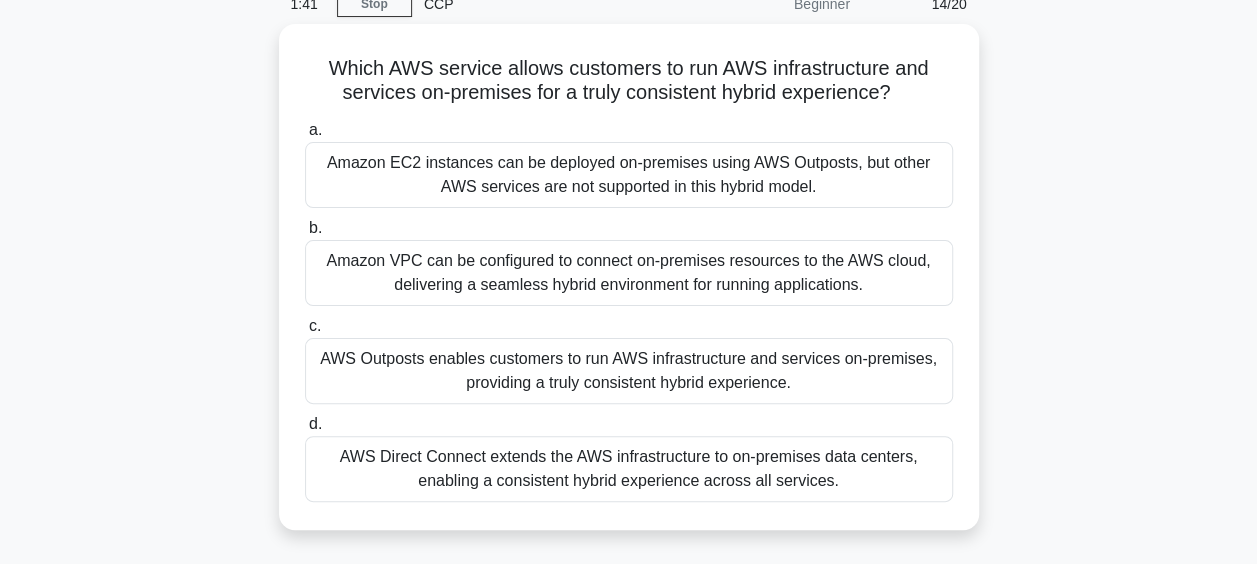 scroll, scrollTop: 516, scrollLeft: 0, axis: vertical 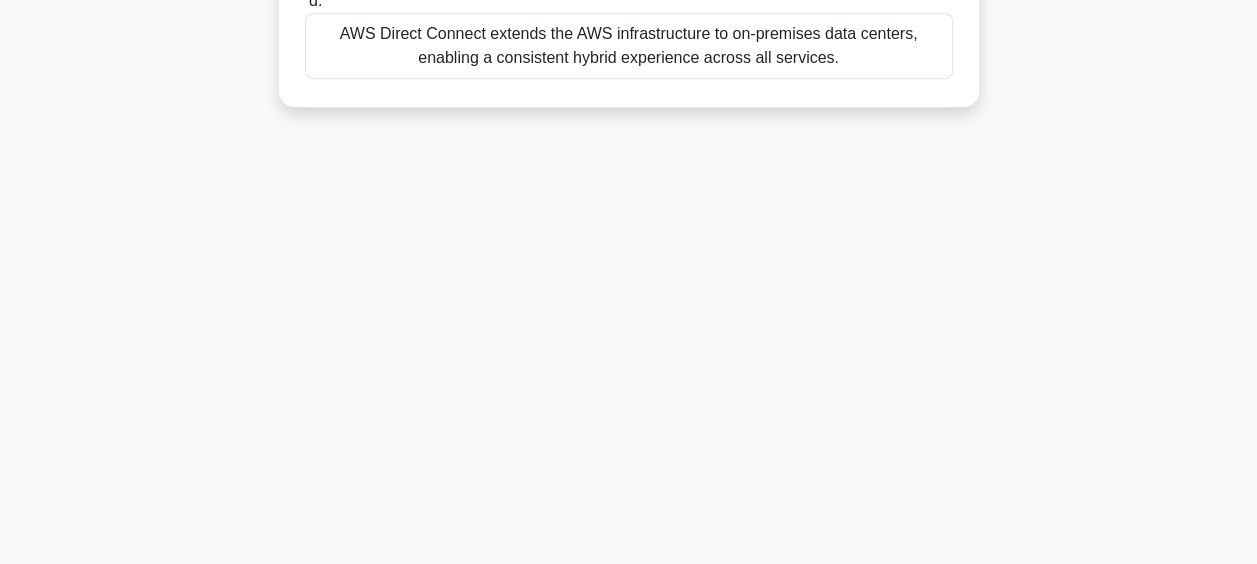 drag, startPoint x: 315, startPoint y: 158, endPoint x: 929, endPoint y: 334, distance: 638.72687 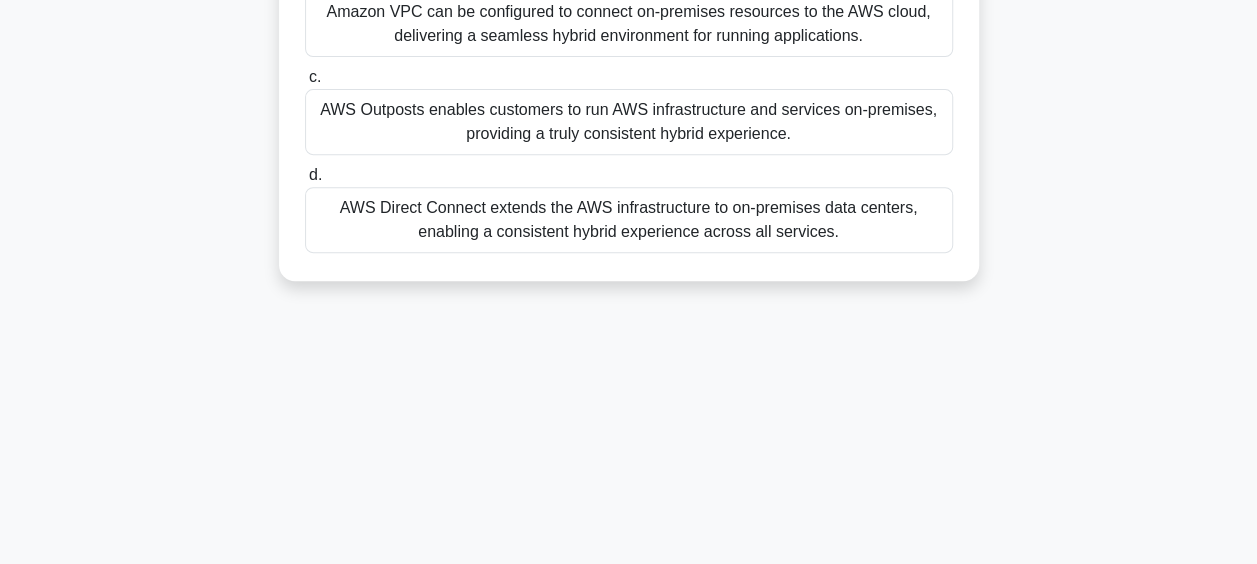 scroll, scrollTop: 341, scrollLeft: 0, axis: vertical 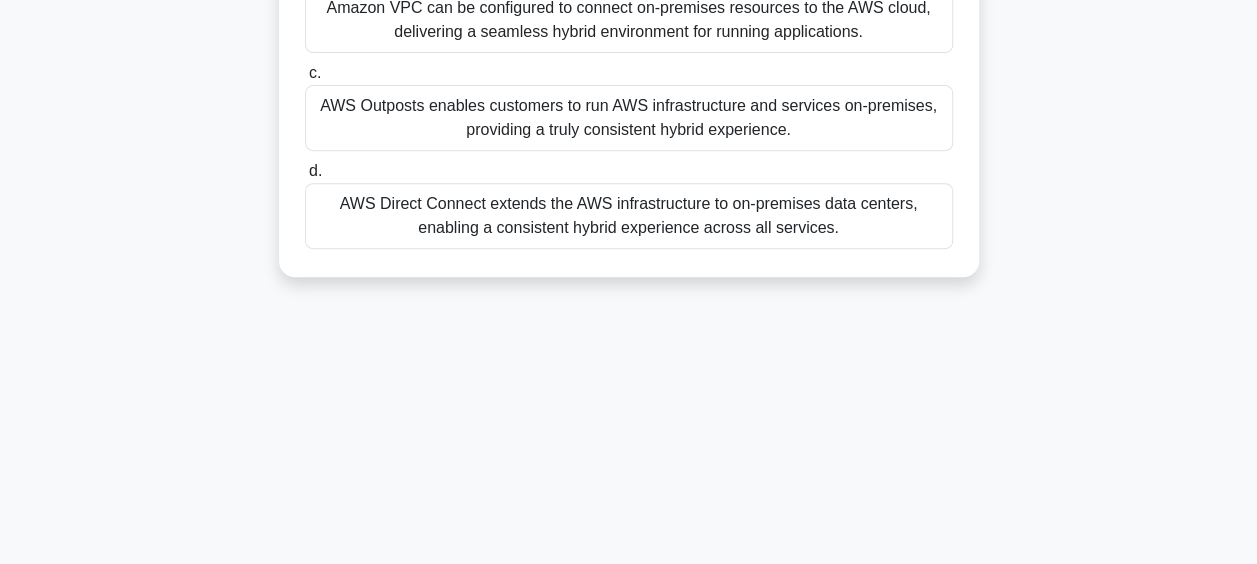 click on "c.
AWS Outposts enables customers to run AWS infrastructure and services on-premises, providing a truly consistent hybrid experience." at bounding box center (629, 106) 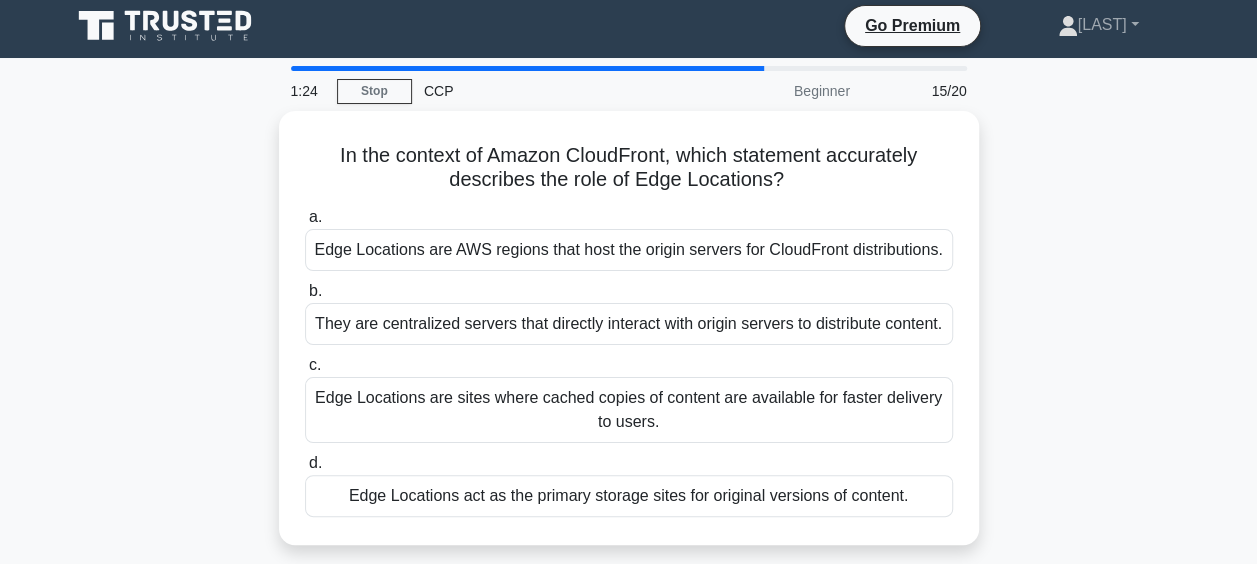 scroll, scrollTop: 0, scrollLeft: 0, axis: both 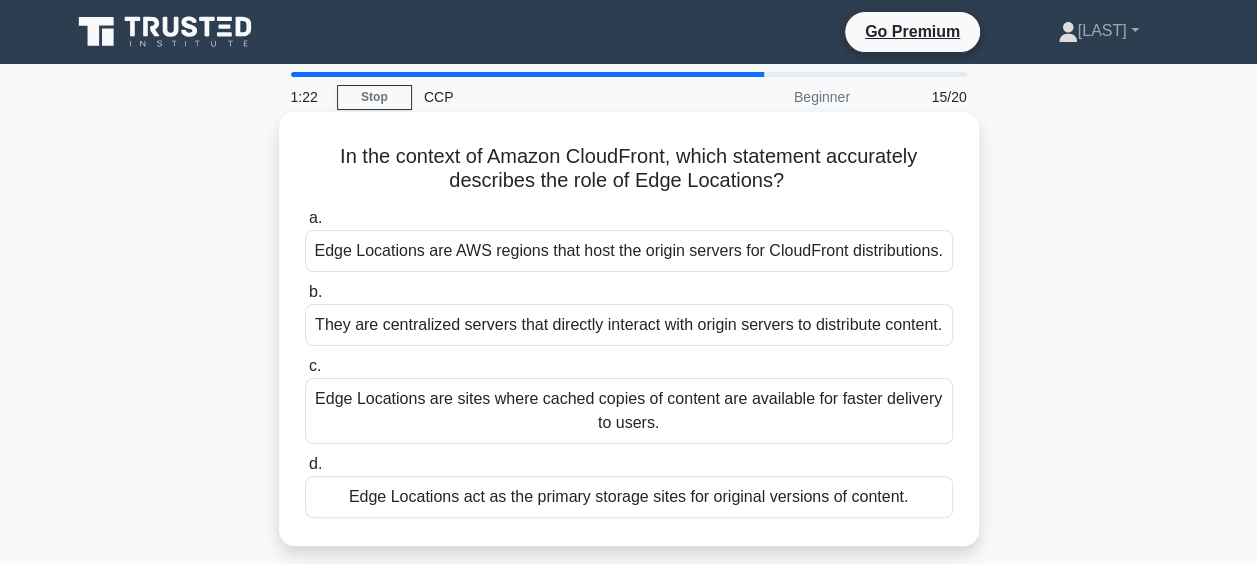 drag, startPoint x: 333, startPoint y: 155, endPoint x: 925, endPoint y: 527, distance: 699.17664 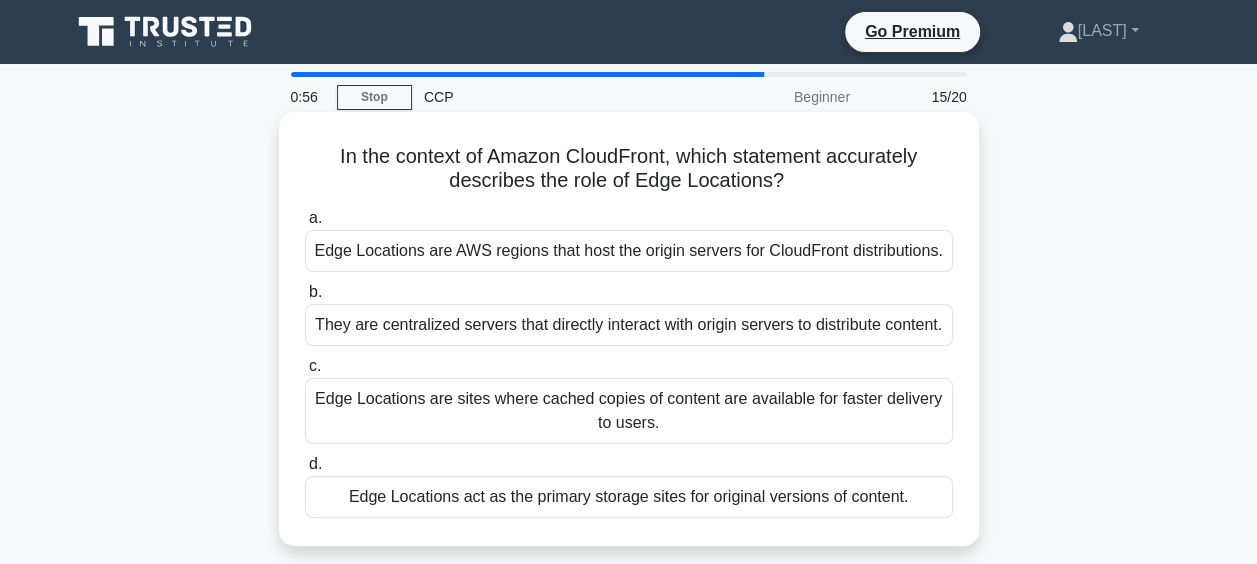 click on "Edge Locations are sites where cached copies of content are available for faster delivery to users." at bounding box center [629, 411] 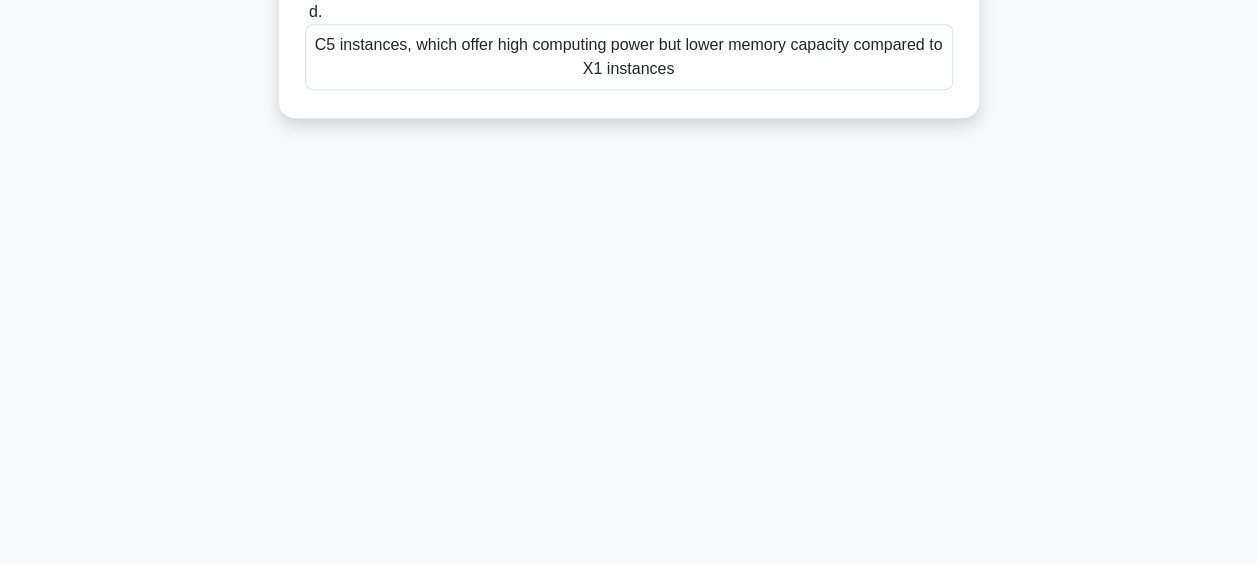 scroll, scrollTop: 516, scrollLeft: 0, axis: vertical 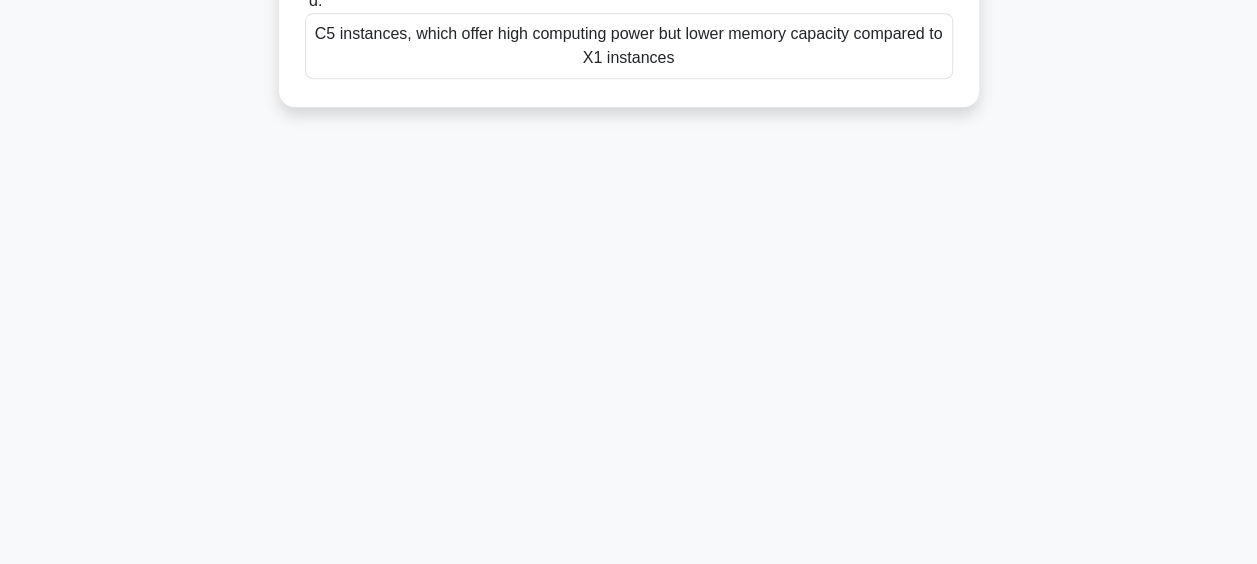 drag, startPoint x: 314, startPoint y: 162, endPoint x: 905, endPoint y: 568, distance: 717.01953 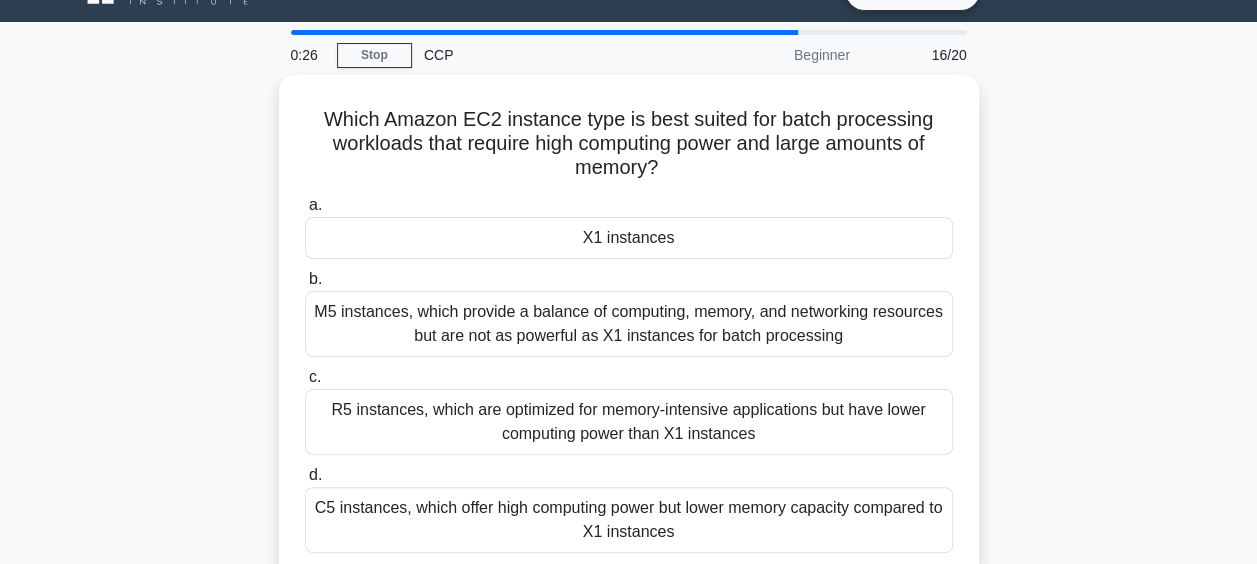 scroll, scrollTop: 0, scrollLeft: 0, axis: both 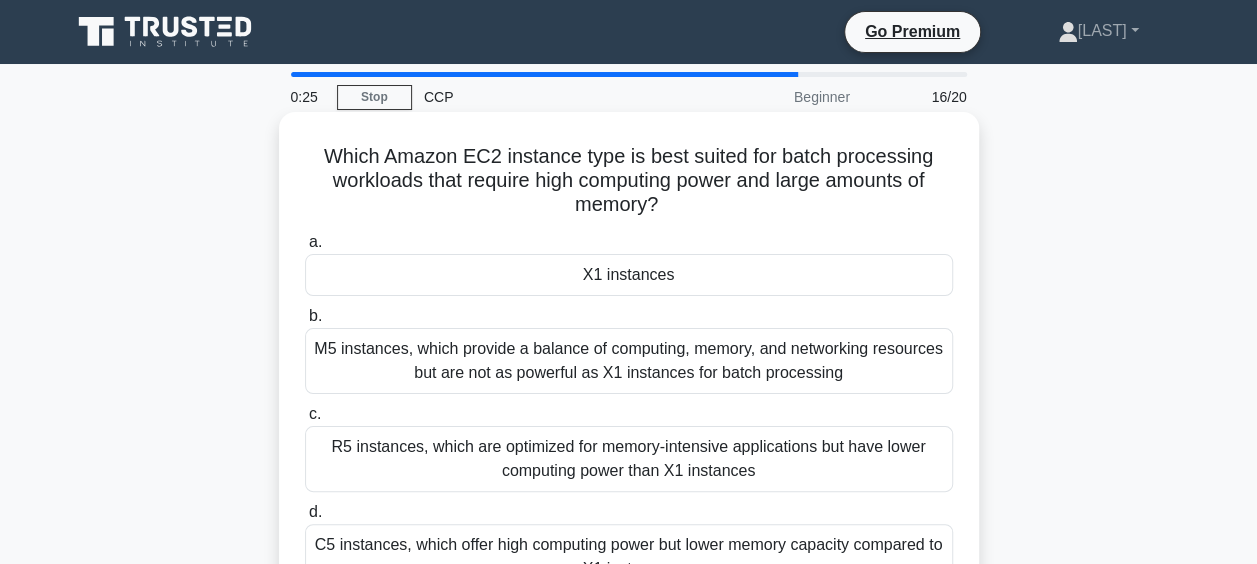 click on "X1 instances" at bounding box center (629, 275) 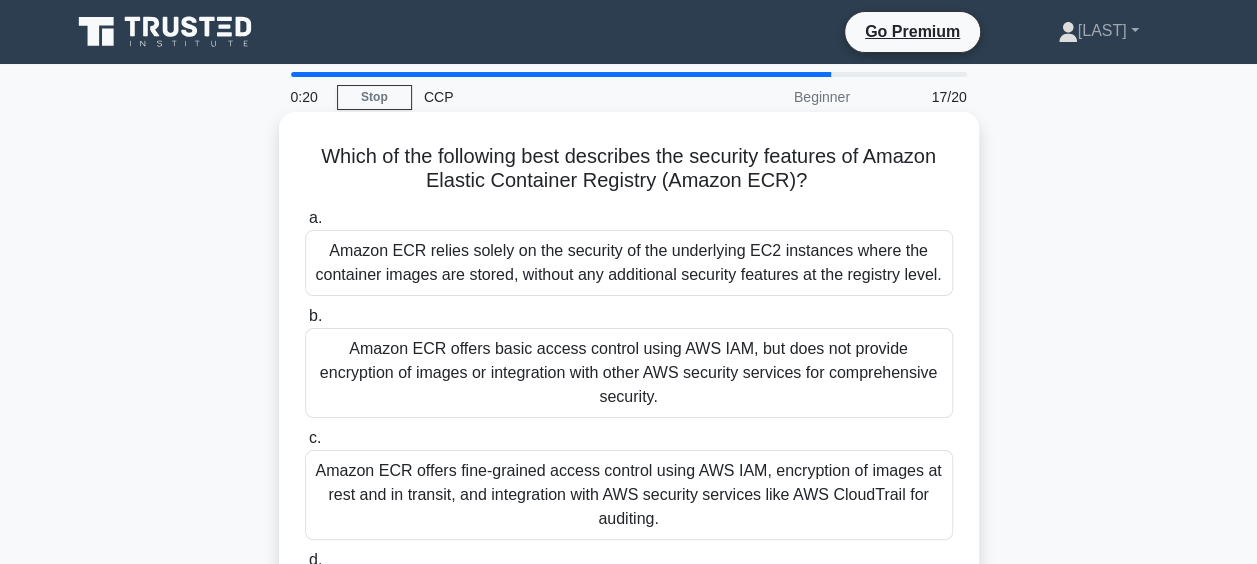 click on "Amazon ECR relies solely on the security of the underlying EC2 instances where the container images are stored, without any additional security features at the registry level." at bounding box center (629, 263) 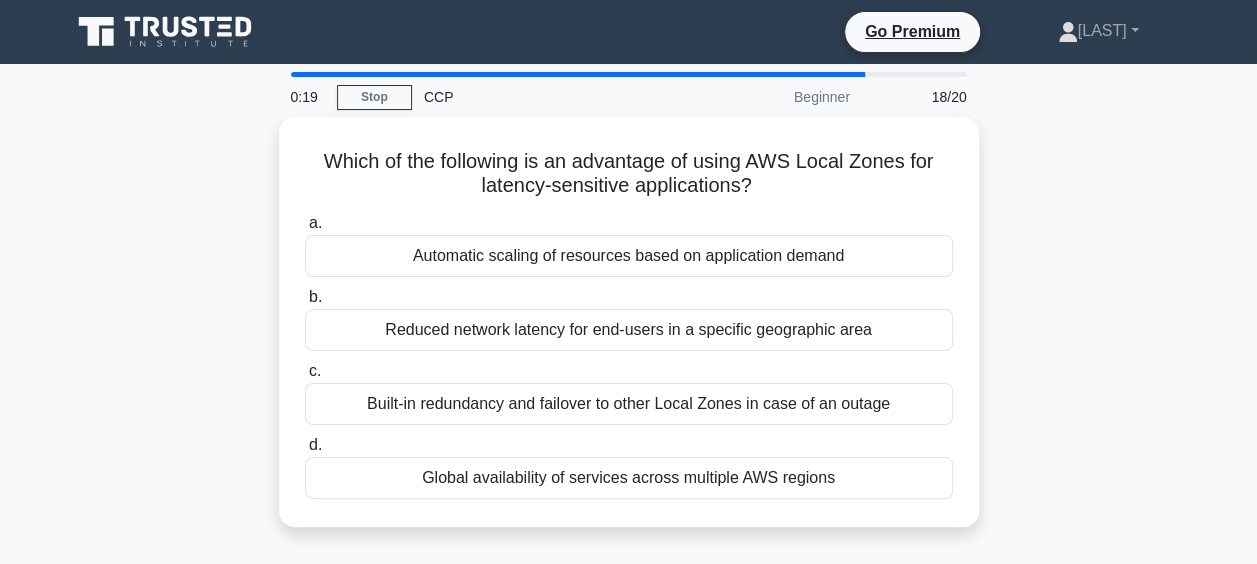 click on "Automatic scaling of resources based on application demand" at bounding box center (629, 256) 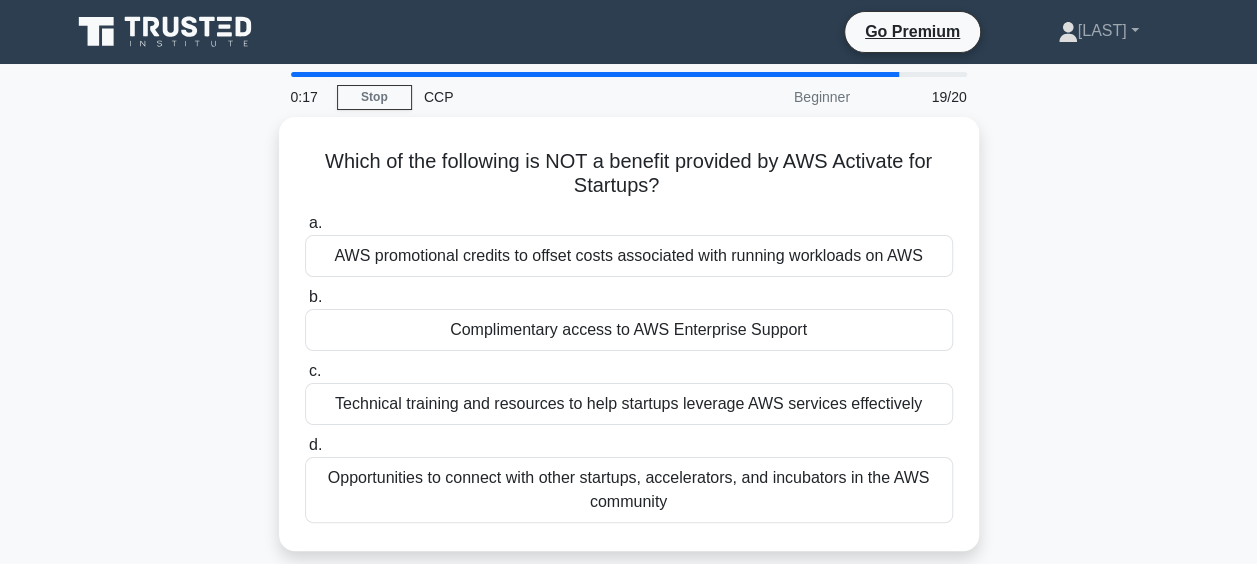 click on "AWS promotional credits to offset costs associated with running workloads on AWS" at bounding box center (629, 256) 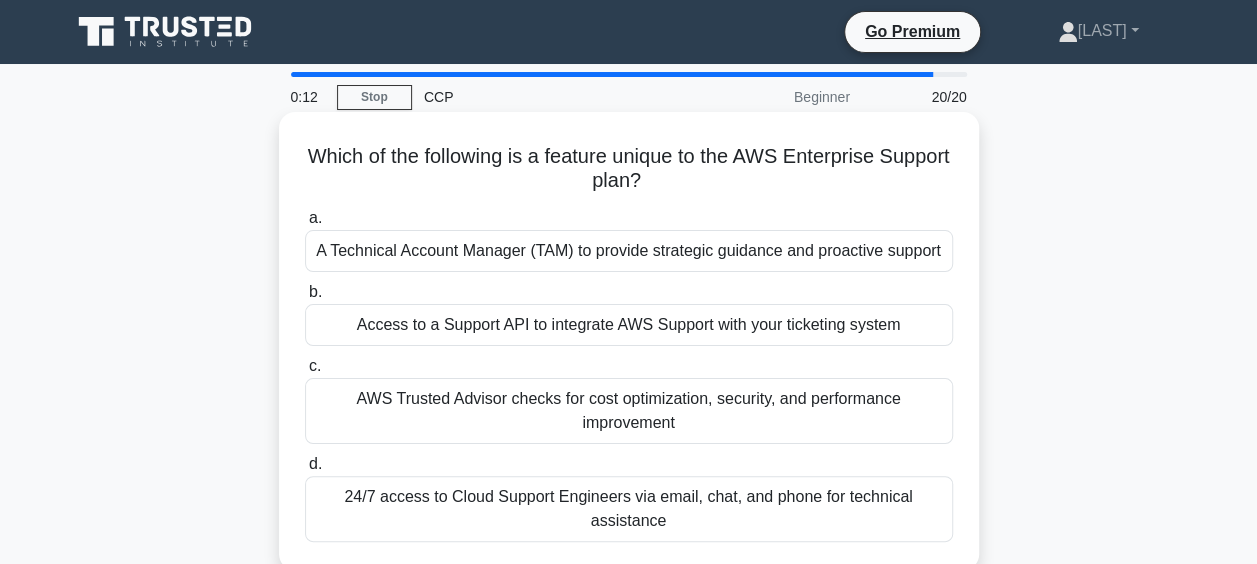 click on "A Technical Account Manager (TAM) to provide strategic guidance and proactive support" at bounding box center (629, 251) 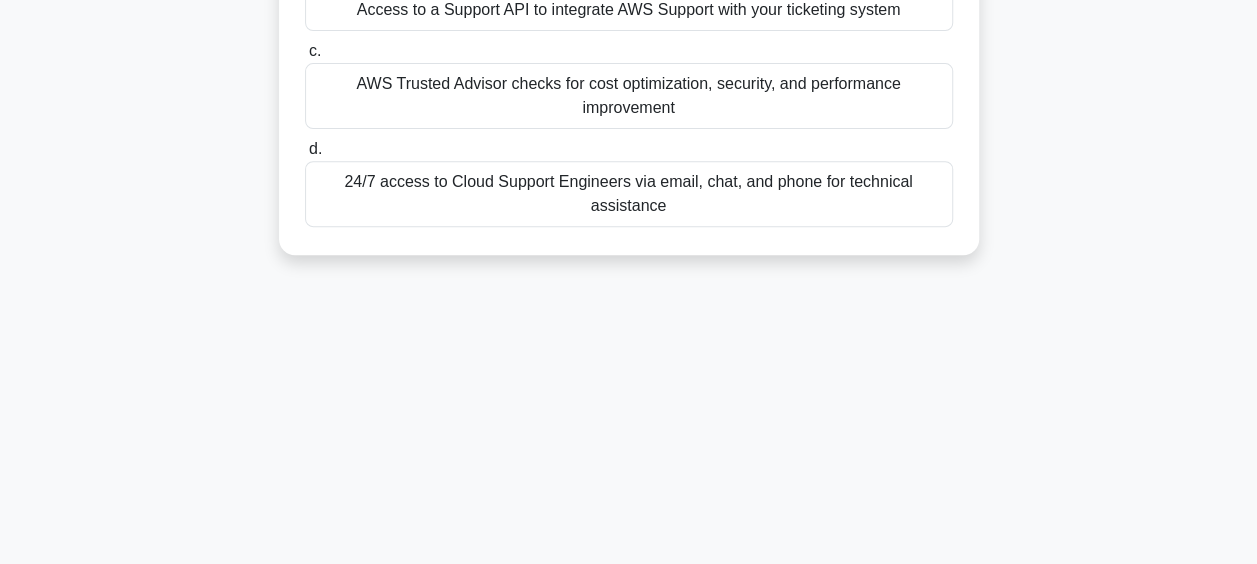 scroll, scrollTop: 516, scrollLeft: 0, axis: vertical 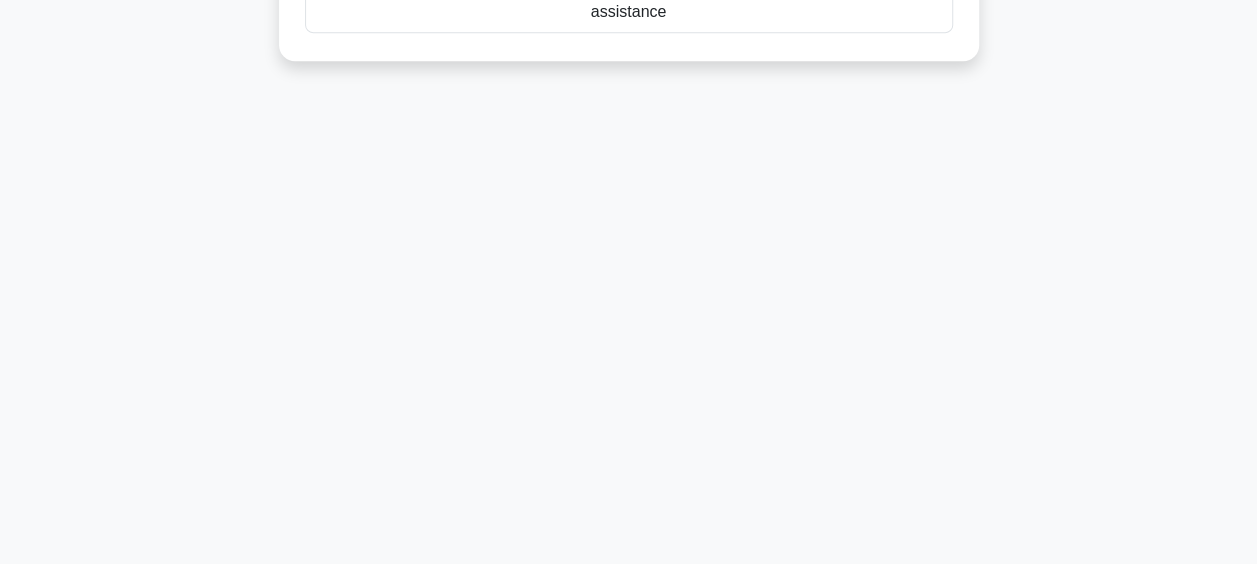 drag, startPoint x: 328, startPoint y: 148, endPoint x: 864, endPoint y: 597, distance: 699.2117 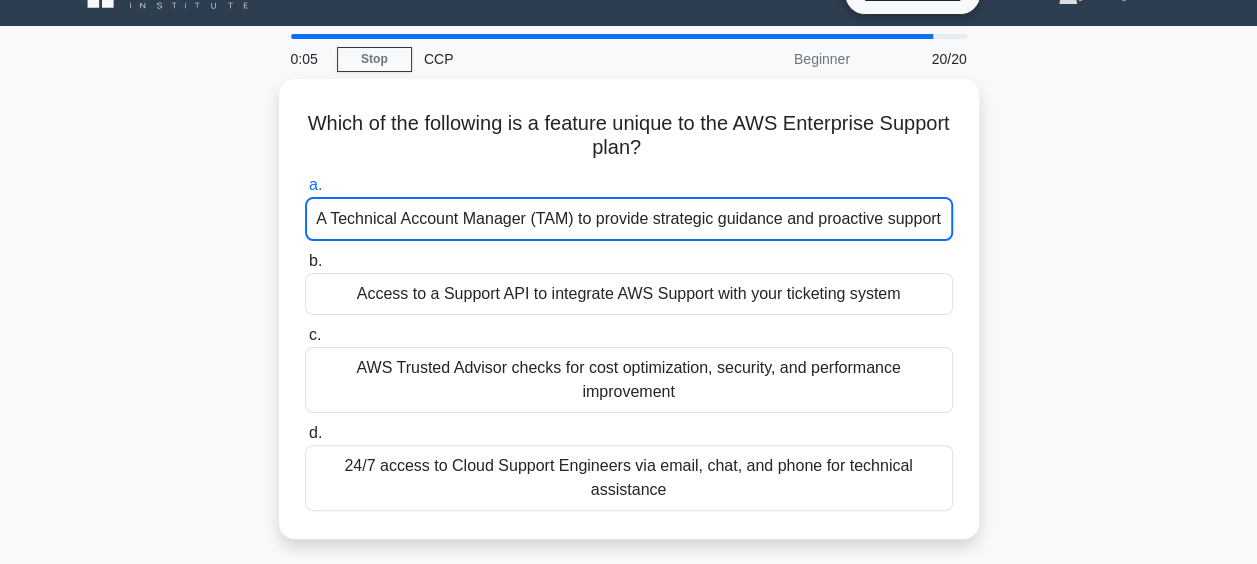 scroll, scrollTop: 0, scrollLeft: 0, axis: both 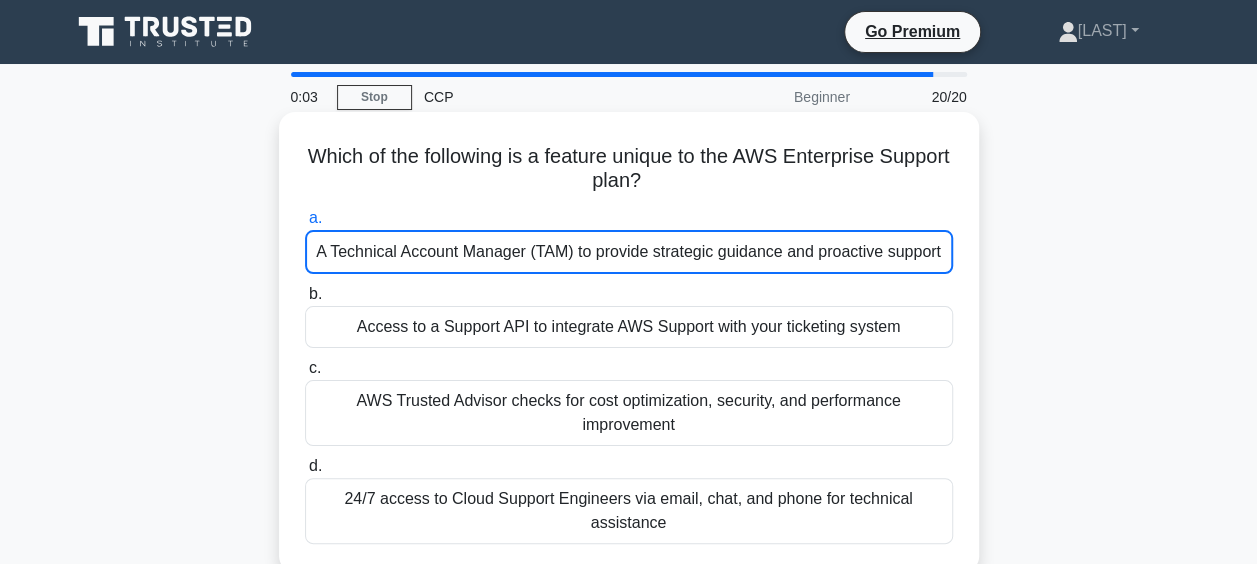 click on "A Technical Account Manager (TAM) to provide strategic guidance and proactive support" at bounding box center (629, 252) 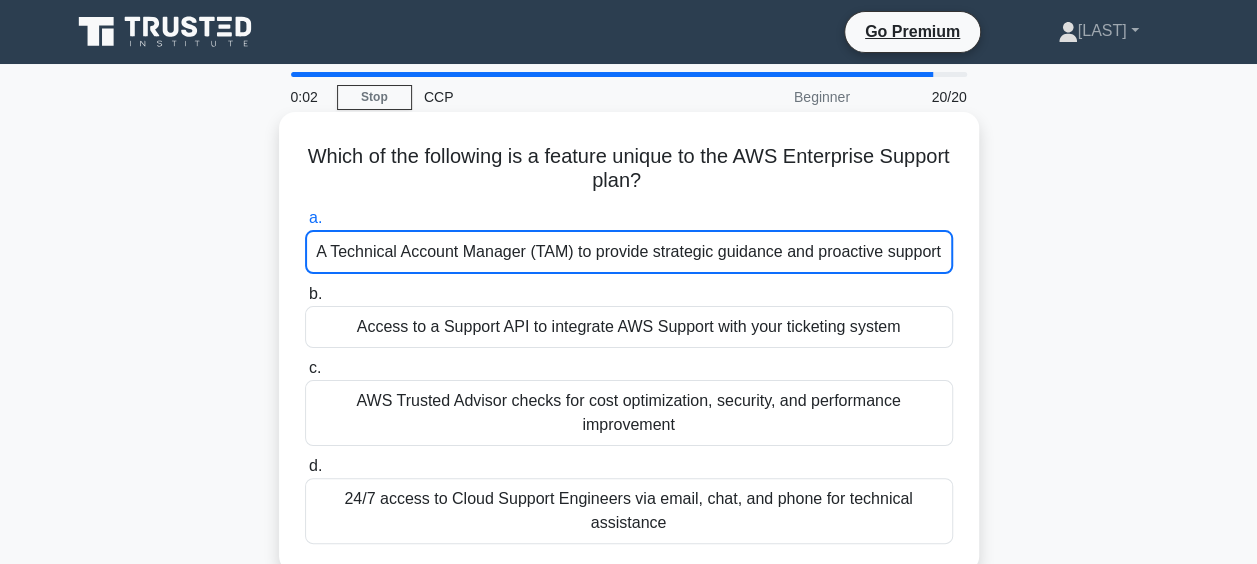 click on "A Technical Account Manager (TAM) to provide strategic guidance and proactive support" at bounding box center [629, 252] 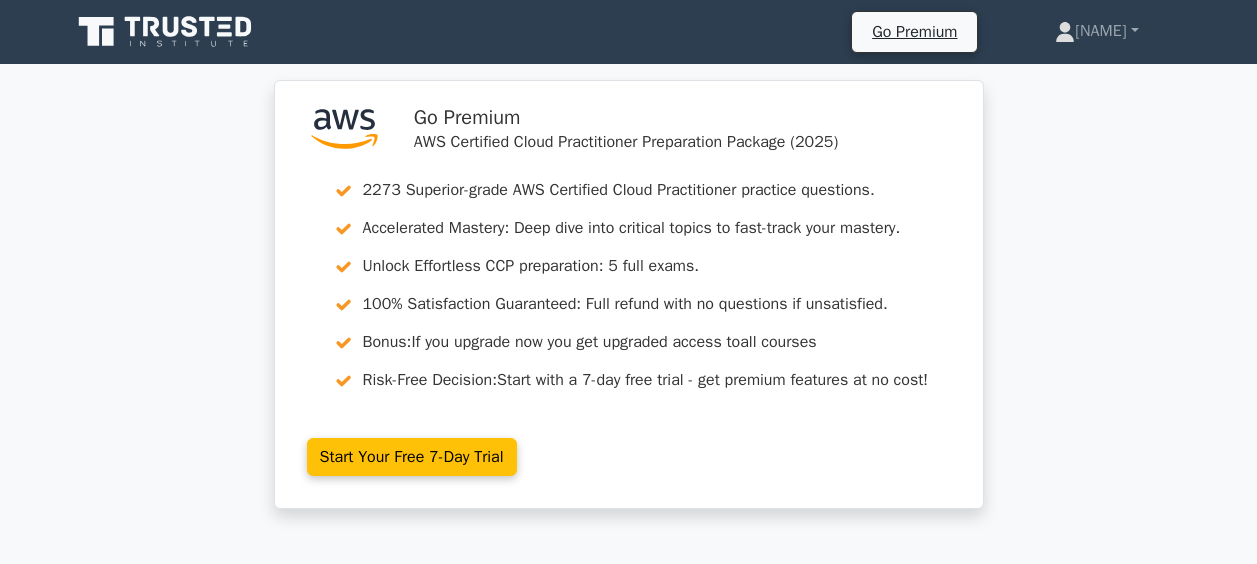scroll, scrollTop: 0, scrollLeft: 0, axis: both 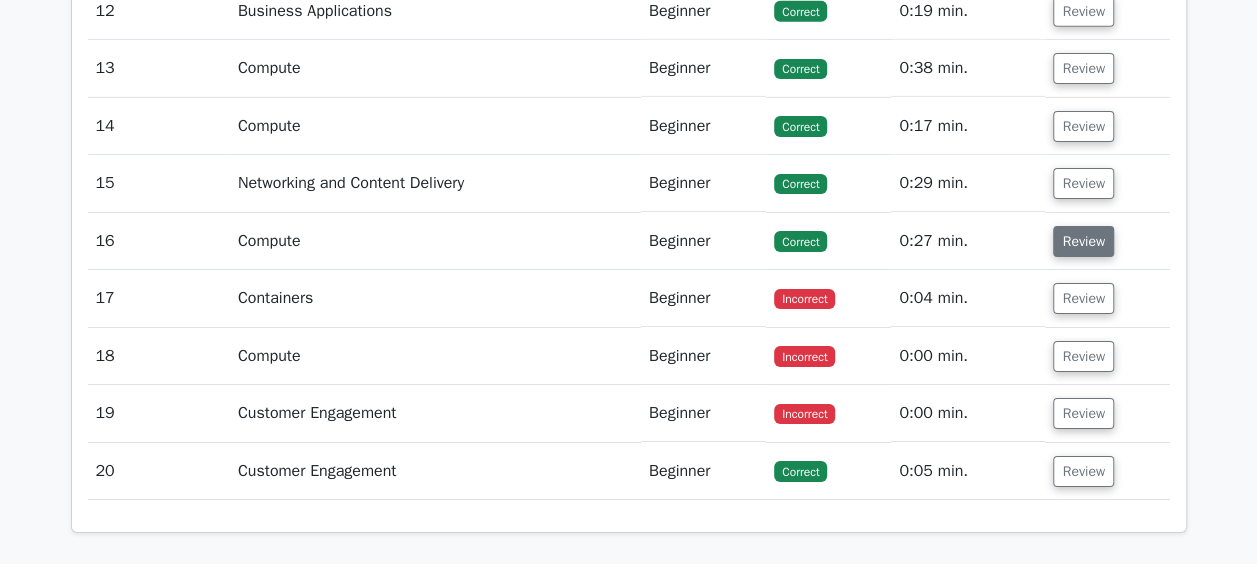 click on "Review" at bounding box center (1083, 241) 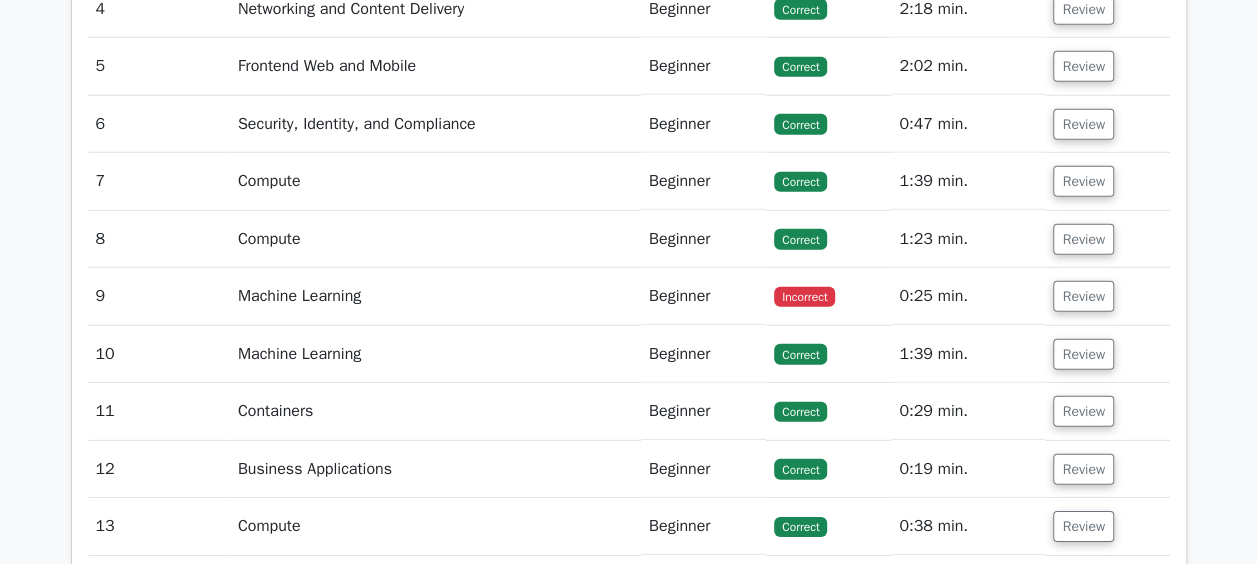 scroll, scrollTop: 2826, scrollLeft: 0, axis: vertical 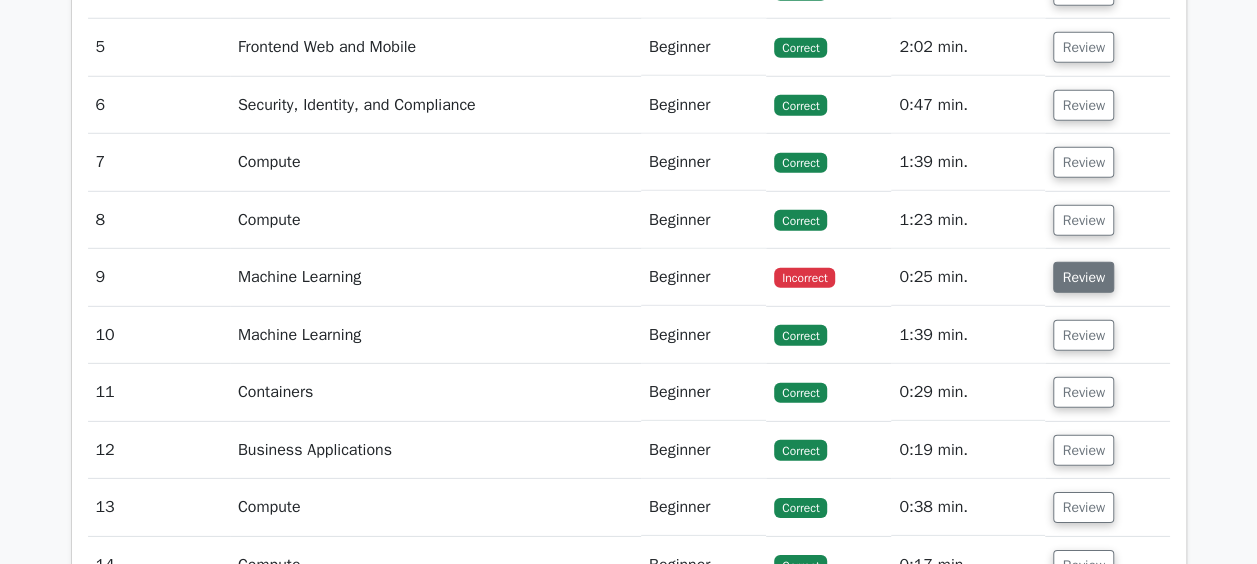click on "Review" at bounding box center [1083, 277] 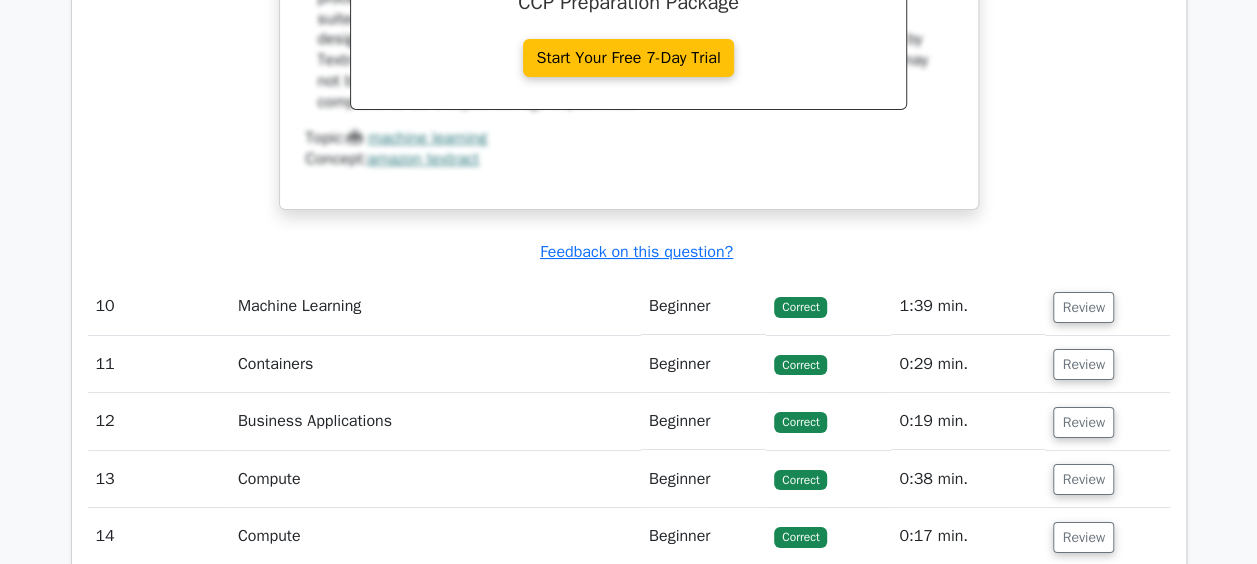 scroll, scrollTop: 3691, scrollLeft: 0, axis: vertical 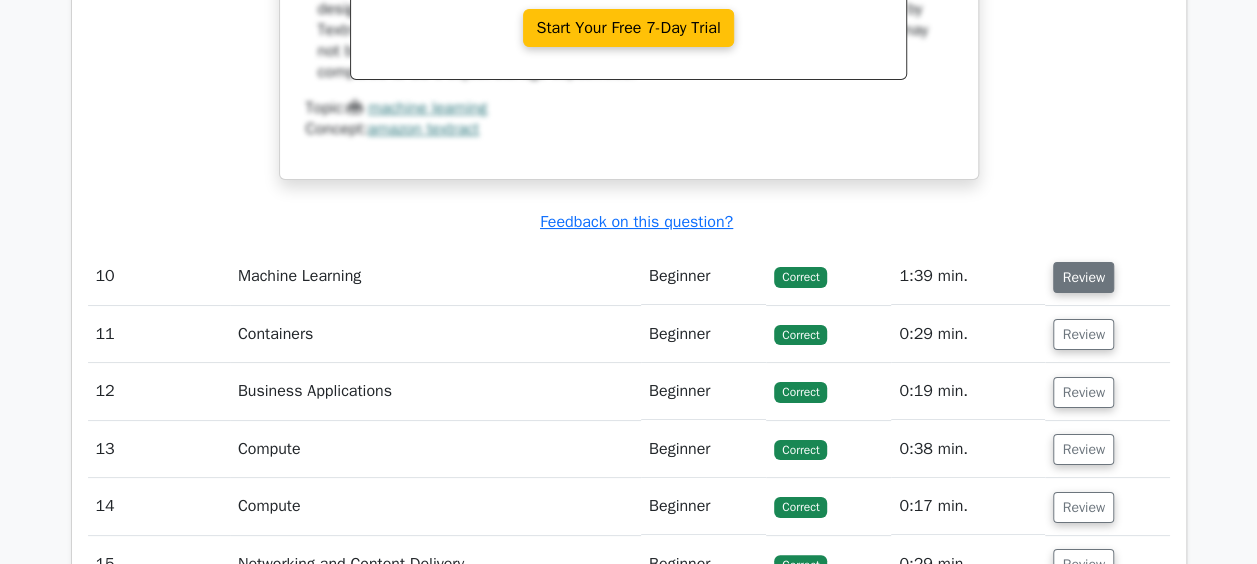 click on "Review" at bounding box center [1083, 277] 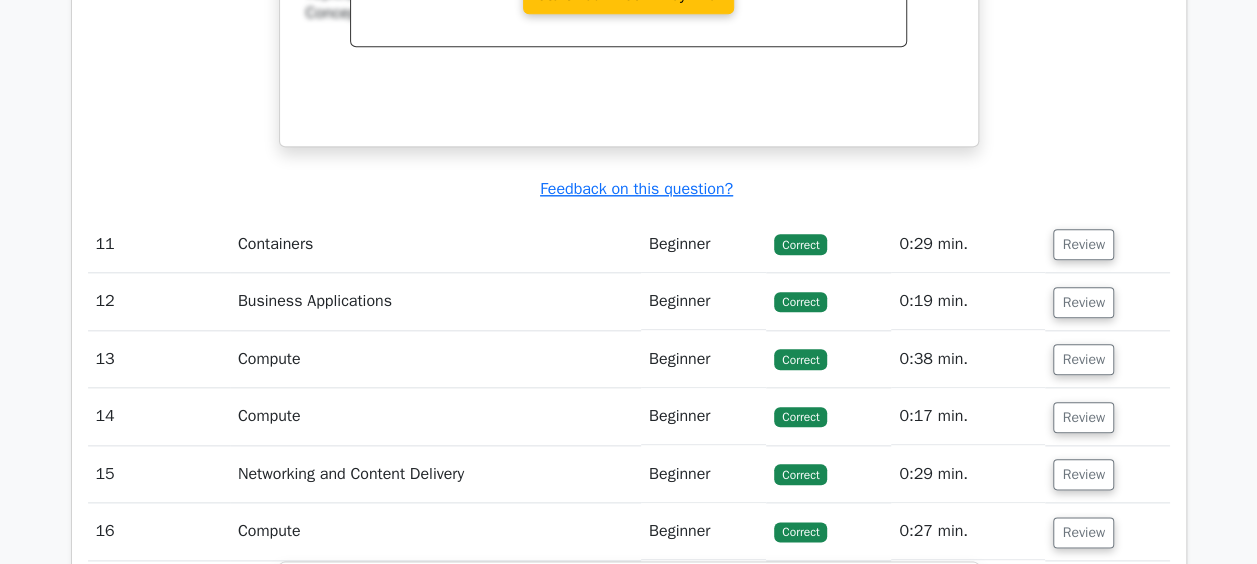 scroll, scrollTop: 4734, scrollLeft: 0, axis: vertical 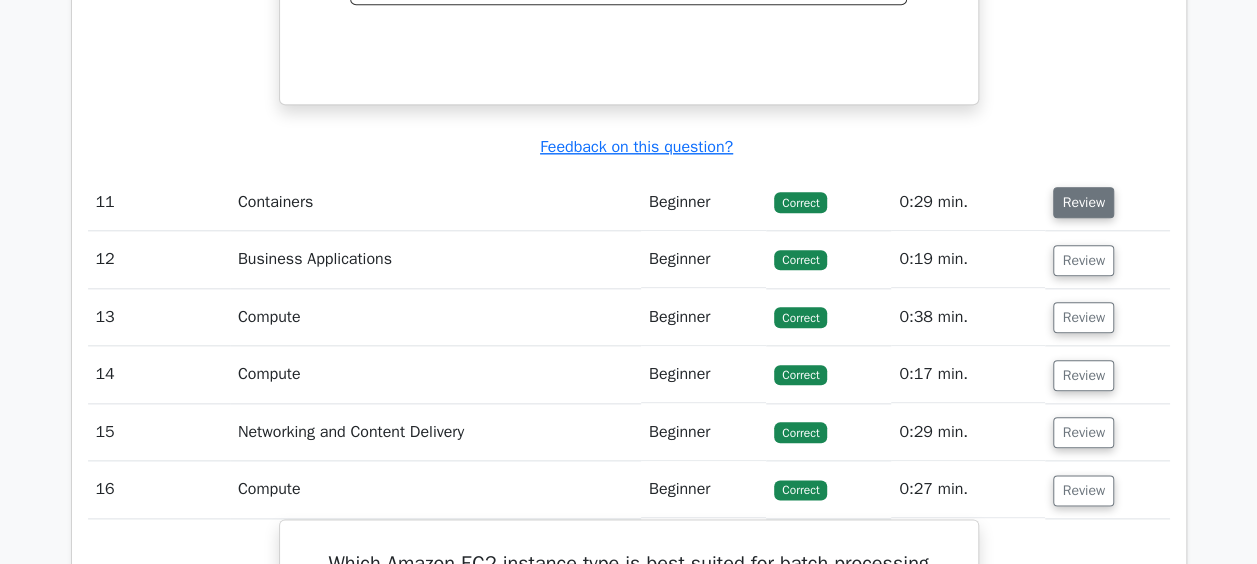 click on "Review" at bounding box center (1083, 202) 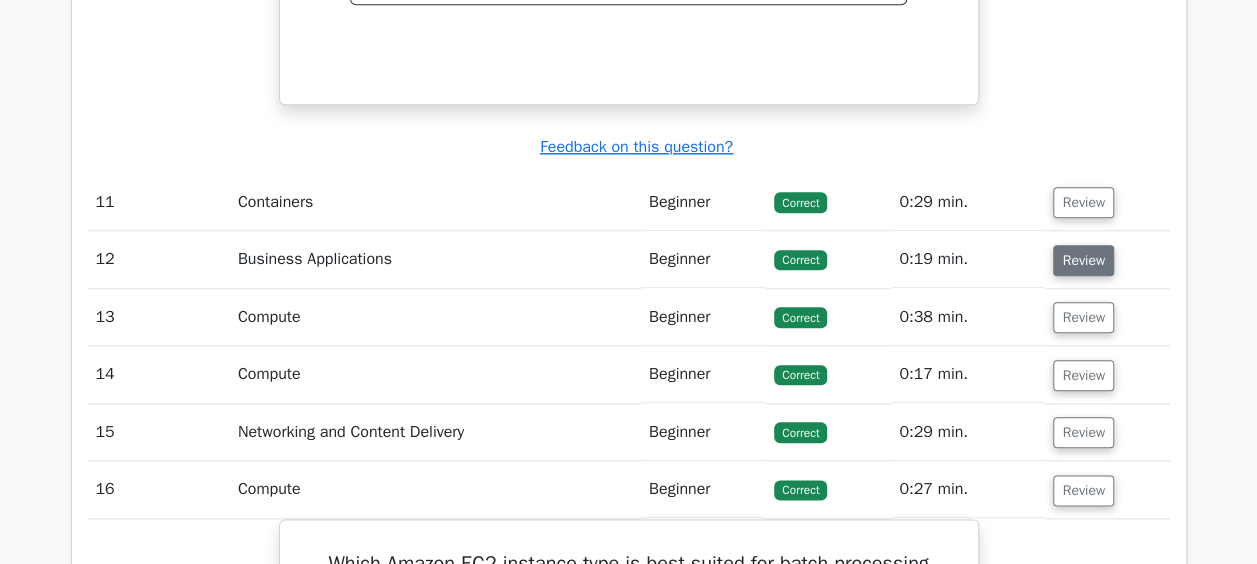 click on "Review" at bounding box center [1083, 260] 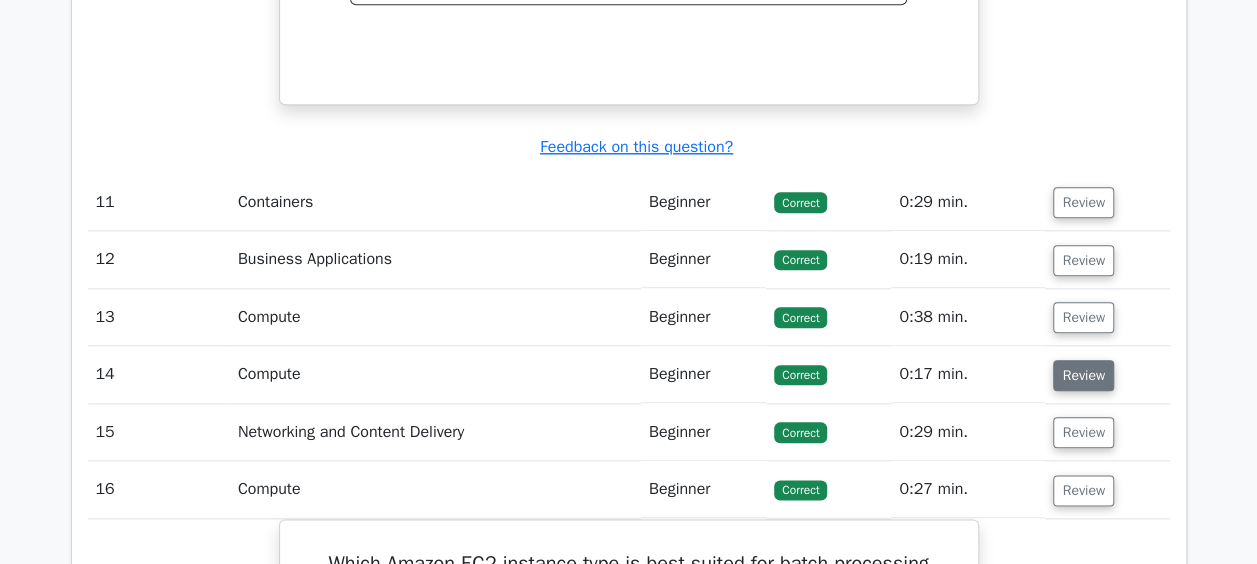 drag, startPoint x: 1084, startPoint y: 300, endPoint x: 1084, endPoint y: 369, distance: 69 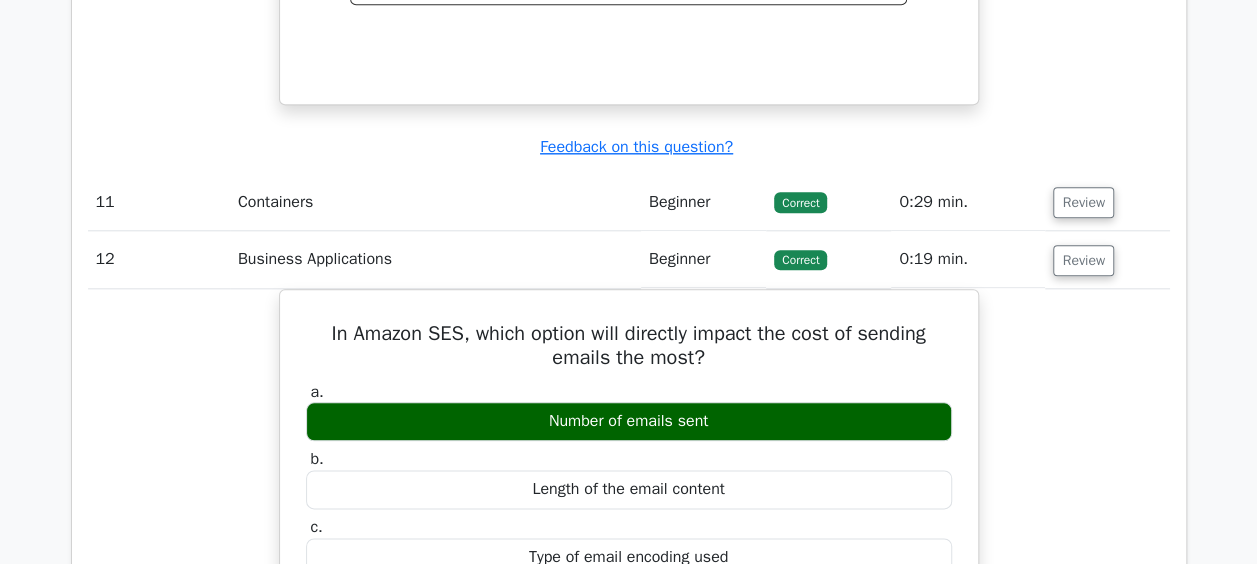 click on "In Amazon SES, which option will directly impact the cost of sending emails the most?
a.
Number of emails sent
b.
c. d." at bounding box center [629, 735] 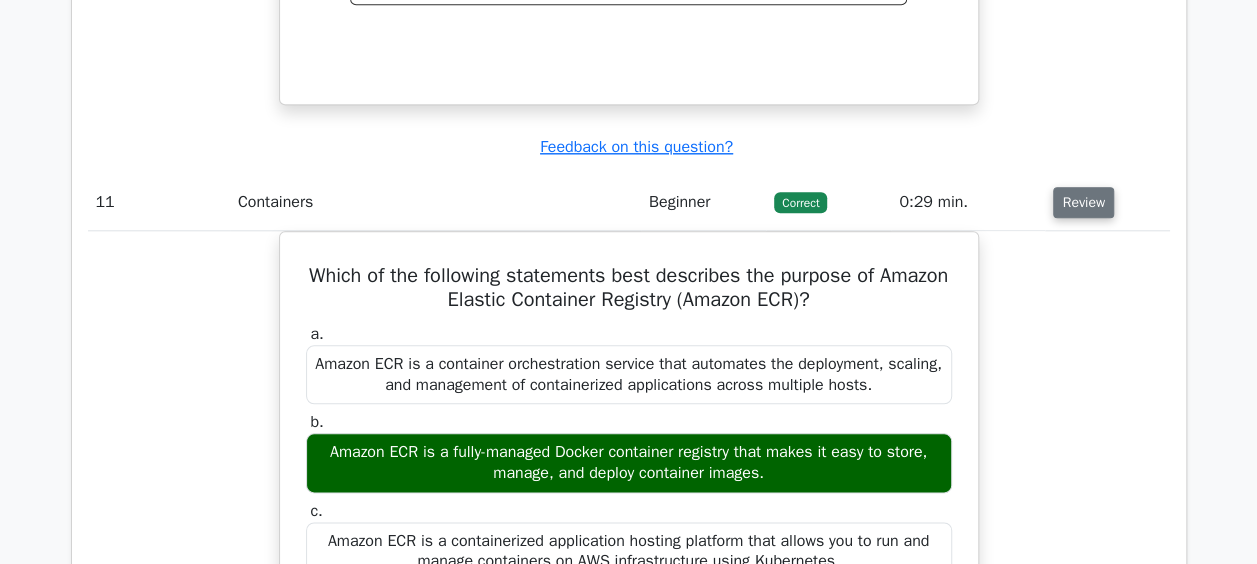 click on "Review" at bounding box center [1083, 202] 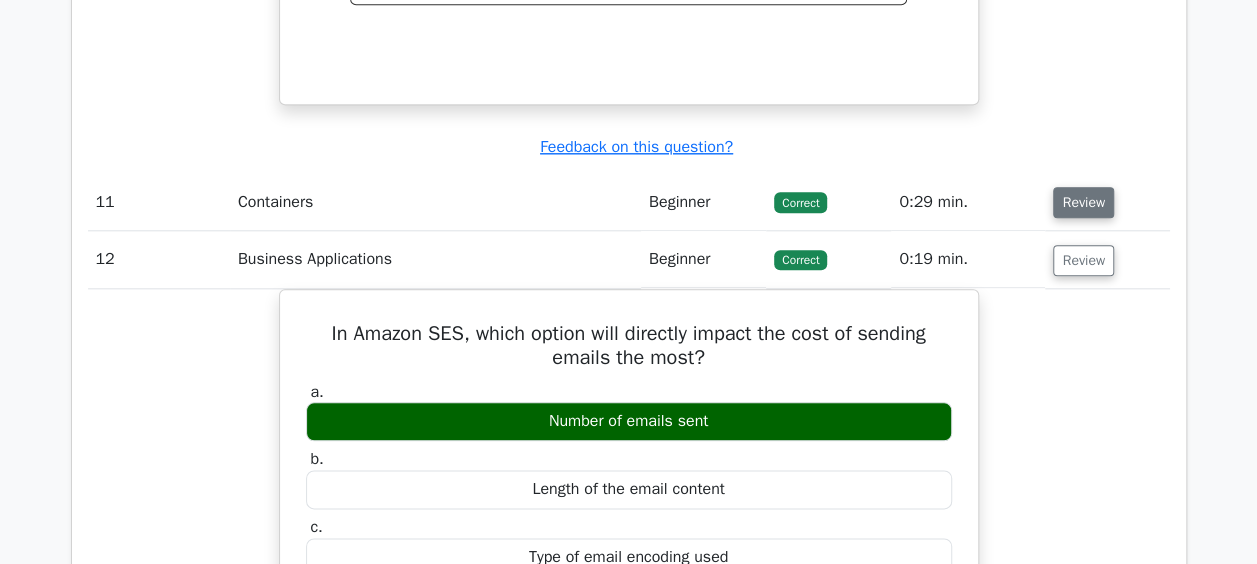 click on "Review" at bounding box center [1083, 202] 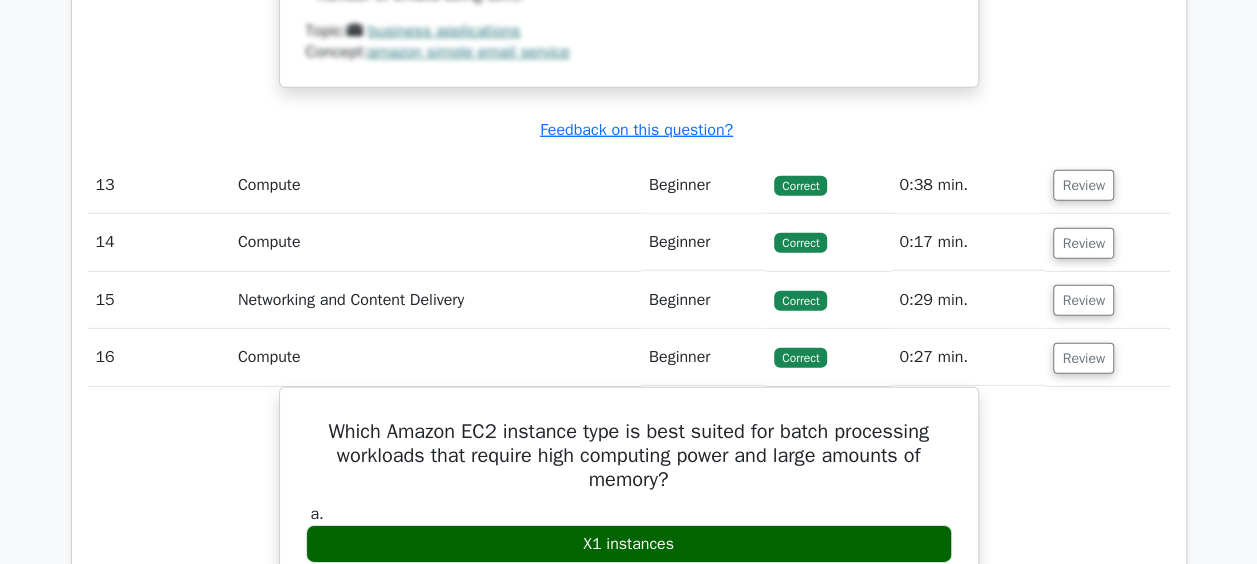 scroll, scrollTop: 6613, scrollLeft: 0, axis: vertical 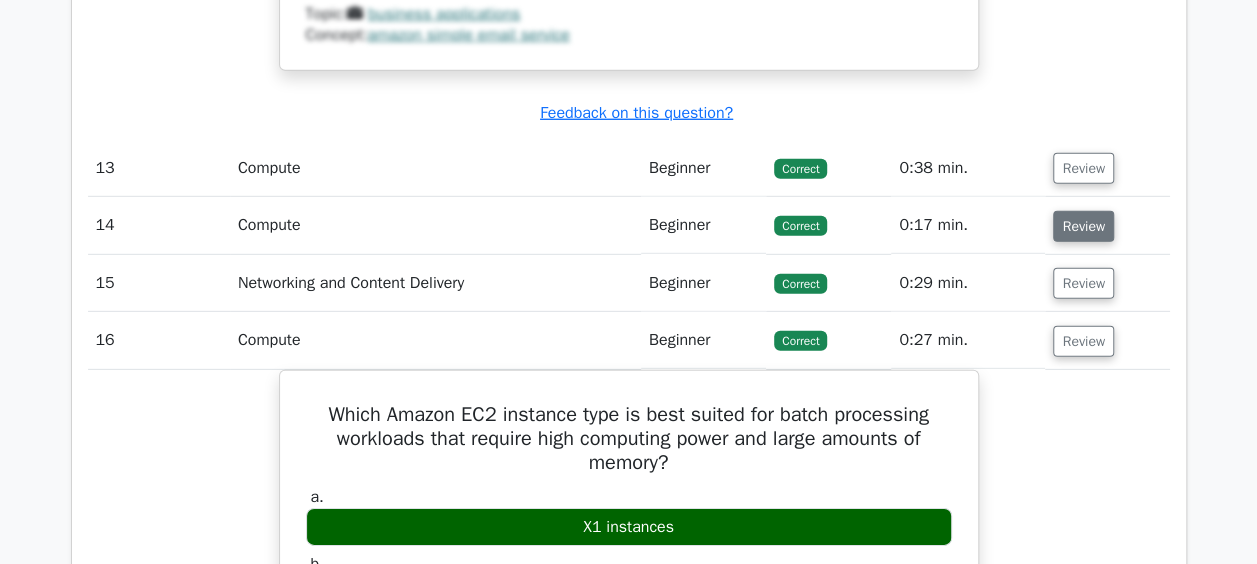click on "Review" at bounding box center (1083, 226) 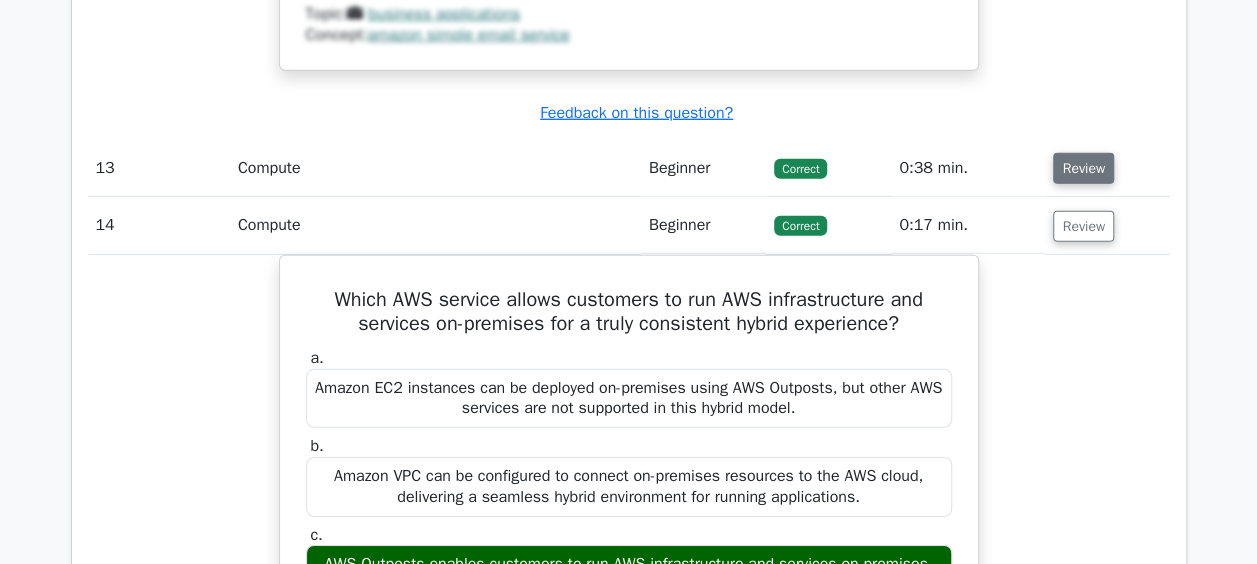 click on "Review" at bounding box center [1083, 168] 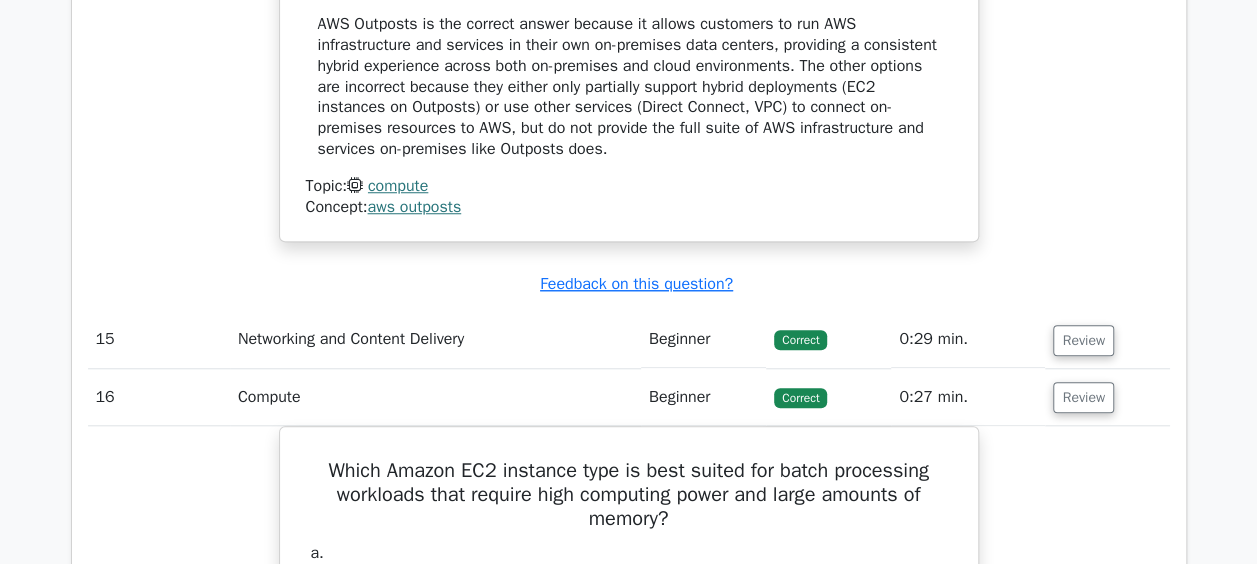 scroll, scrollTop: 8340, scrollLeft: 0, axis: vertical 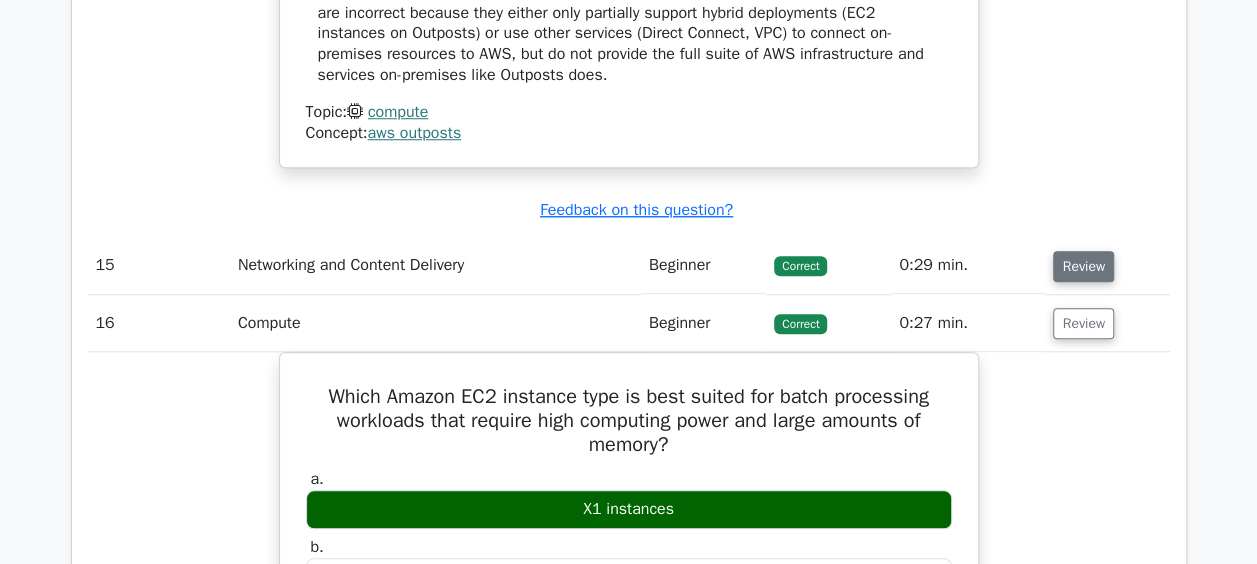 click on "Review" at bounding box center (1083, 266) 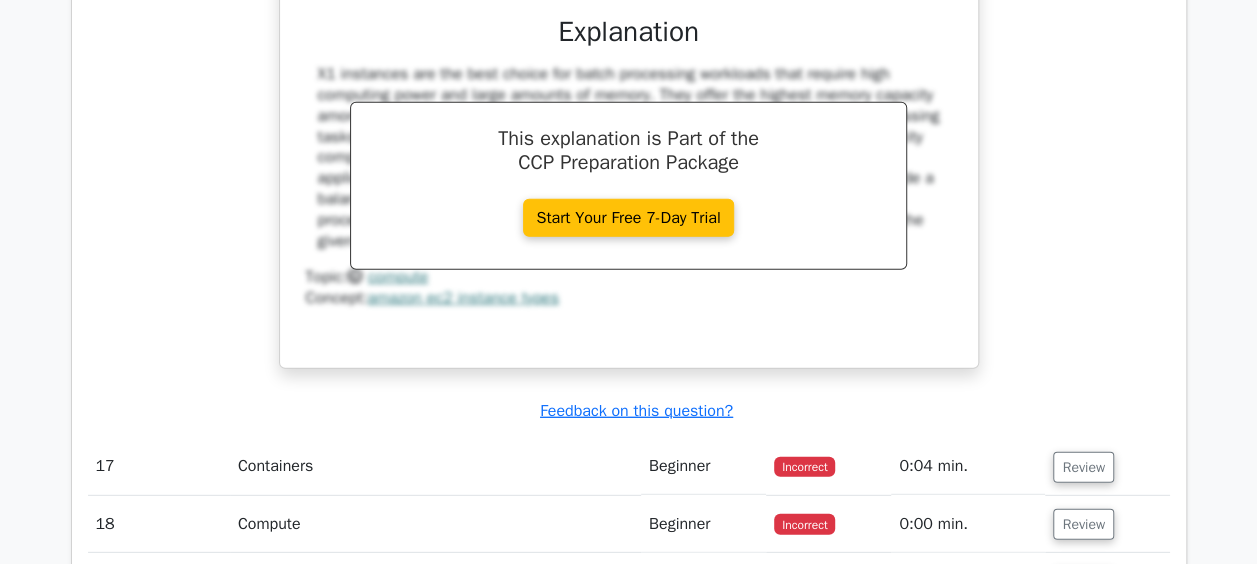 scroll, scrollTop: 10171, scrollLeft: 0, axis: vertical 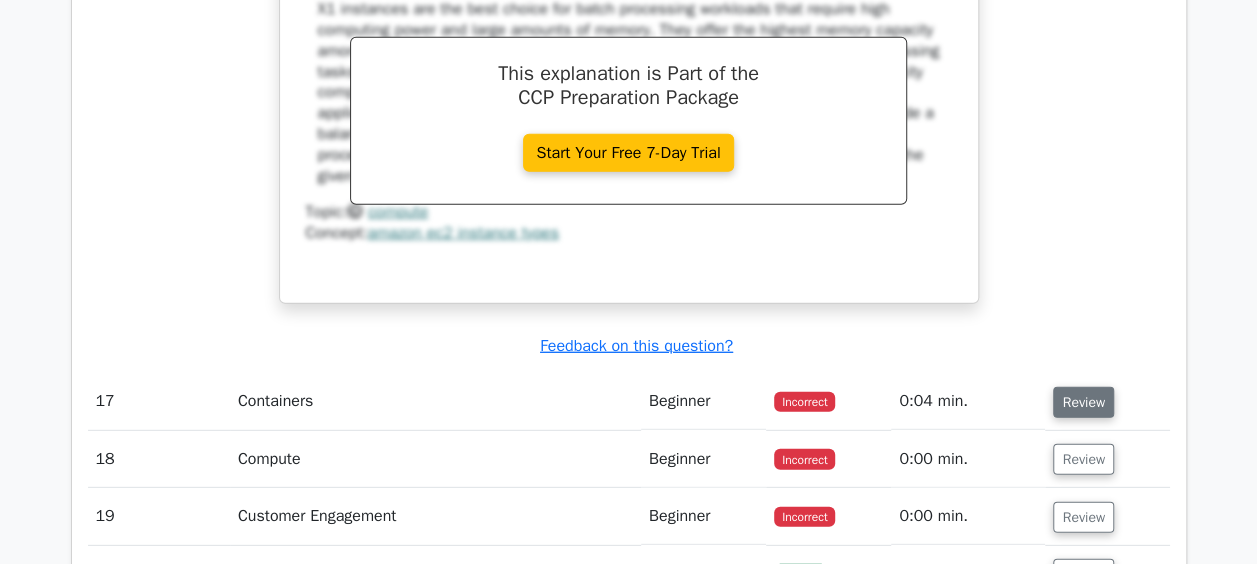 click on "Review" at bounding box center [1083, 402] 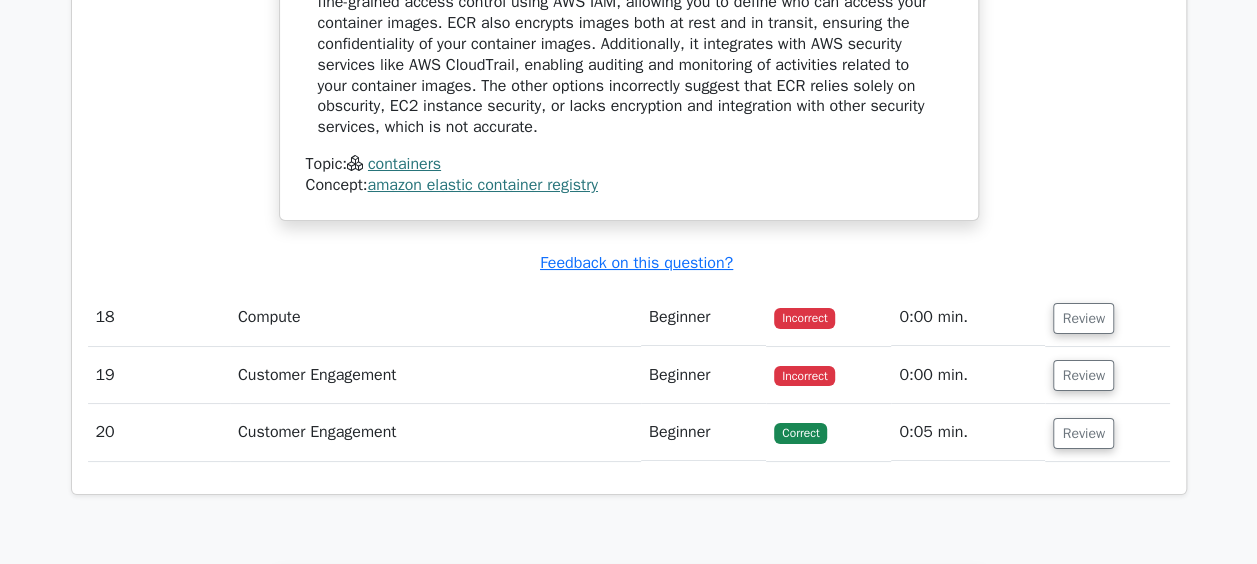 scroll, scrollTop: 11221, scrollLeft: 0, axis: vertical 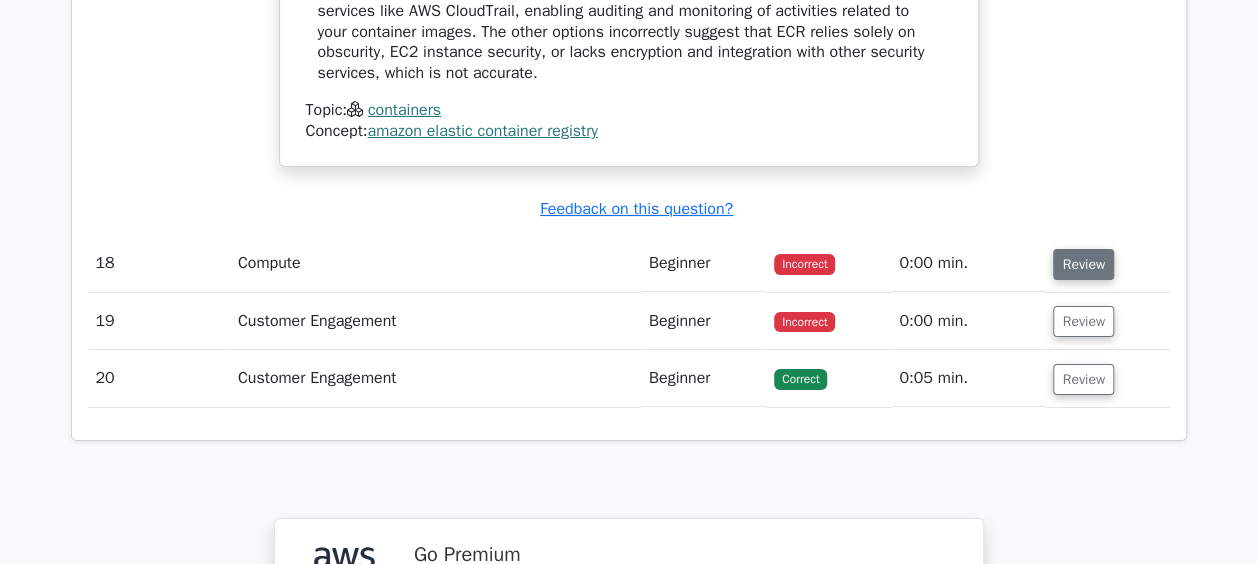 click on "Review" at bounding box center (1083, 264) 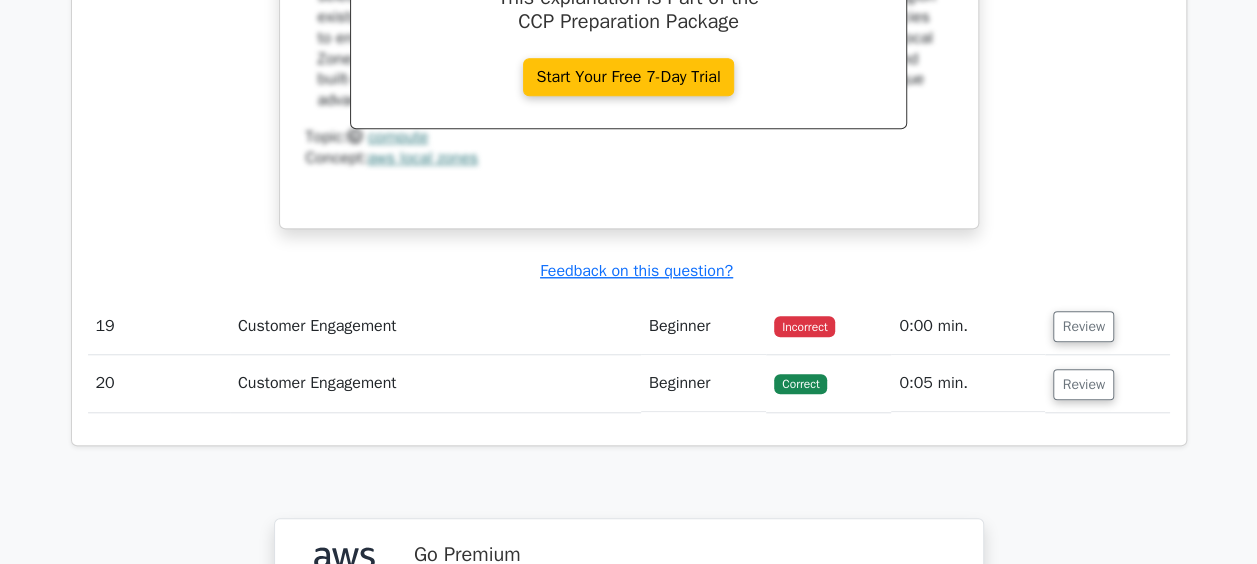 scroll, scrollTop: 12046, scrollLeft: 0, axis: vertical 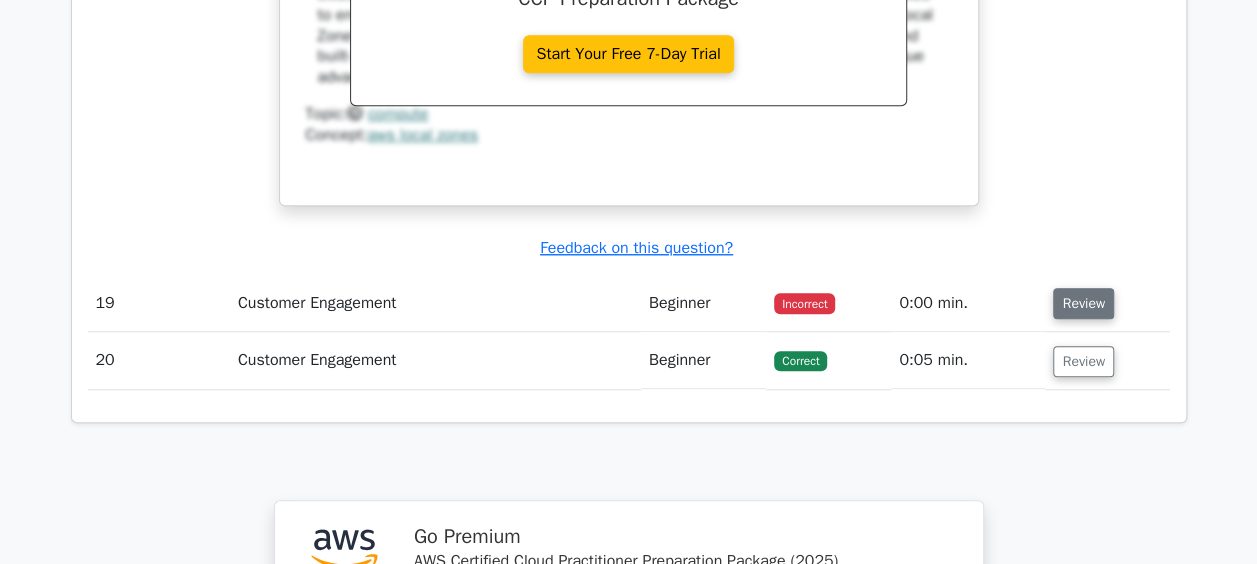 click on "Review" at bounding box center (1083, 303) 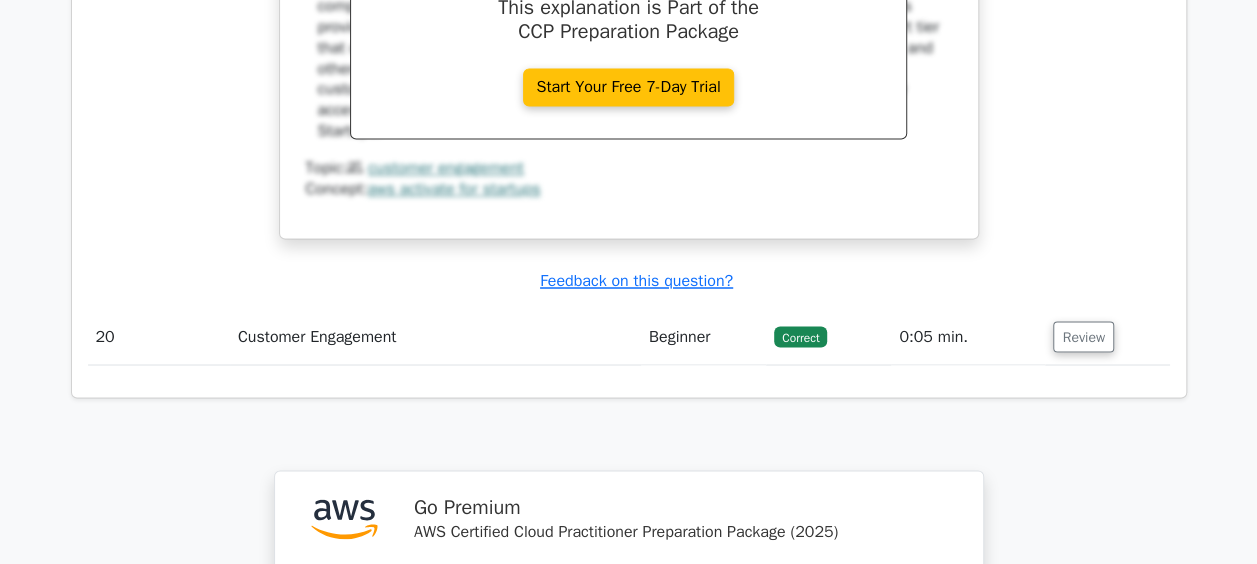 scroll, scrollTop: 12940, scrollLeft: 0, axis: vertical 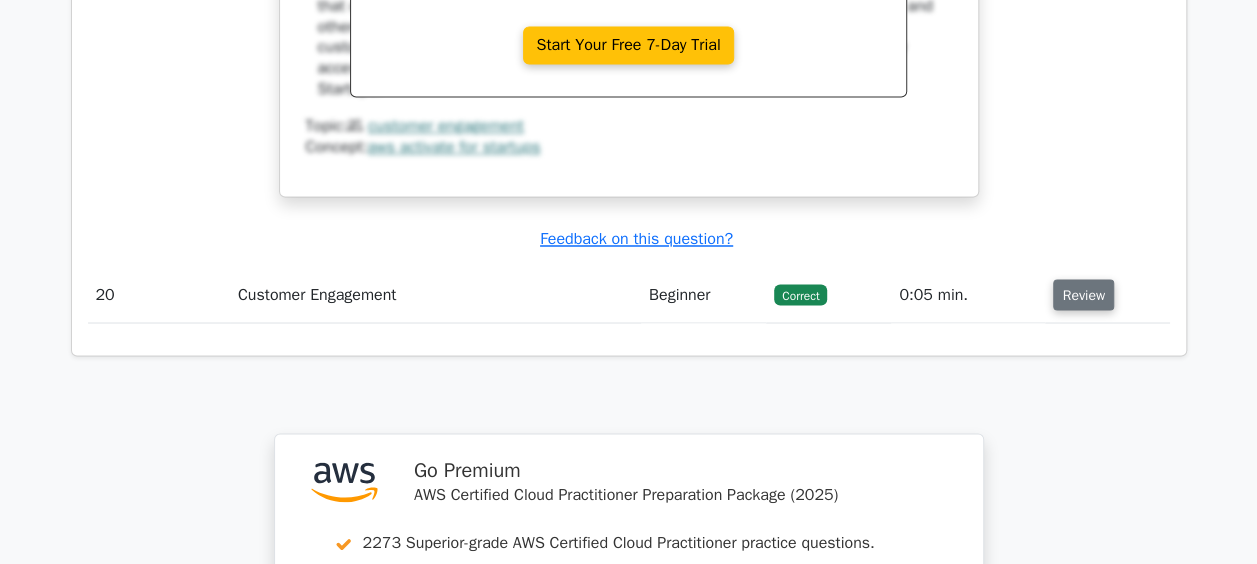 click on "Review" at bounding box center [1083, 294] 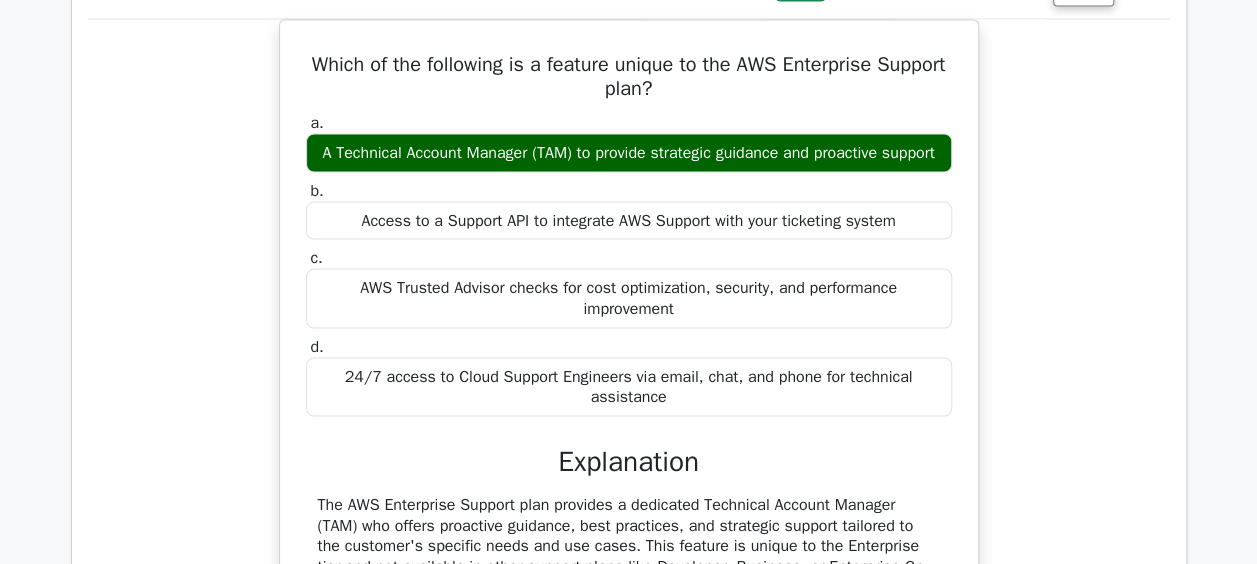 scroll, scrollTop: 13267, scrollLeft: 0, axis: vertical 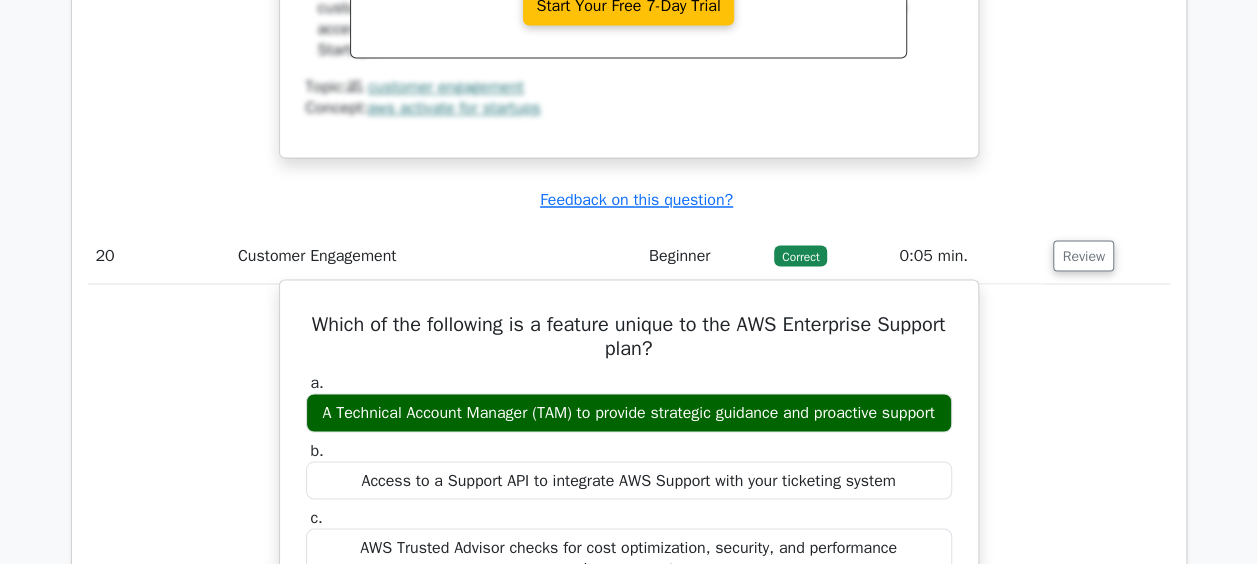 drag, startPoint x: 666, startPoint y: 352, endPoint x: 334, endPoint y: 278, distance: 340.14703 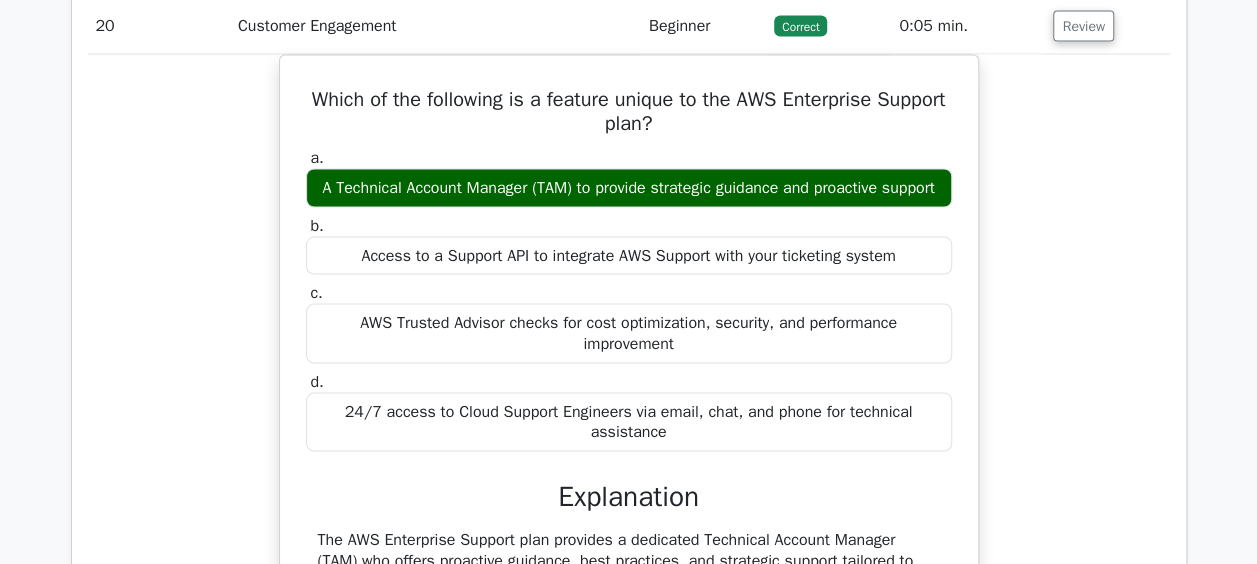 scroll, scrollTop: 13219, scrollLeft: 0, axis: vertical 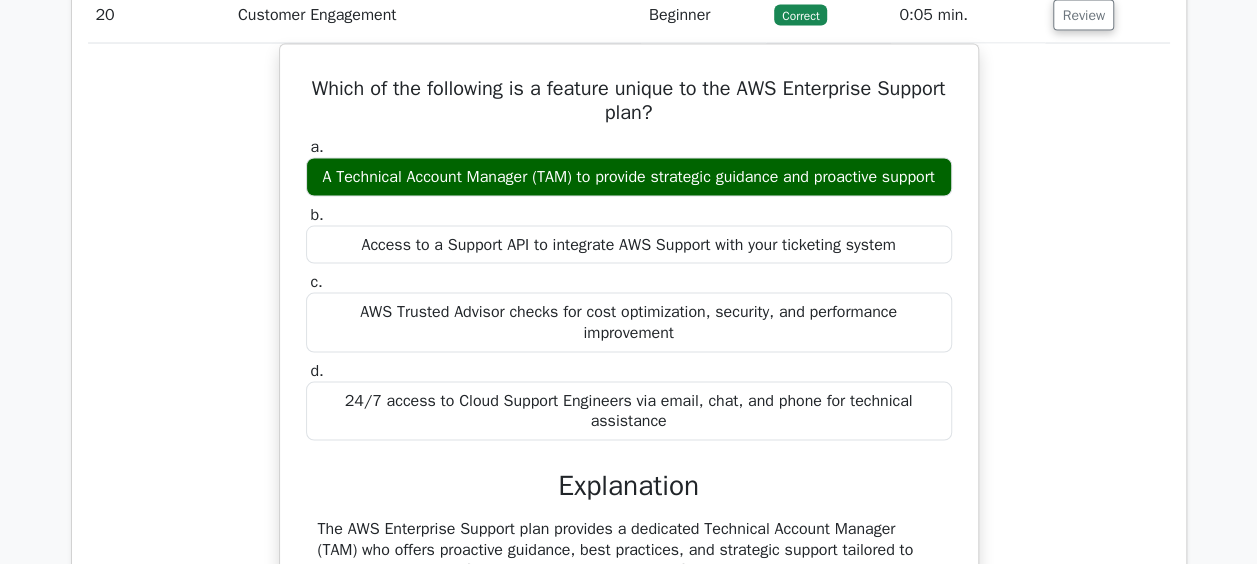 click on "Which of the following is a feature unique to the AWS Enterprise Support plan?
a.
A Technical Account Manager (TAM) to provide strategic guidance and proactive support
b.
c. d." at bounding box center (629, 407) 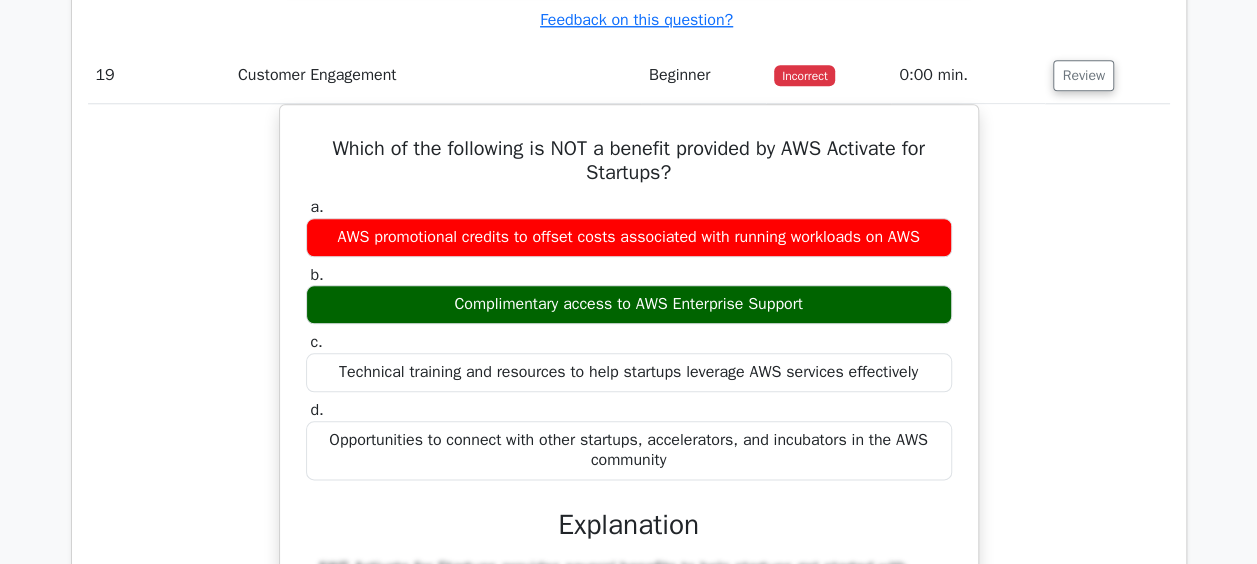 scroll, scrollTop: 12259, scrollLeft: 0, axis: vertical 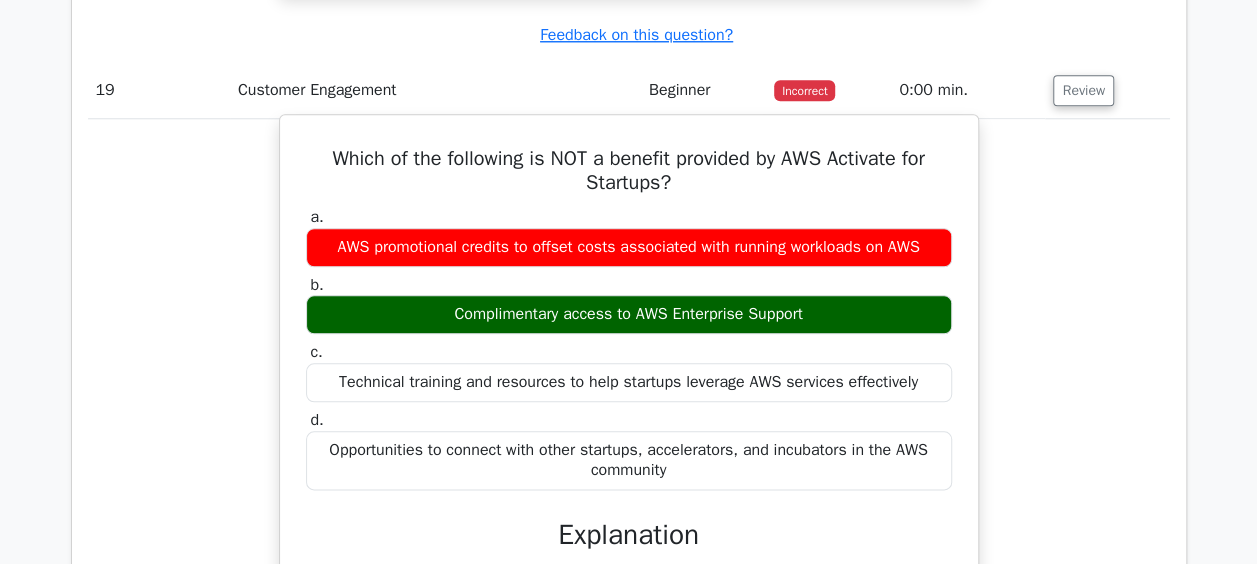drag, startPoint x: 668, startPoint y: 433, endPoint x: 308, endPoint y: 86, distance: 500.009 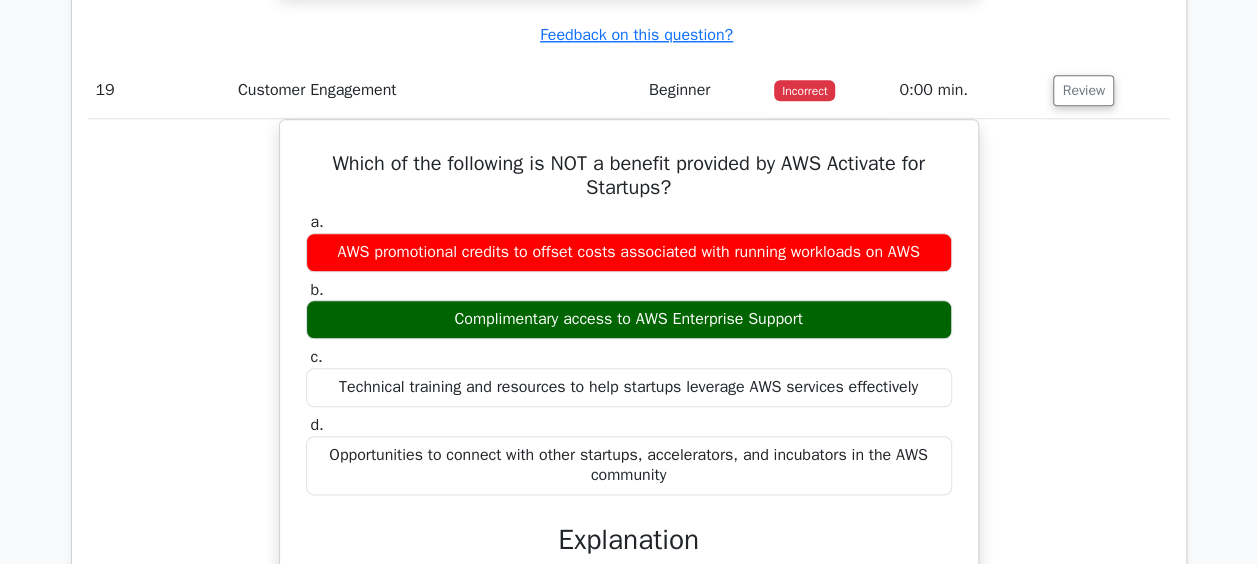 click on "Which of the following is NOT a benefit provided by AWS Activate for Startups?
a.
AWS promotional credits to offset costs associated with running workloads on AWS
b.
c. d." at bounding box center [629, 510] 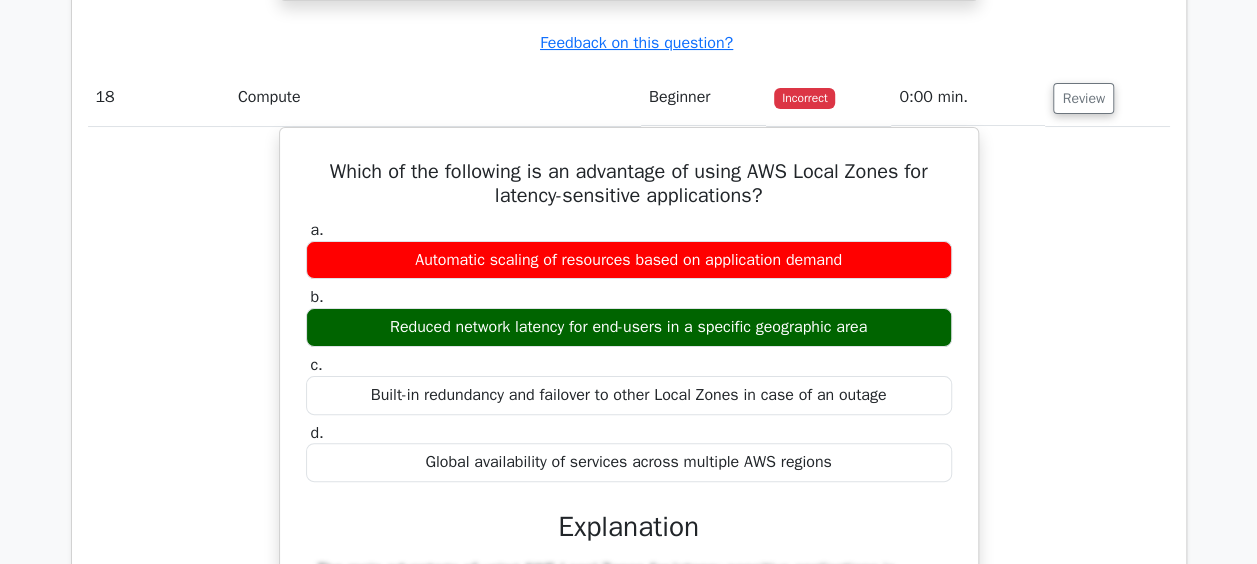 scroll, scrollTop: 11431, scrollLeft: 0, axis: vertical 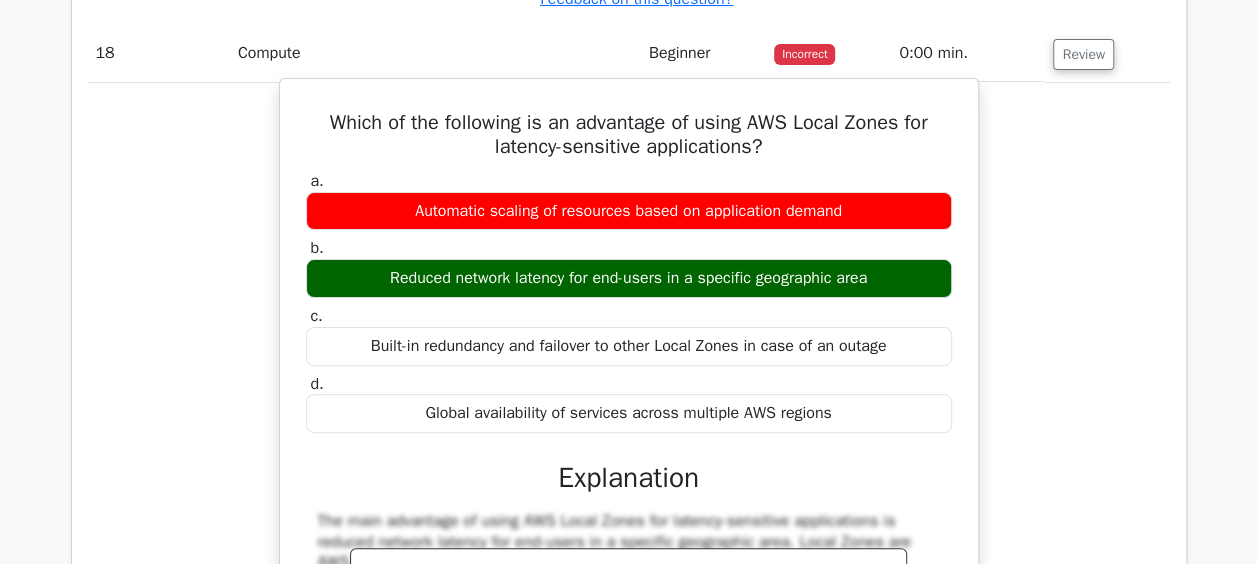 drag, startPoint x: 864, startPoint y: 373, endPoint x: 309, endPoint y: 83, distance: 626.19885 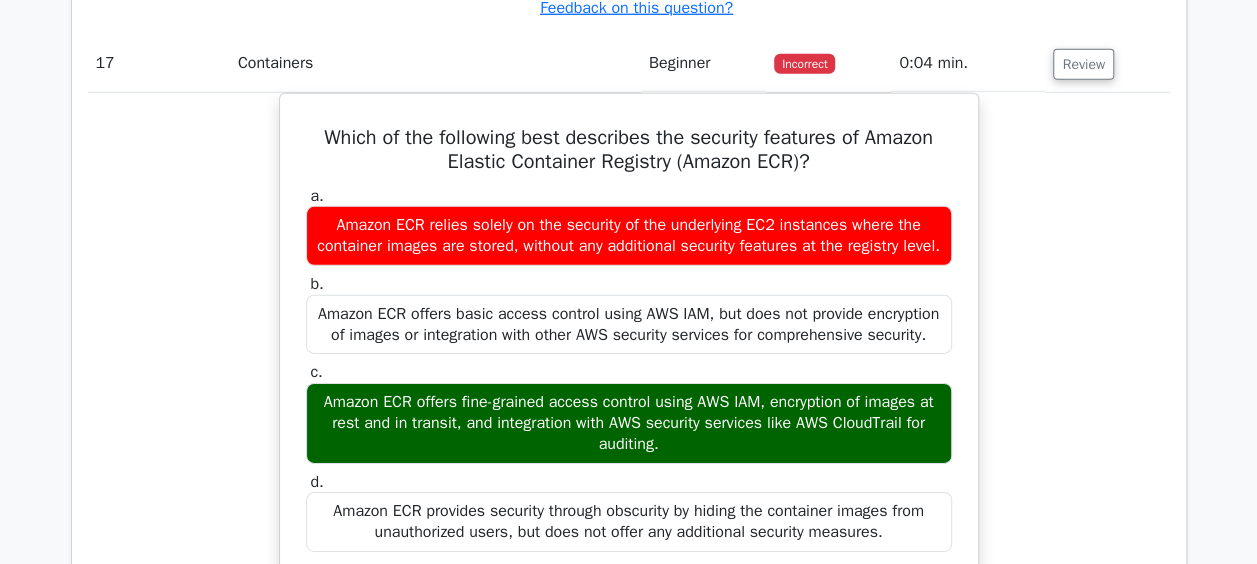 scroll, scrollTop: 10511, scrollLeft: 0, axis: vertical 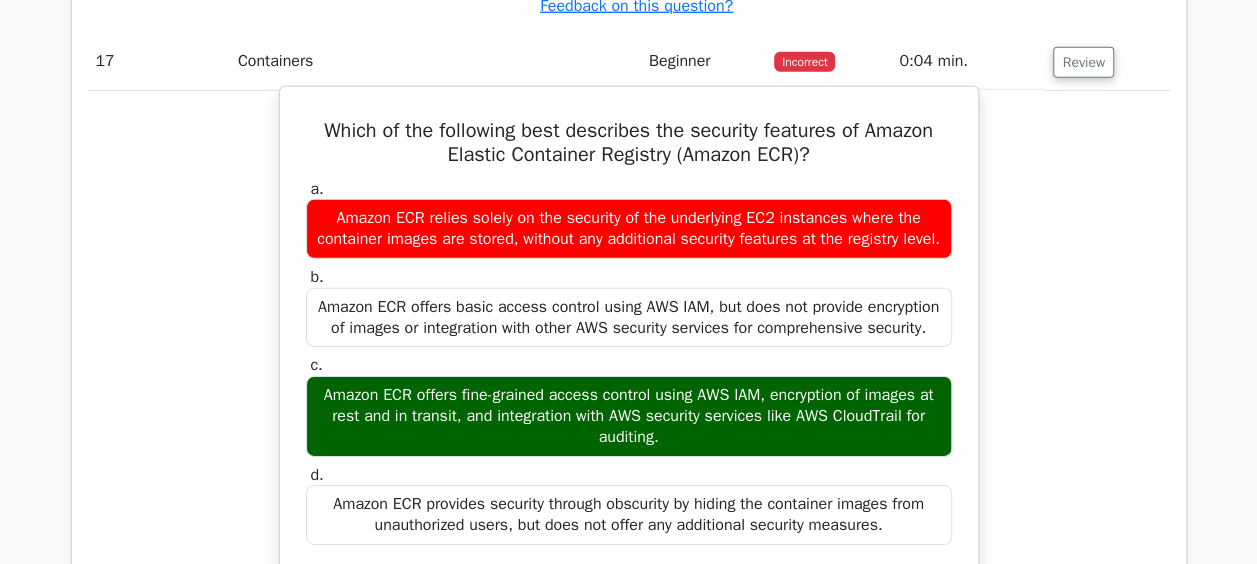 drag, startPoint x: 882, startPoint y: 488, endPoint x: 311, endPoint y: 60, distance: 713.60004 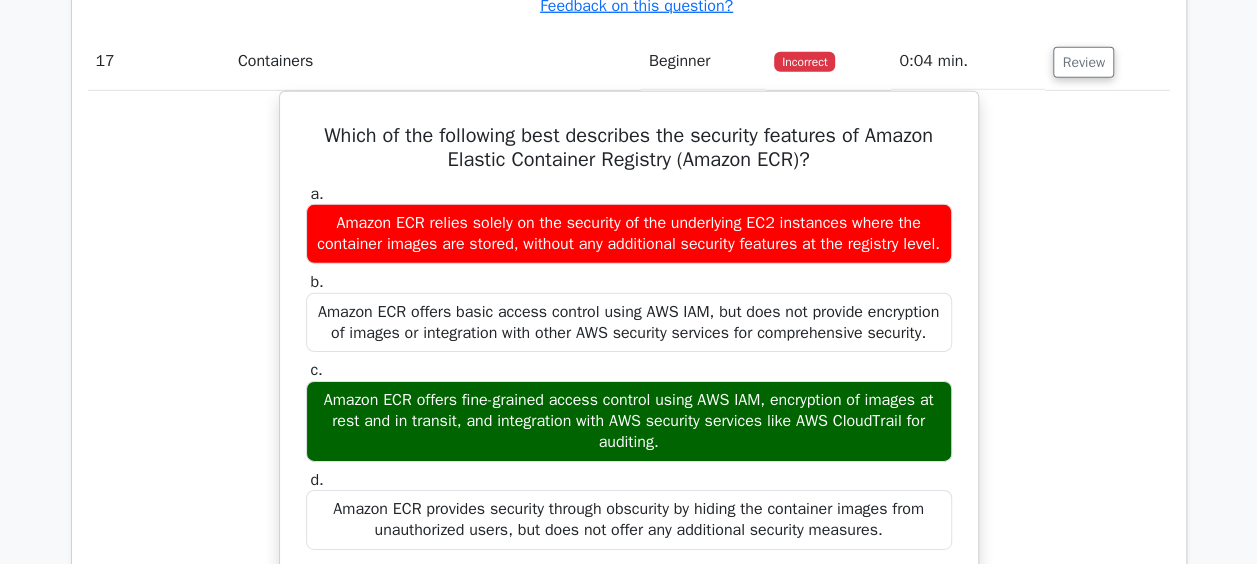 click on "Which of the following best describes the security features of Amazon Elastic Container Registry (Amazon ECR)?
a.
Amazon ECR relies solely on the security of the underlying EC2 instances where the container images are stored, without any additional security features at the registry level.
b.
c. d." at bounding box center [629, 496] 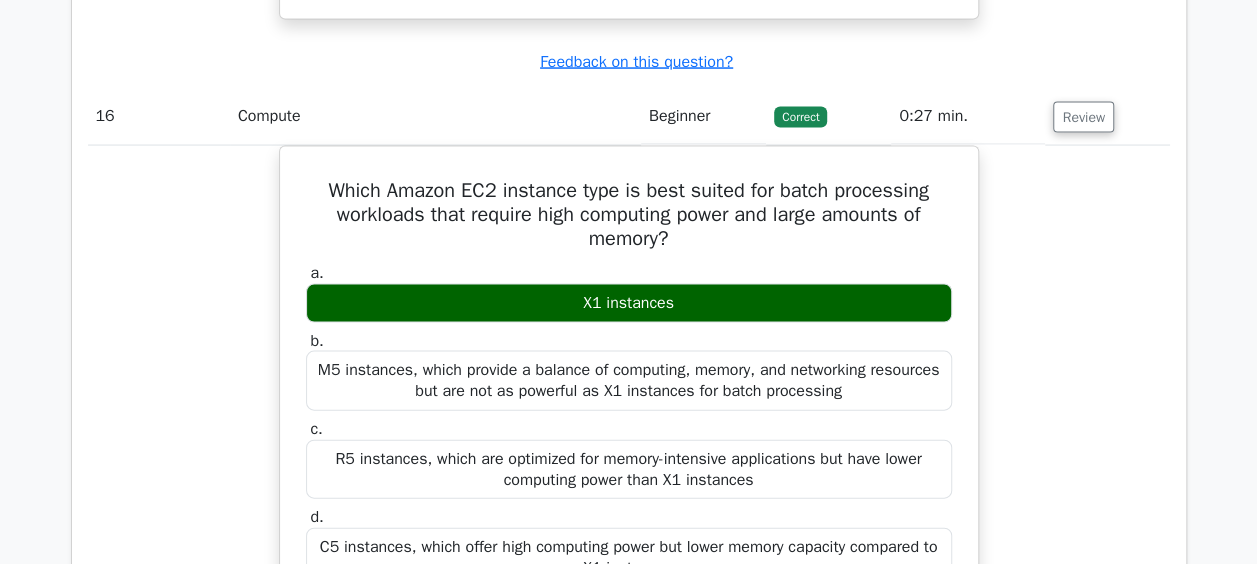 scroll, scrollTop: 9548, scrollLeft: 0, axis: vertical 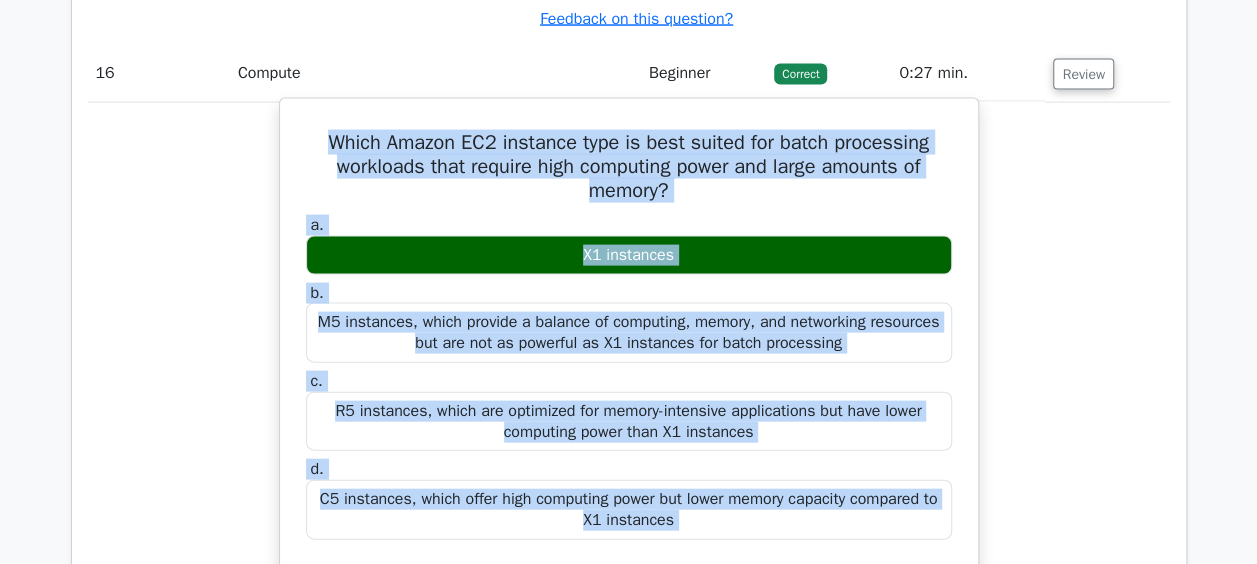 drag, startPoint x: 700, startPoint y: 486, endPoint x: 315, endPoint y: 87, distance: 554.4601 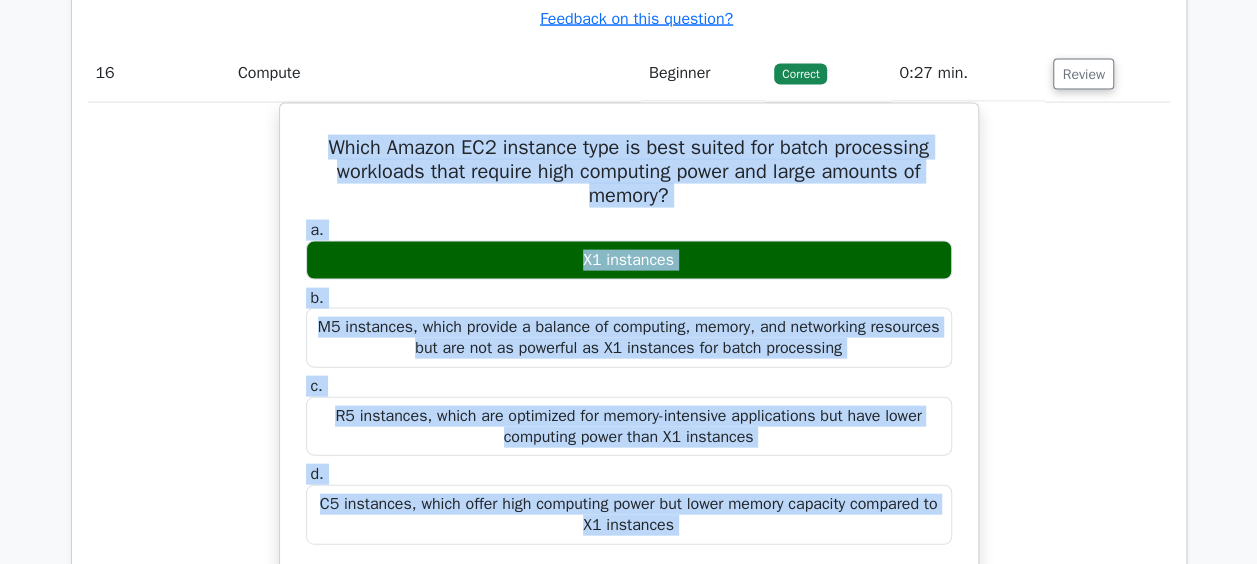 click on "Which Amazon EC2 instance type is best suited for batch processing workloads that require high computing power and large amounts of memory?
a.
X1 instances
b.
c. d." at bounding box center [629, 527] 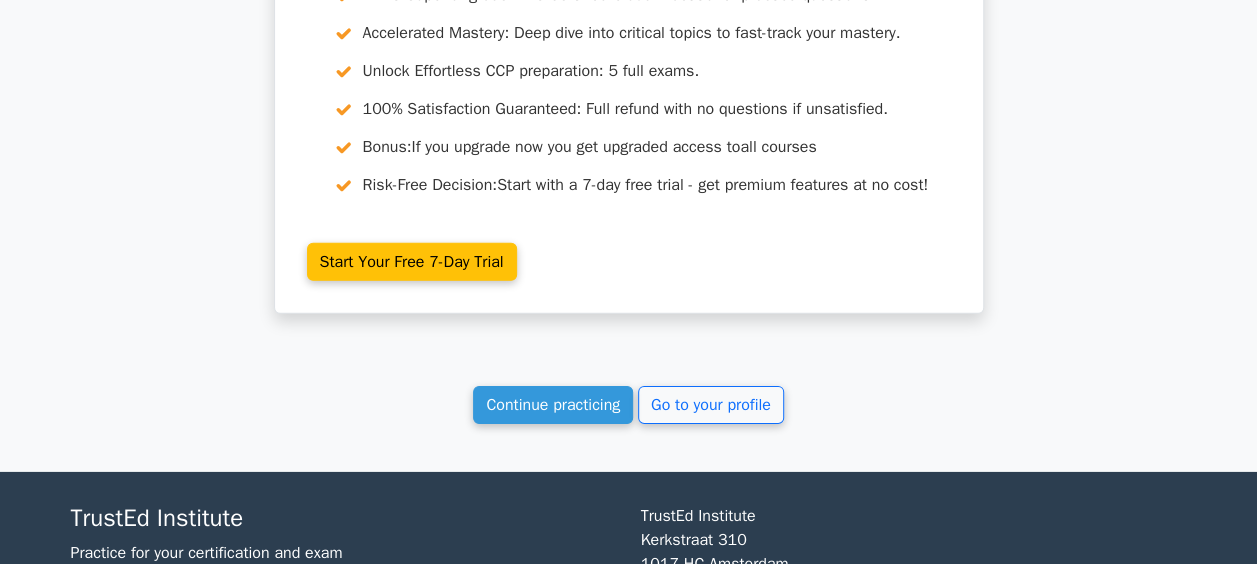 scroll, scrollTop: 14381, scrollLeft: 0, axis: vertical 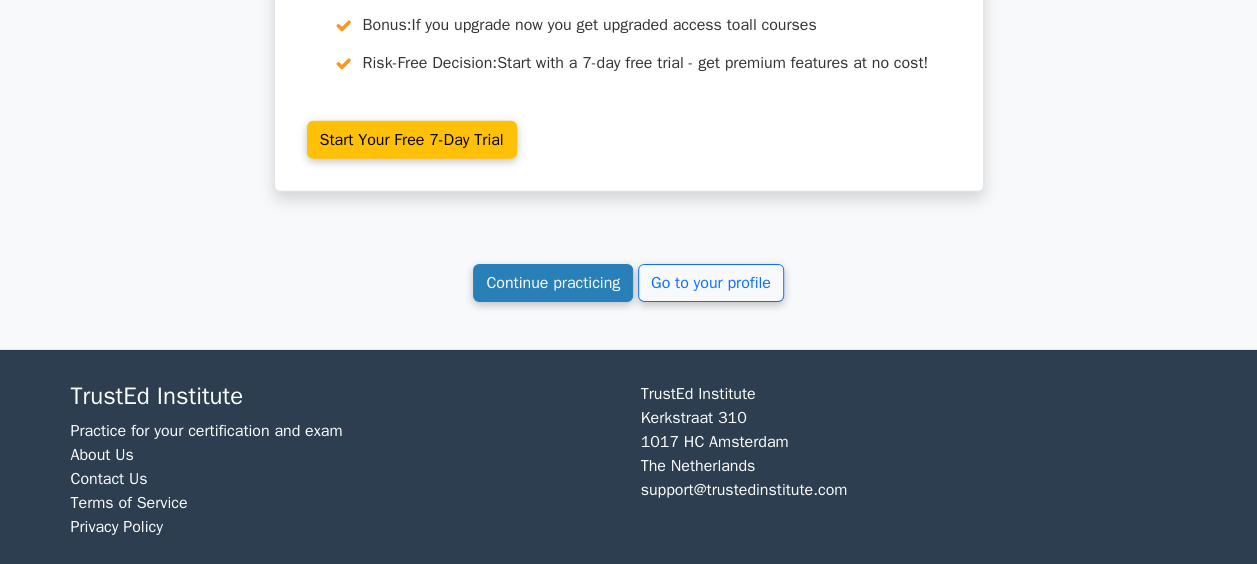 click on "Continue practicing" at bounding box center (553, 283) 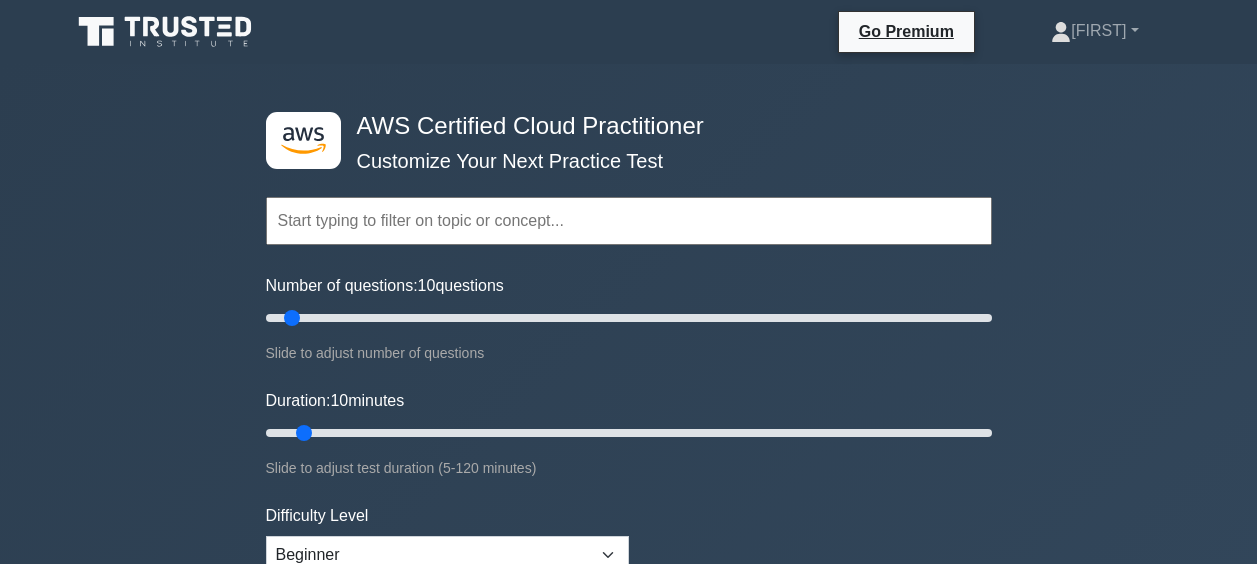 scroll, scrollTop: 0, scrollLeft: 0, axis: both 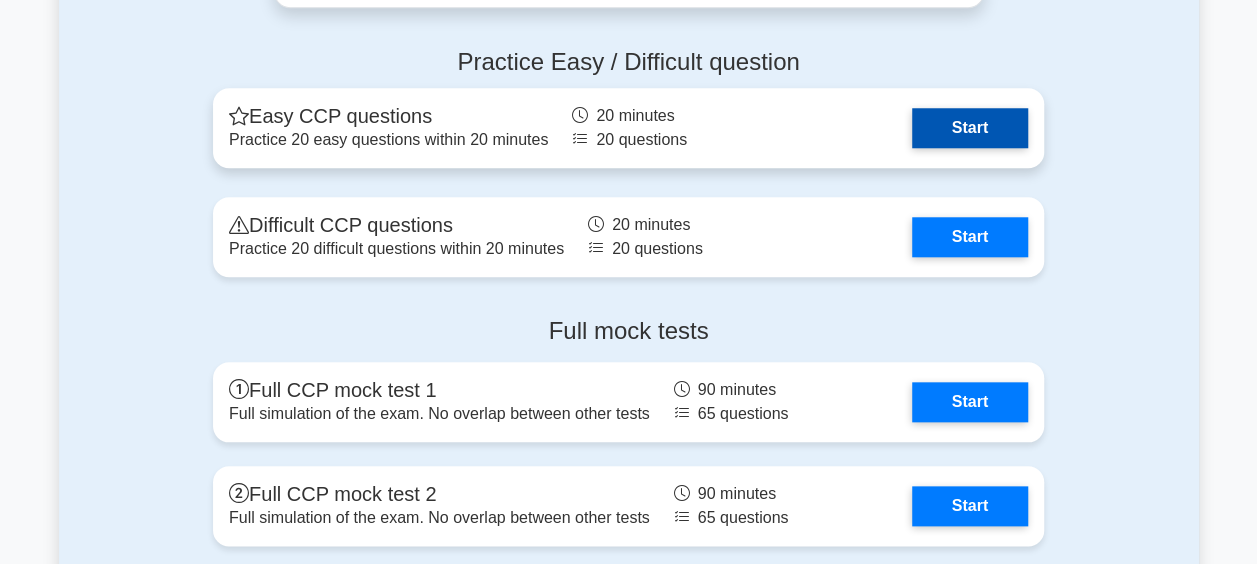 click on "Start" at bounding box center [970, 128] 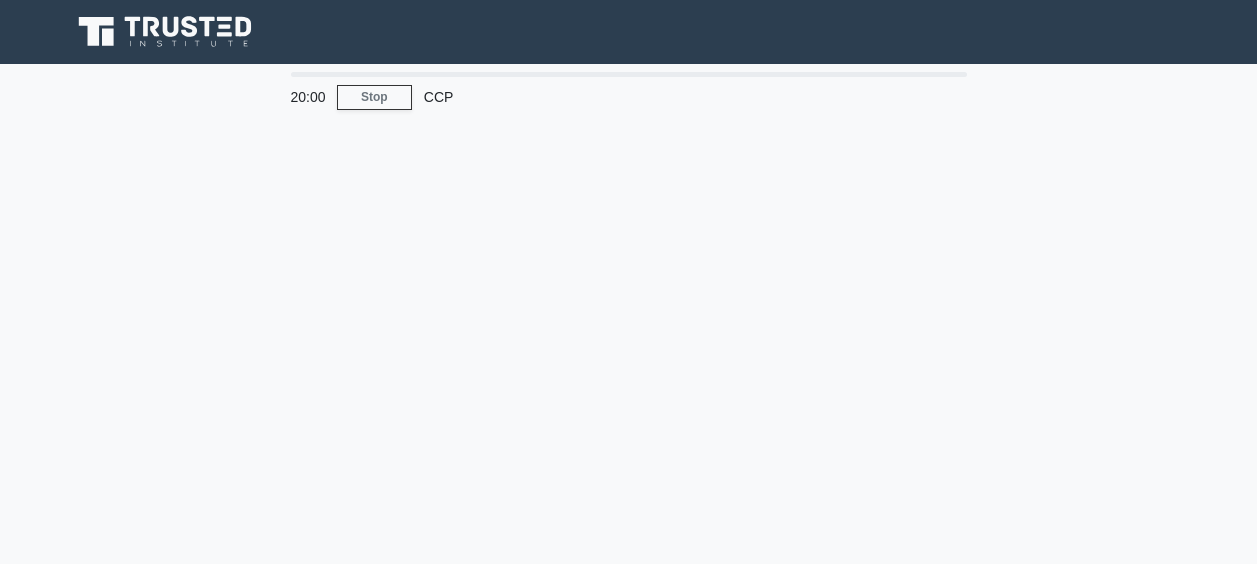 scroll, scrollTop: 0, scrollLeft: 0, axis: both 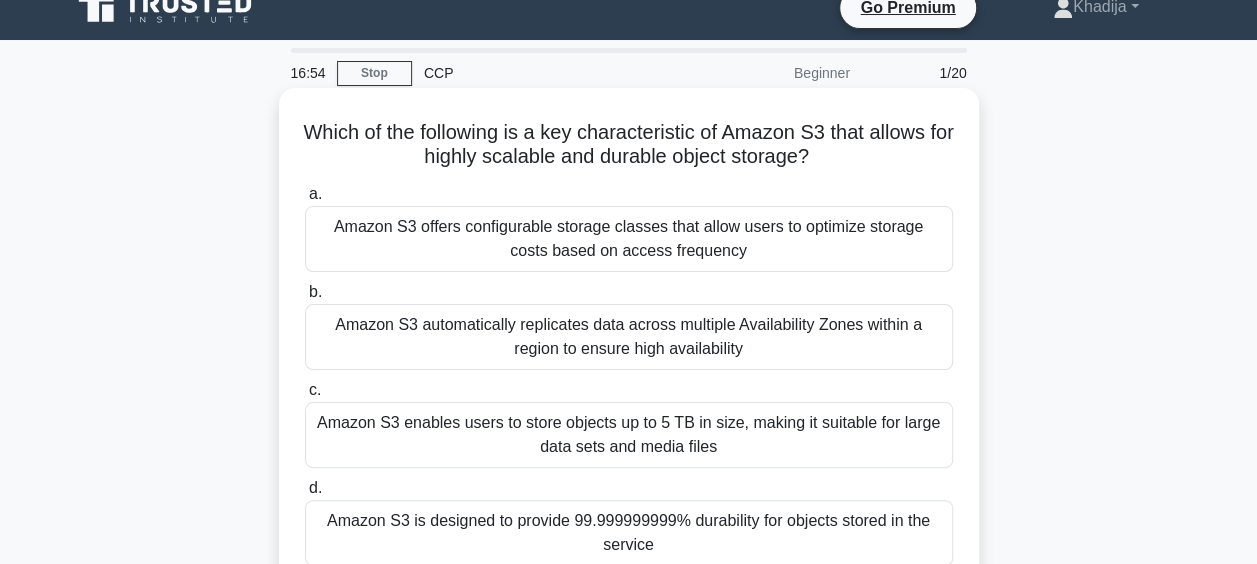 click on "Amazon S3 automatically replicates data across multiple Availability Zones within a region to ensure high availability" at bounding box center [629, 337] 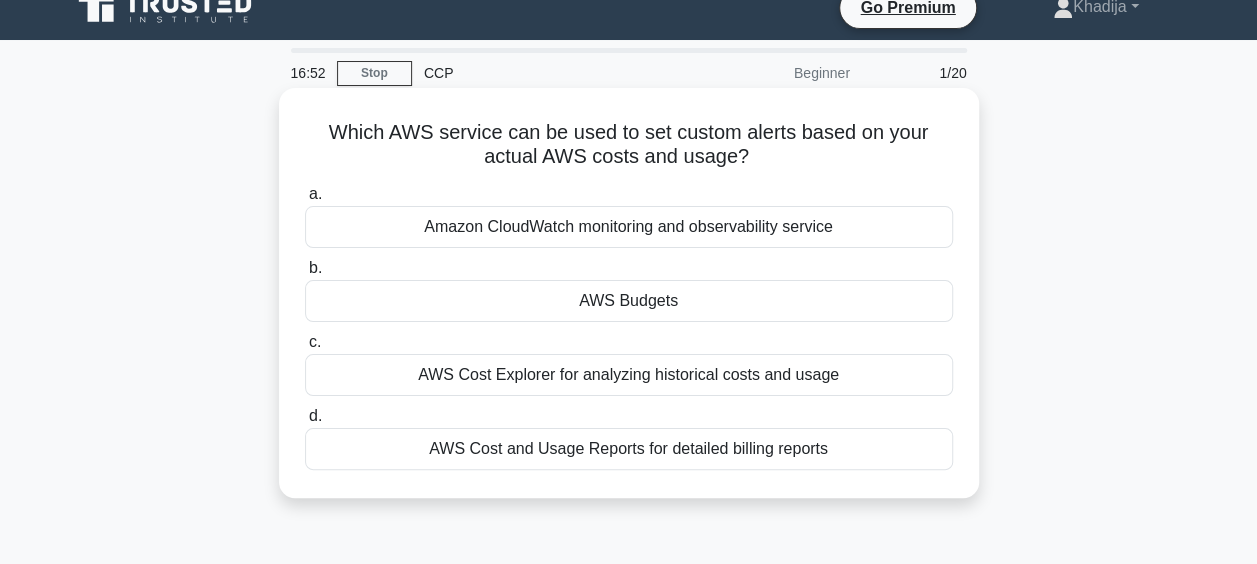 scroll, scrollTop: 0, scrollLeft: 0, axis: both 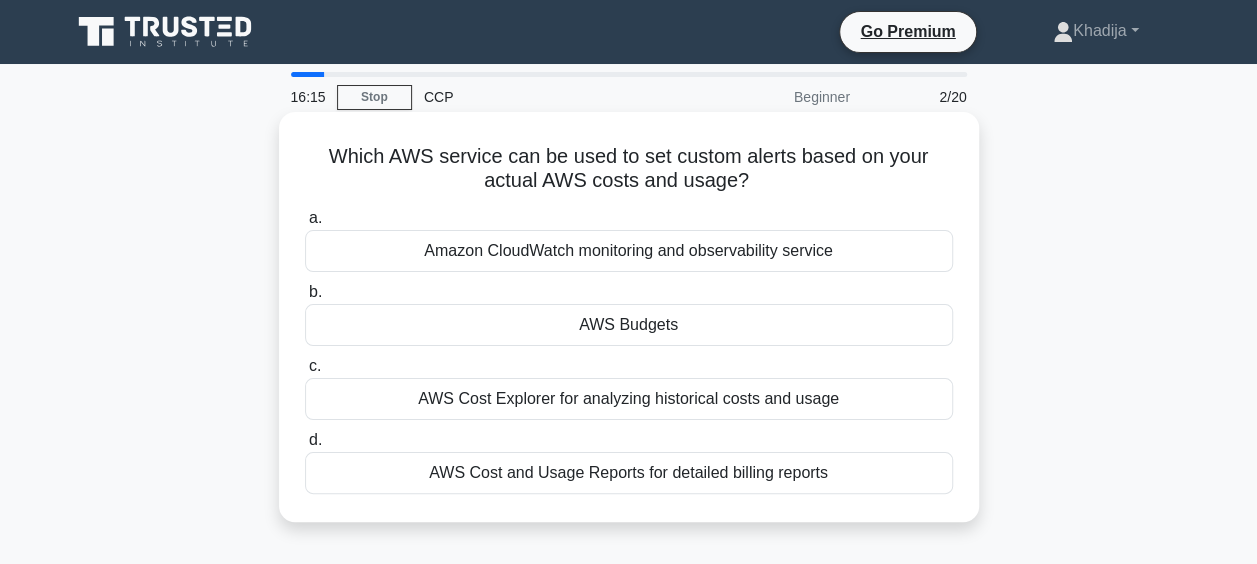 click on "AWS Budgets" at bounding box center (629, 325) 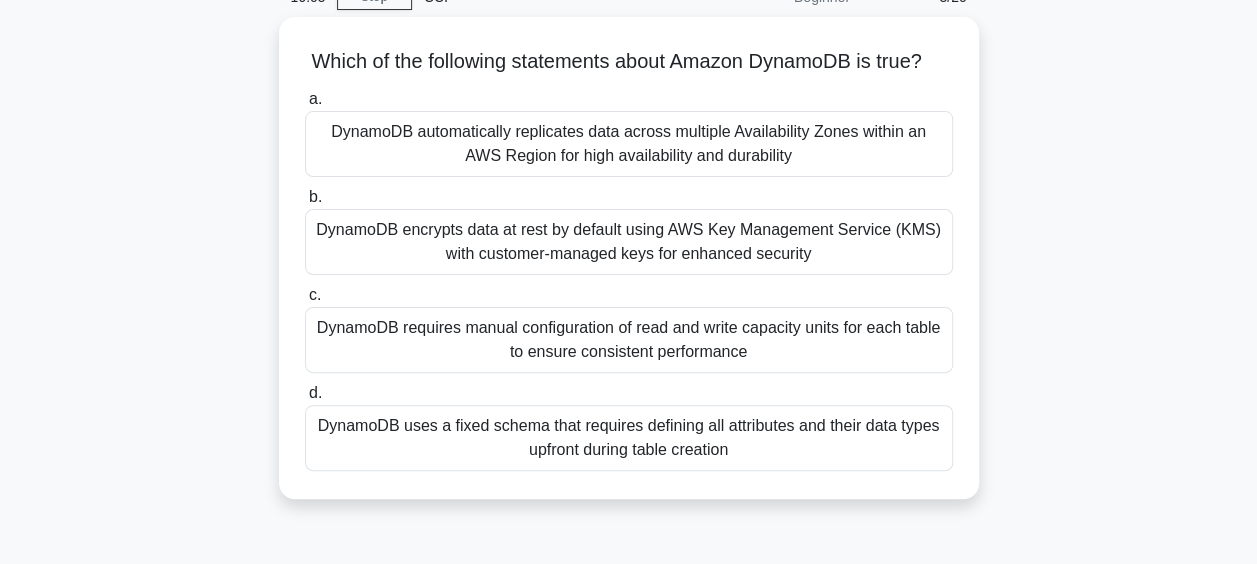 scroll, scrollTop: 110, scrollLeft: 0, axis: vertical 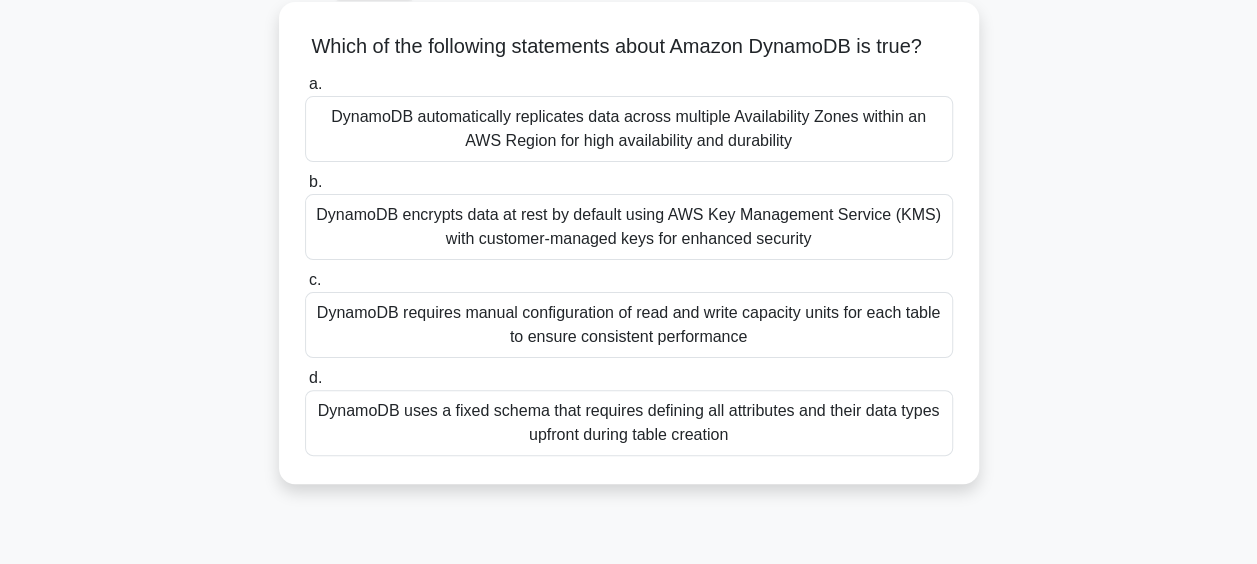 click on "DynamoDB automatically replicates data across multiple Availability Zones within an AWS Region for high availability and durability" at bounding box center [629, 129] 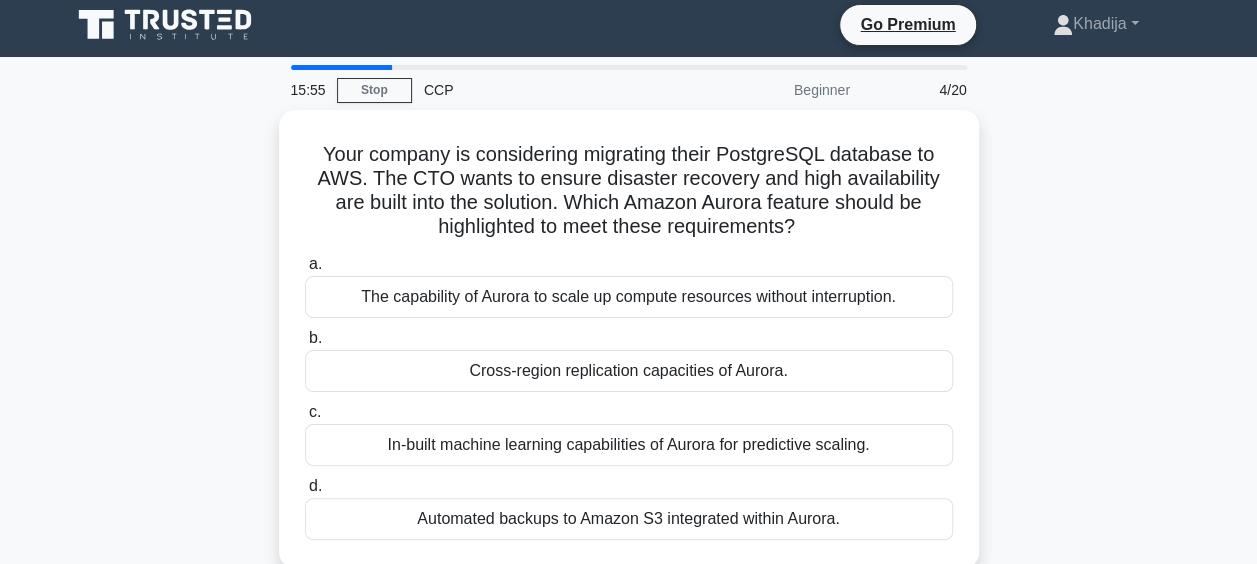 scroll, scrollTop: 0, scrollLeft: 0, axis: both 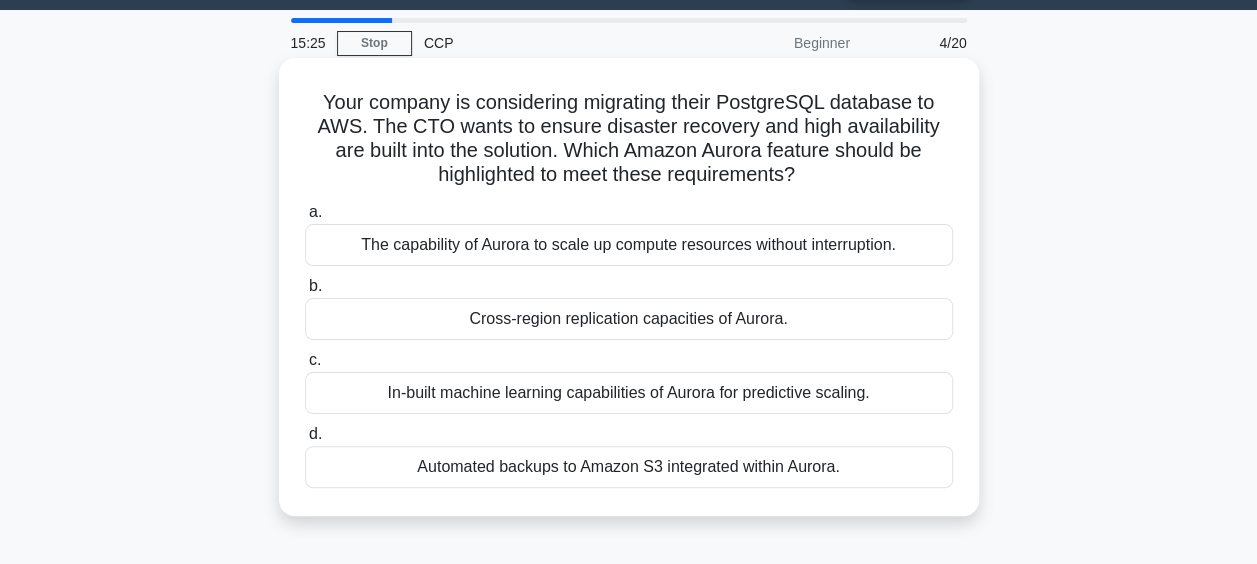 click on "Automated backups to Amazon S3 integrated within Aurora." at bounding box center (629, 467) 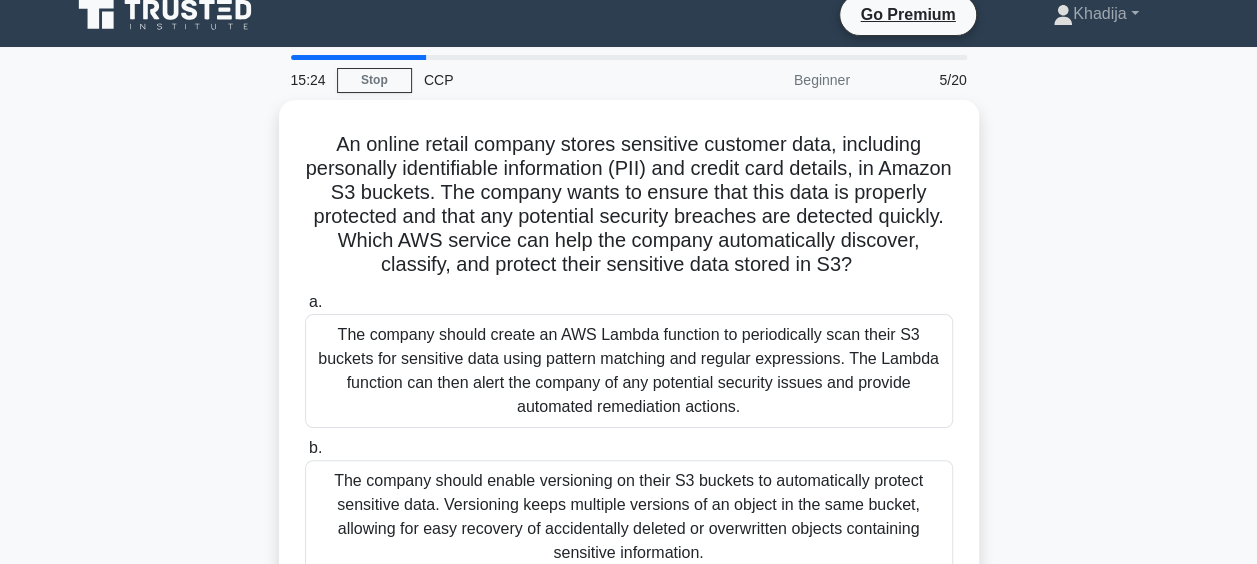 scroll, scrollTop: 0, scrollLeft: 0, axis: both 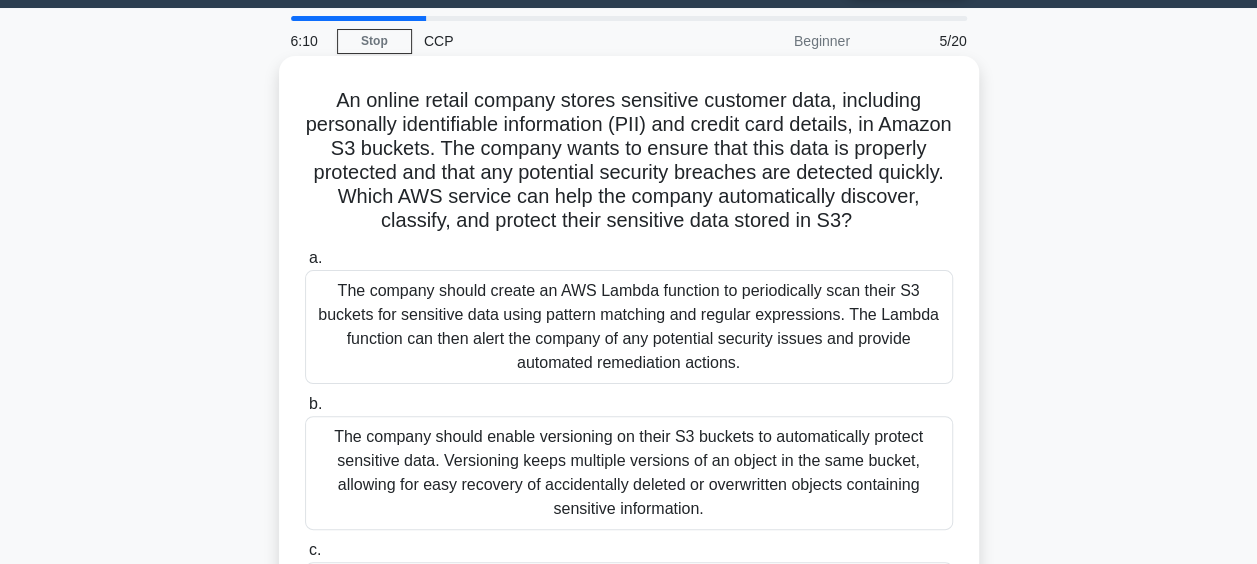 click on "The company should create an AWS Lambda function to periodically scan their S3 buckets for sensitive data using pattern matching and regular expressions. The Lambda function can then alert the company of any potential security issues and provide automated remediation actions." at bounding box center (629, 327) 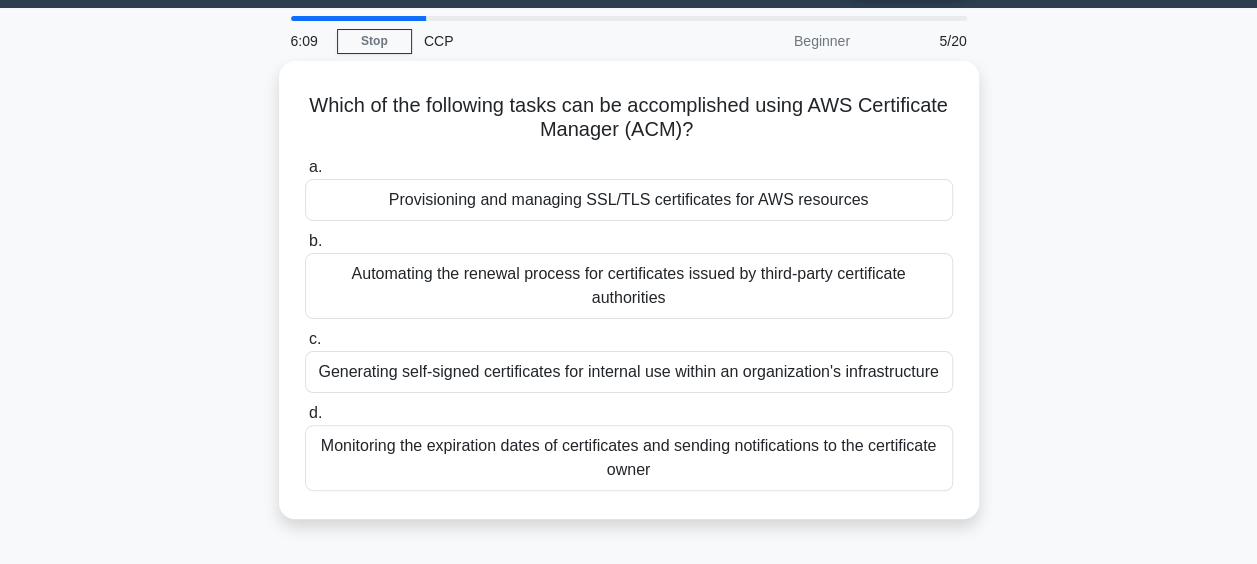click on "Generating self-signed certificates for internal use within an organization's infrastructure" at bounding box center [629, 372] 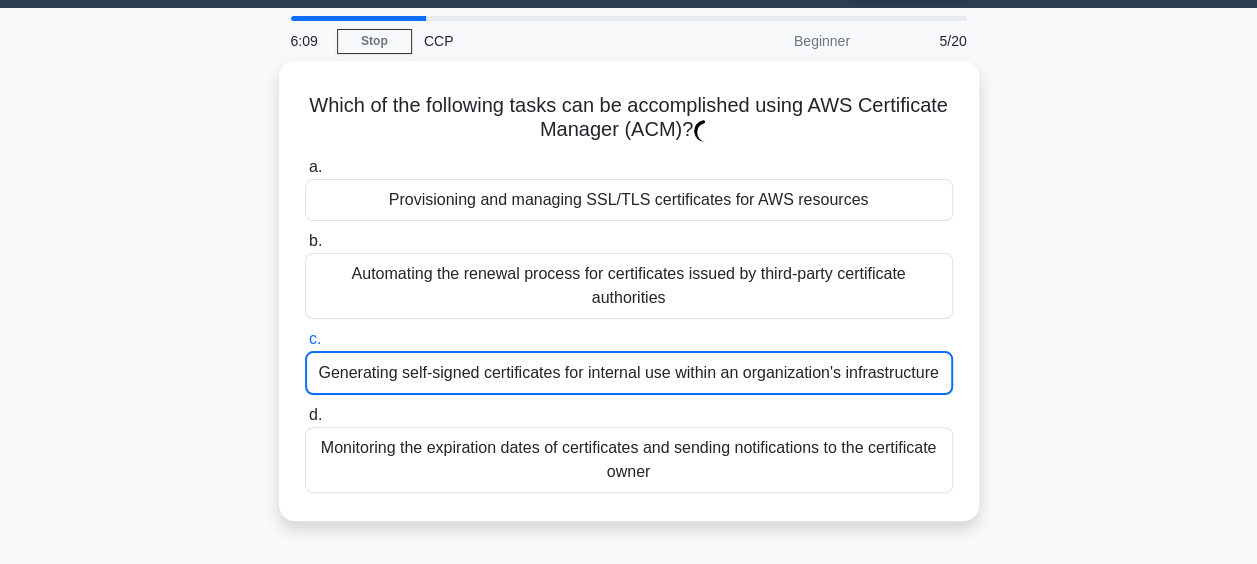 scroll, scrollTop: 0, scrollLeft: 0, axis: both 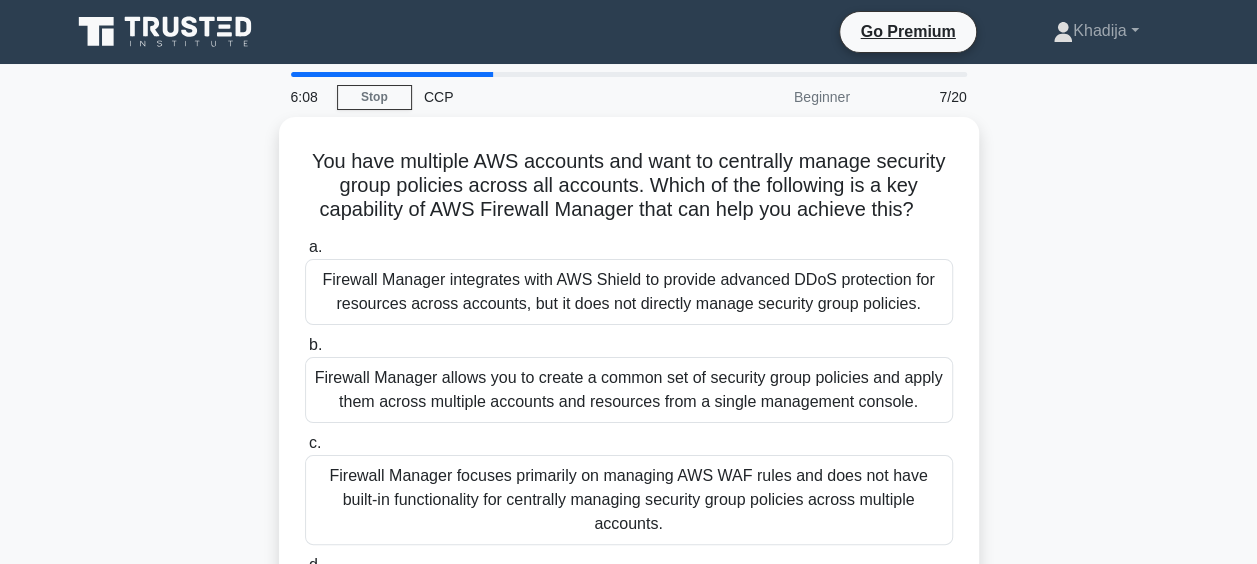 click on "Firewall Manager allows you to create a common set of security group policies and apply them across multiple accounts and resources from a single management console." at bounding box center (629, 390) 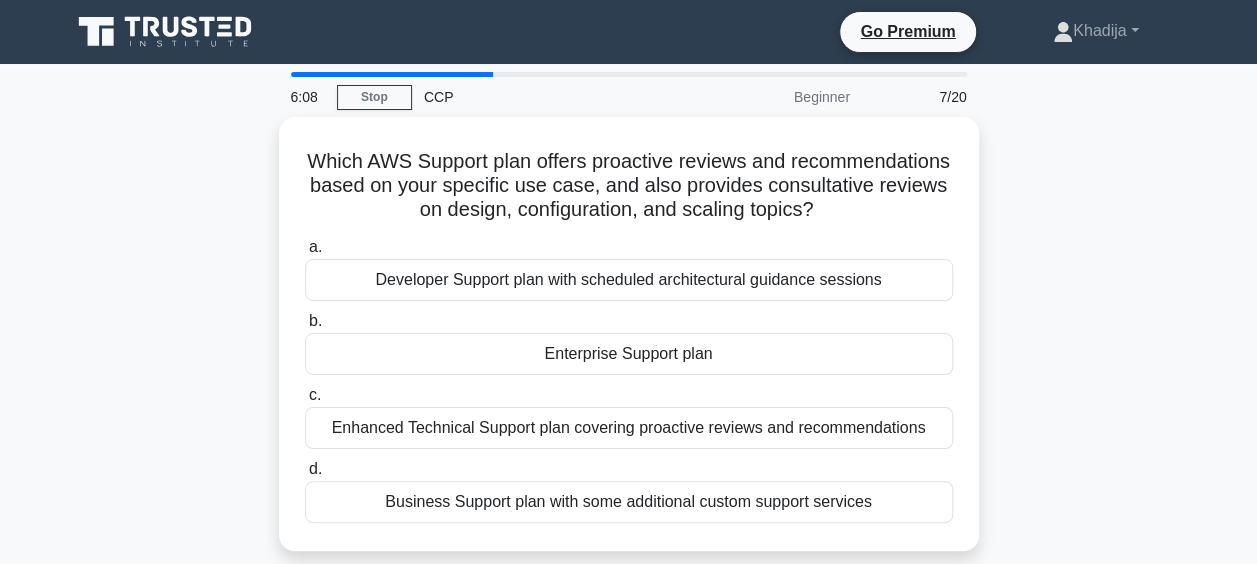 click on "a.
Developer Support plan with scheduled architectural guidance sessions
b.
Enterprise Support plan
c." at bounding box center [629, 379] 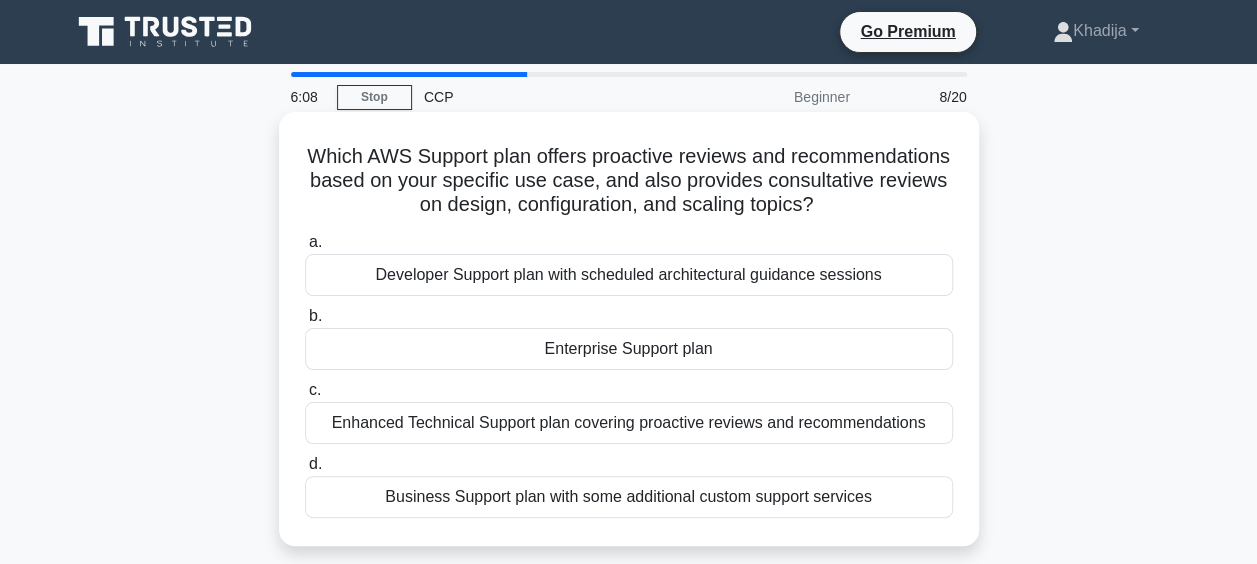 click on "a.
Developer Support plan with scheduled architectural guidance sessions
b.
Enterprise Support plan
c." at bounding box center [629, 374] 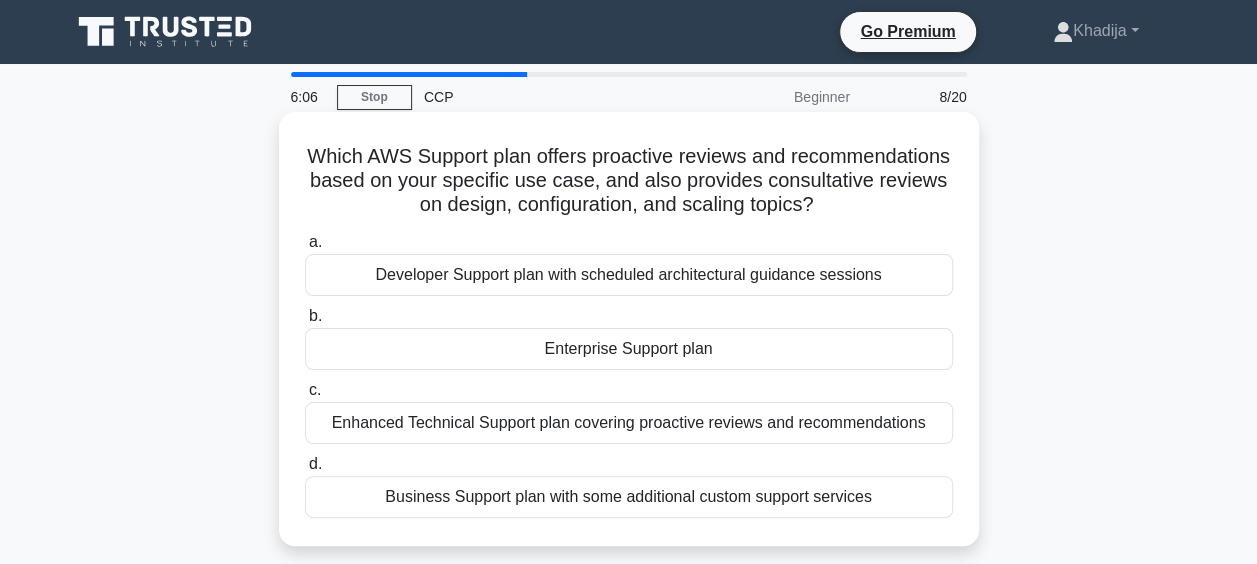 drag, startPoint x: 578, startPoint y: 370, endPoint x: 707, endPoint y: 363, distance: 129.18979 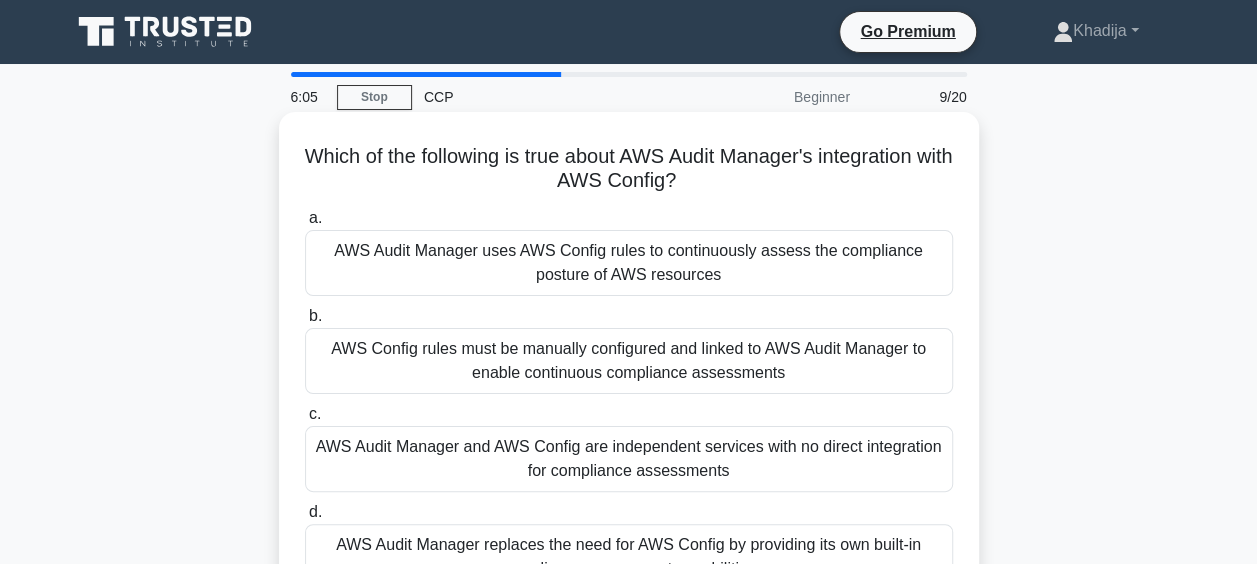 click on "AWS Config rules must be manually configured and linked to AWS Audit Manager to enable continuous compliance assessments" at bounding box center [629, 361] 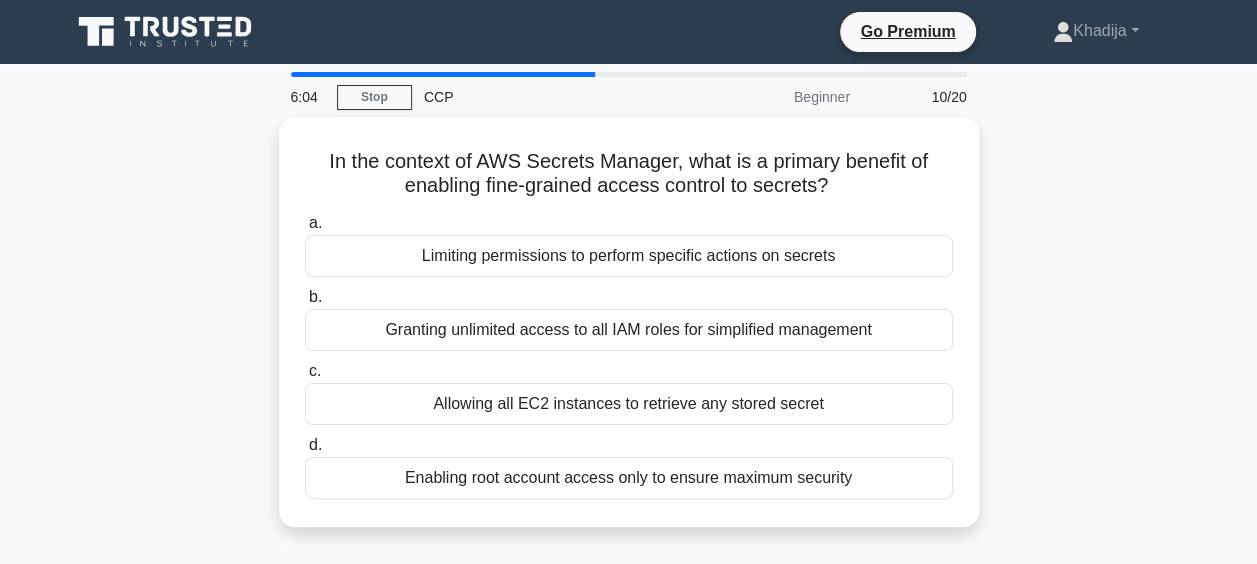 click on "c.
Allowing all EC2 instances to retrieve any stored secret" at bounding box center (629, 392) 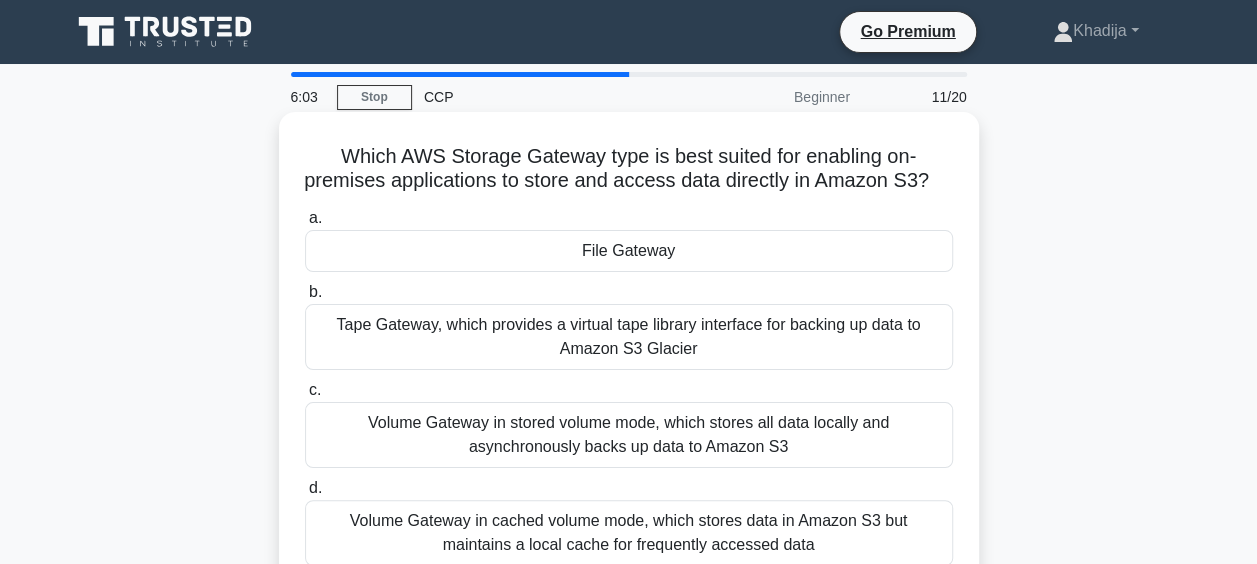 click on "Tape Gateway, which provides a virtual tape library interface for backing up data to Amazon S3 Glacier" at bounding box center (629, 337) 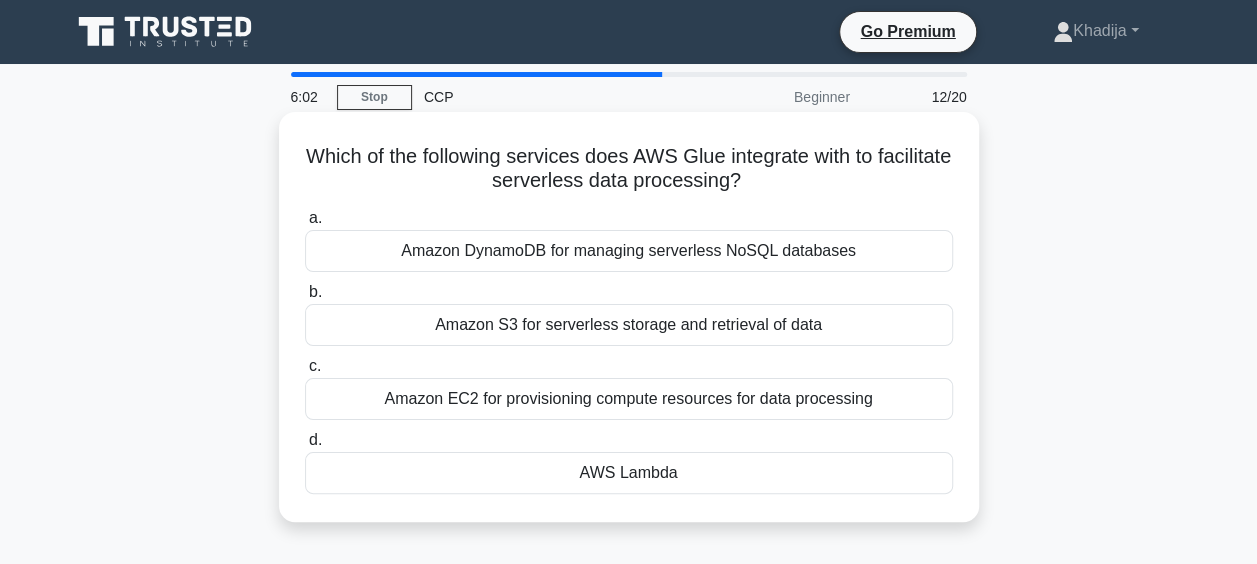 click on "Amazon S3 for serverless storage and retrieval of data" at bounding box center [629, 325] 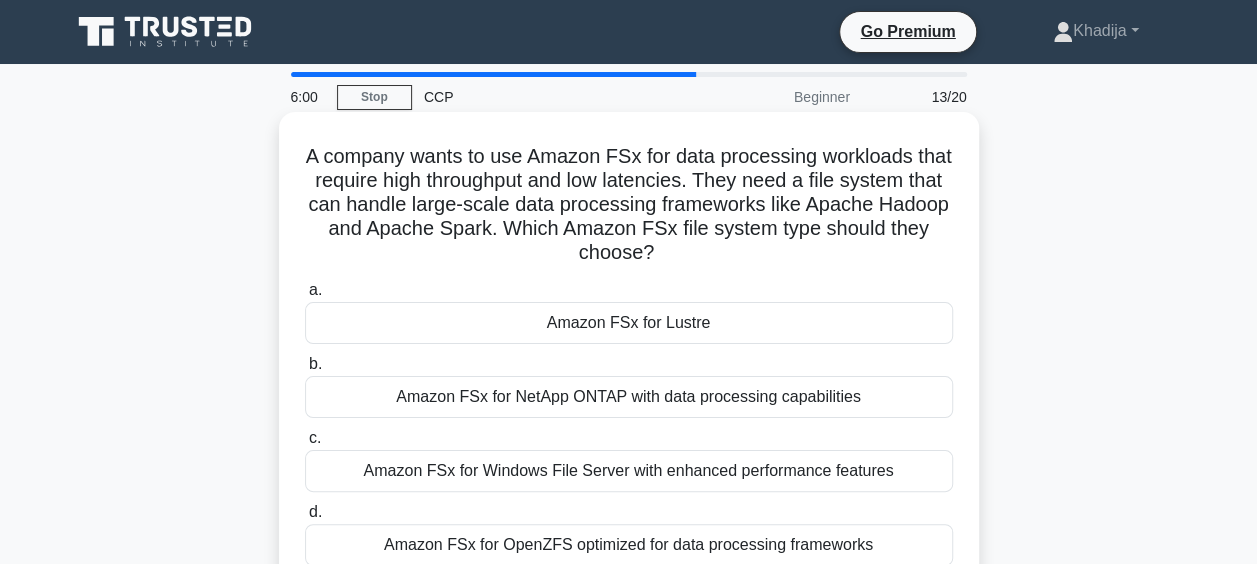 click on "Amazon FSx for Lustre" at bounding box center [629, 323] 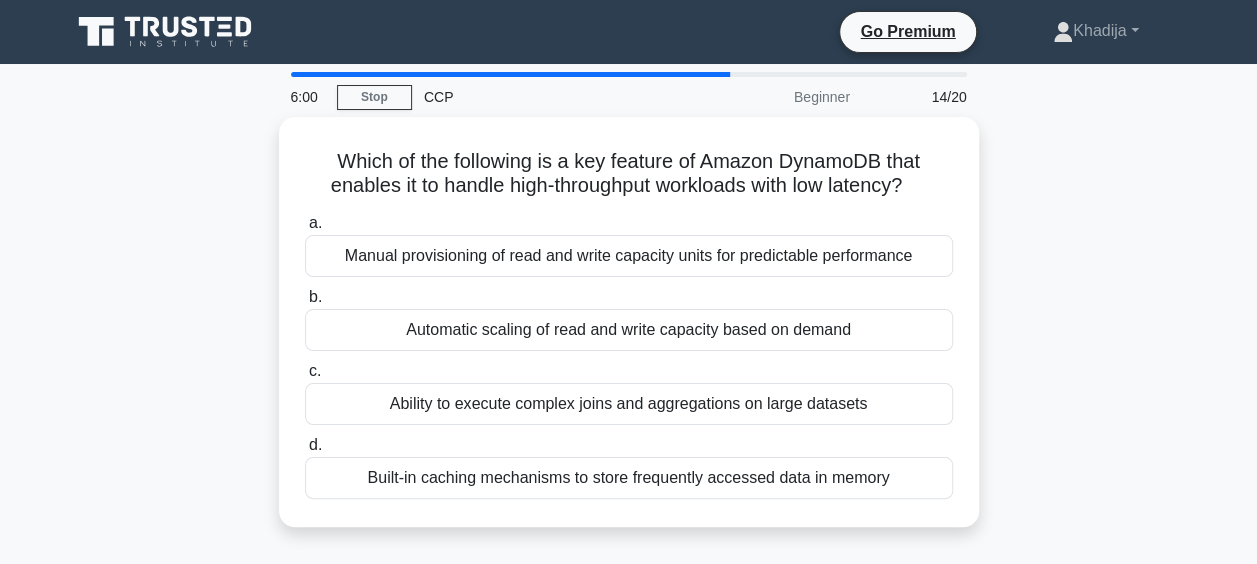 click on "Automatic scaling of read and write capacity based on demand" at bounding box center (629, 330) 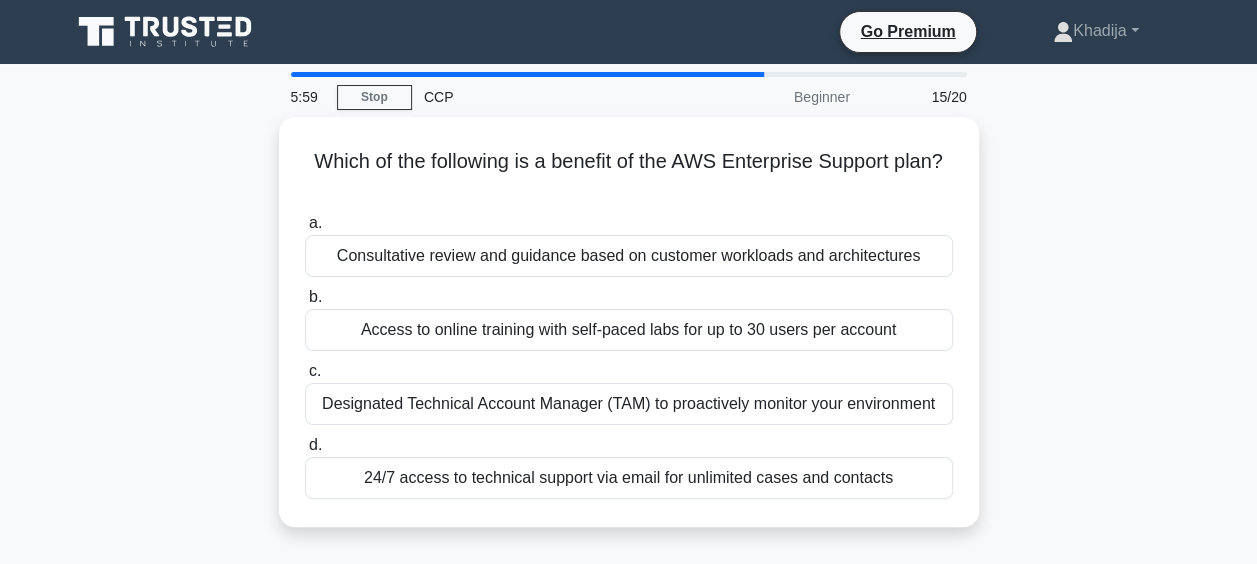 click on "Access to online training with self-paced labs for up to 30 users per account" at bounding box center (629, 330) 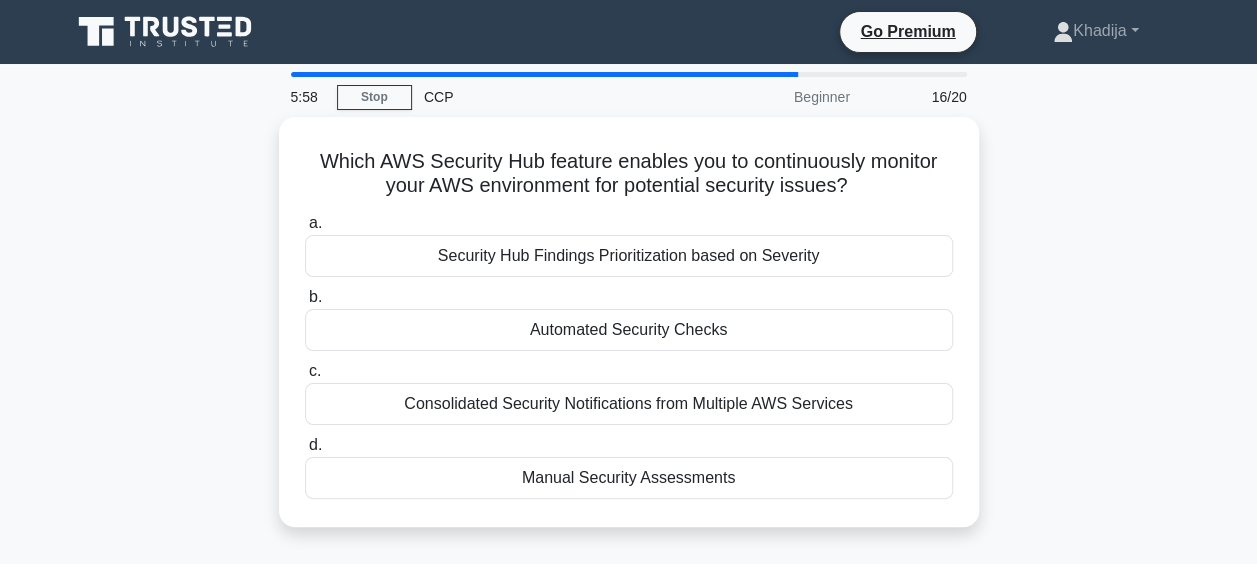 click on "Automated Security Checks" at bounding box center (629, 330) 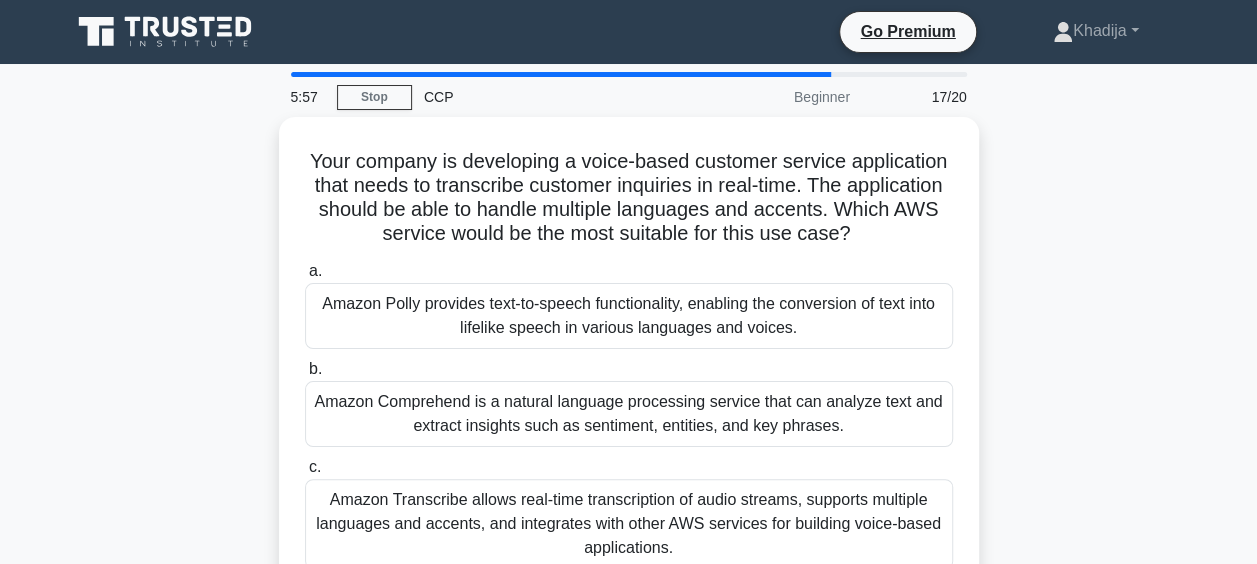 click on "Amazon Polly provides text-to-speech functionality, enabling the conversion of text into lifelike speech in various languages and voices." at bounding box center [629, 316] 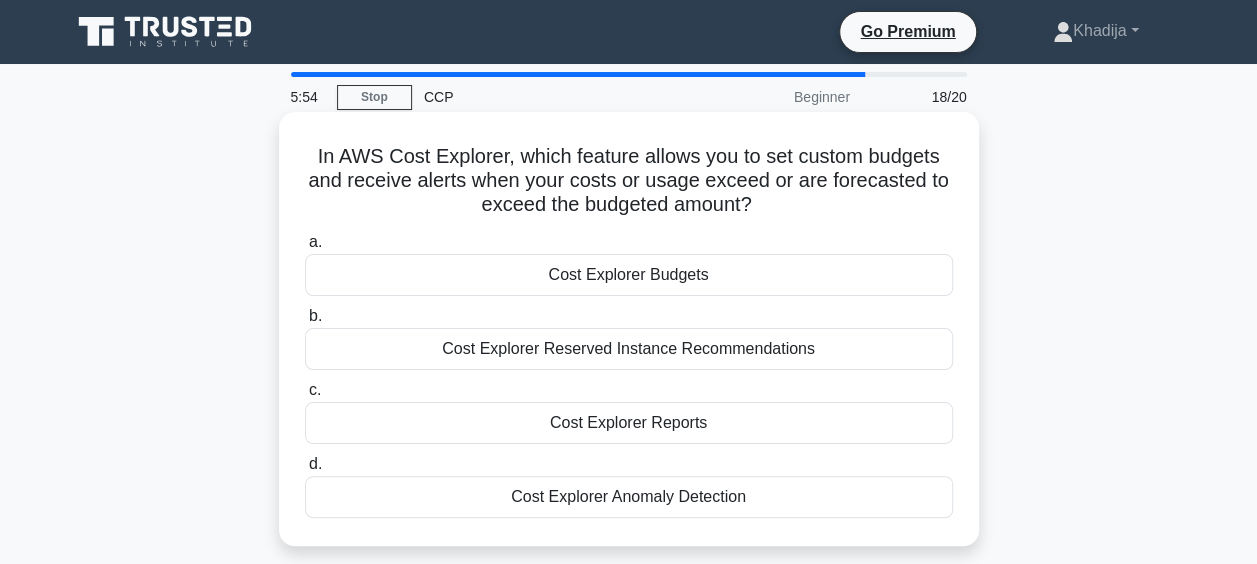 click on "Cost Explorer Budgets" at bounding box center [629, 275] 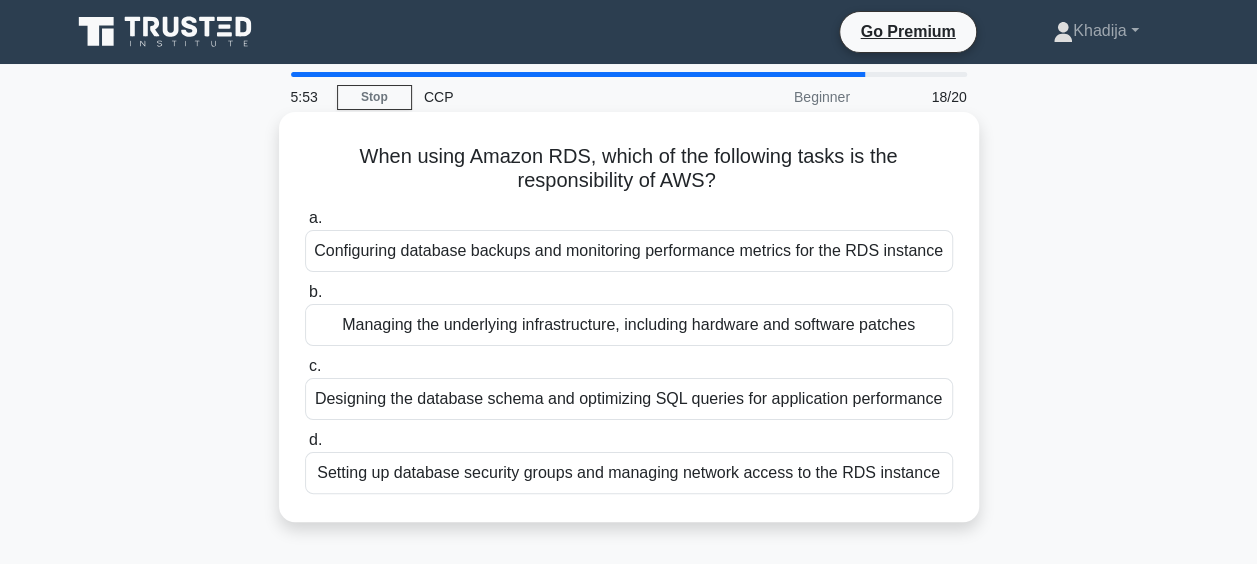 click on "Configuring database backups and monitoring performance metrics for the RDS instance" at bounding box center [629, 251] 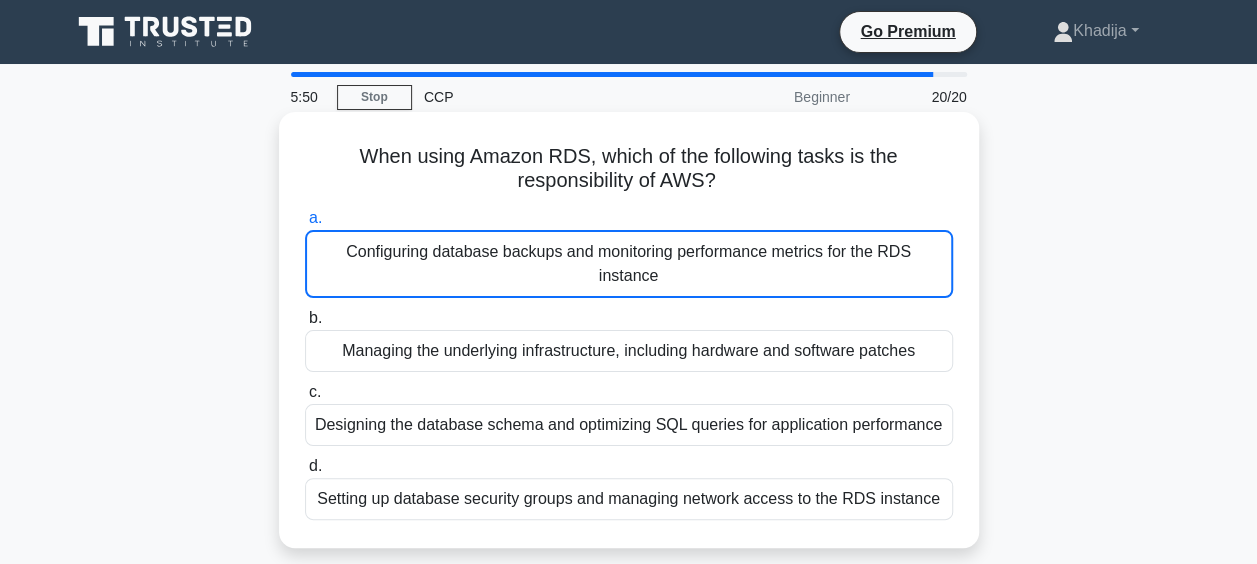 click on "Configuring database backups and monitoring performance metrics for the RDS instance" at bounding box center [629, 264] 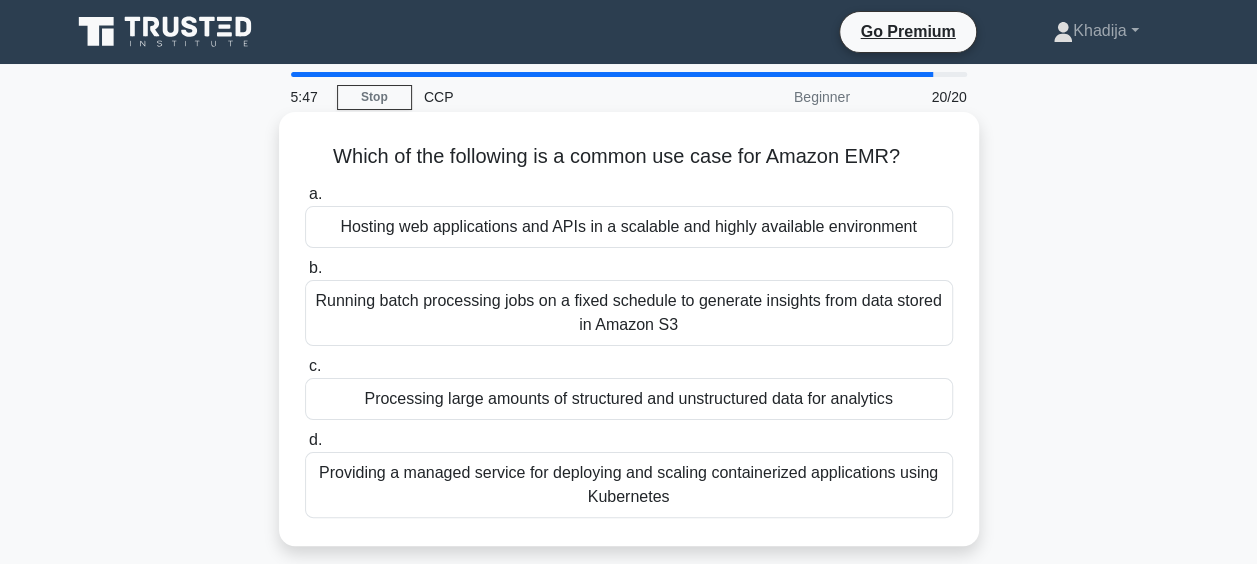 click on "Hosting web applications and APIs in a scalable and highly available environment" at bounding box center (629, 227) 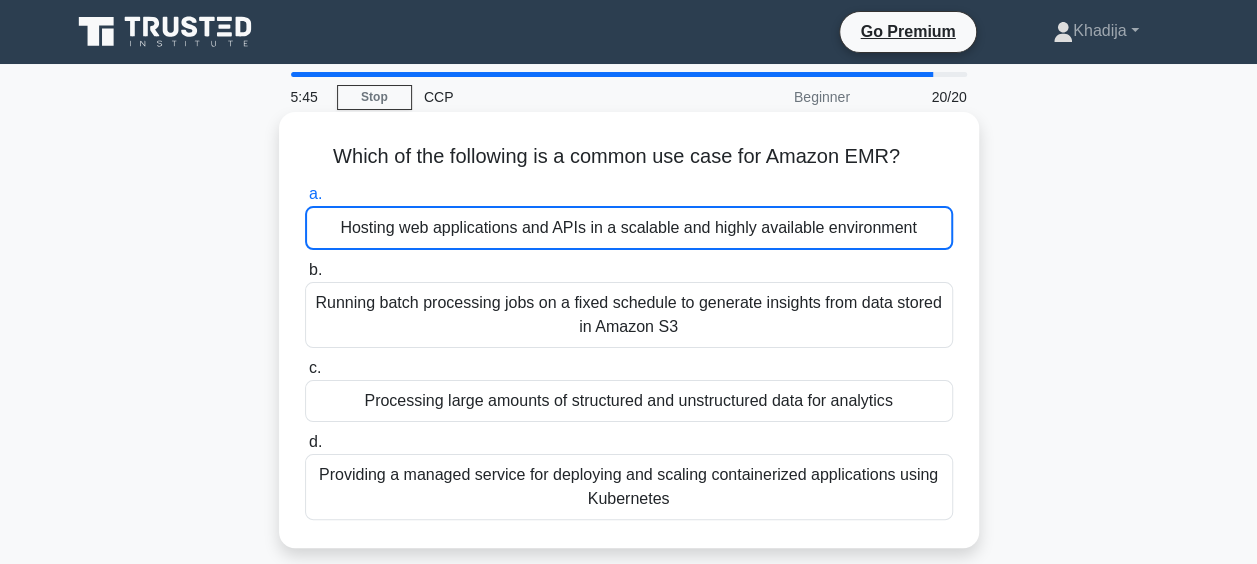 click on "Hosting web applications and APIs in a scalable and highly available environment" at bounding box center (629, 228) 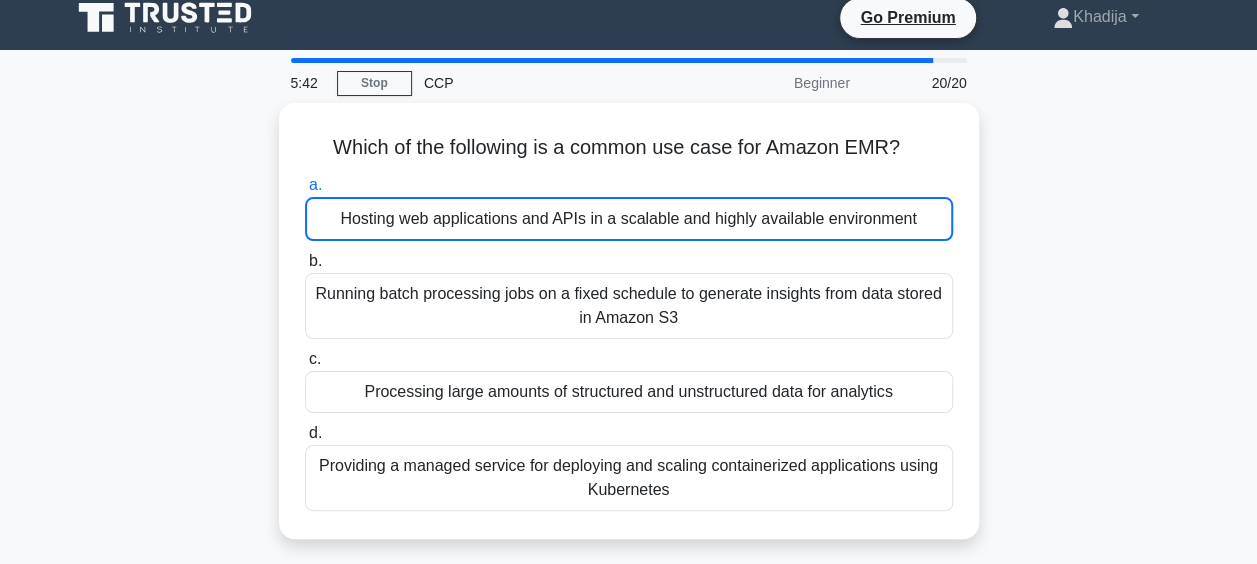 scroll, scrollTop: 0, scrollLeft: 0, axis: both 